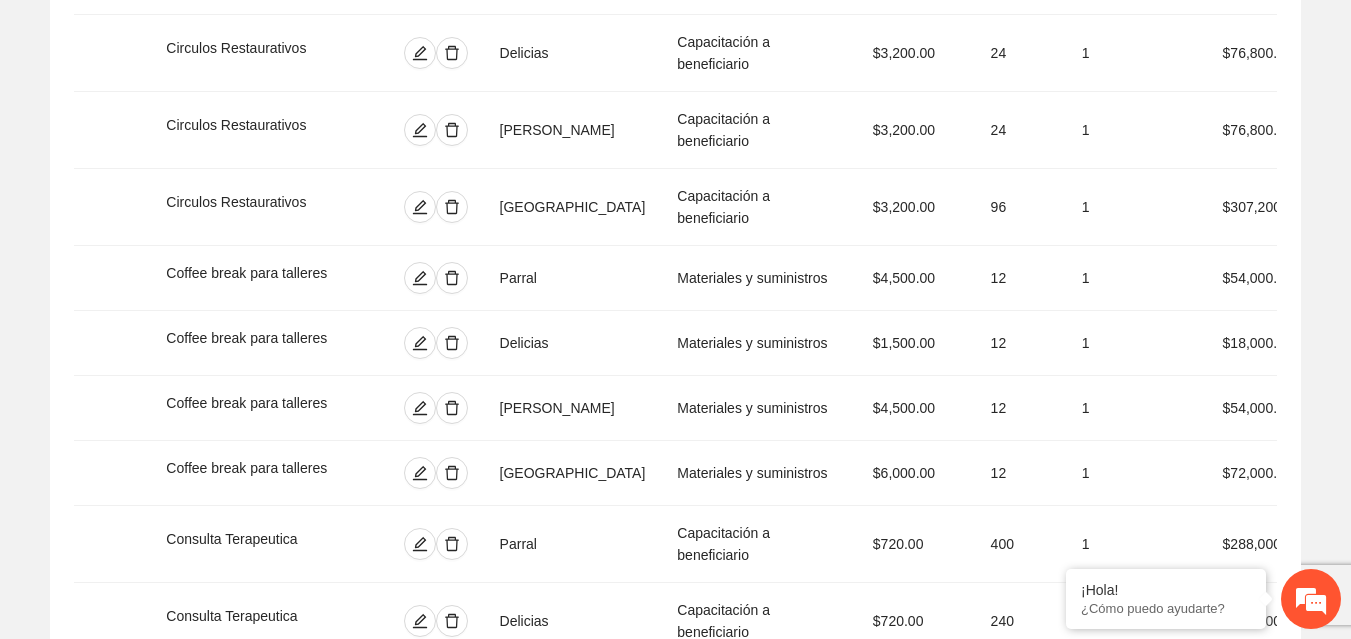 scroll, scrollTop: 0, scrollLeft: 0, axis: both 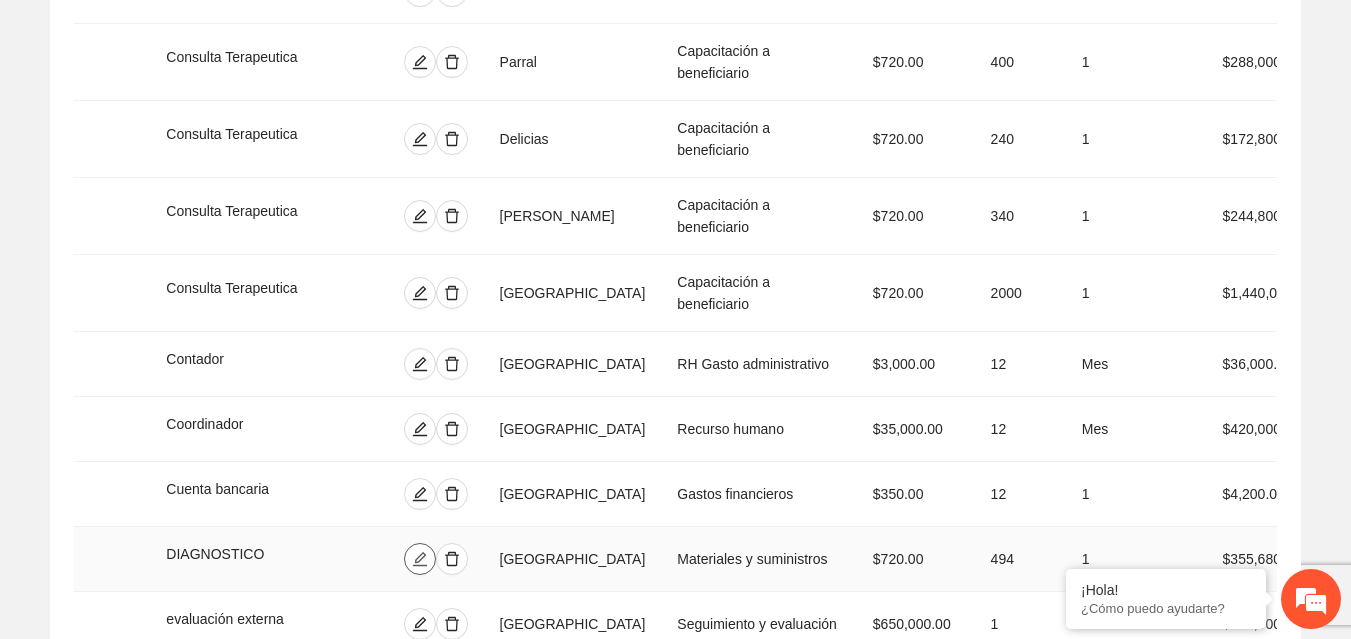 click at bounding box center (420, 559) 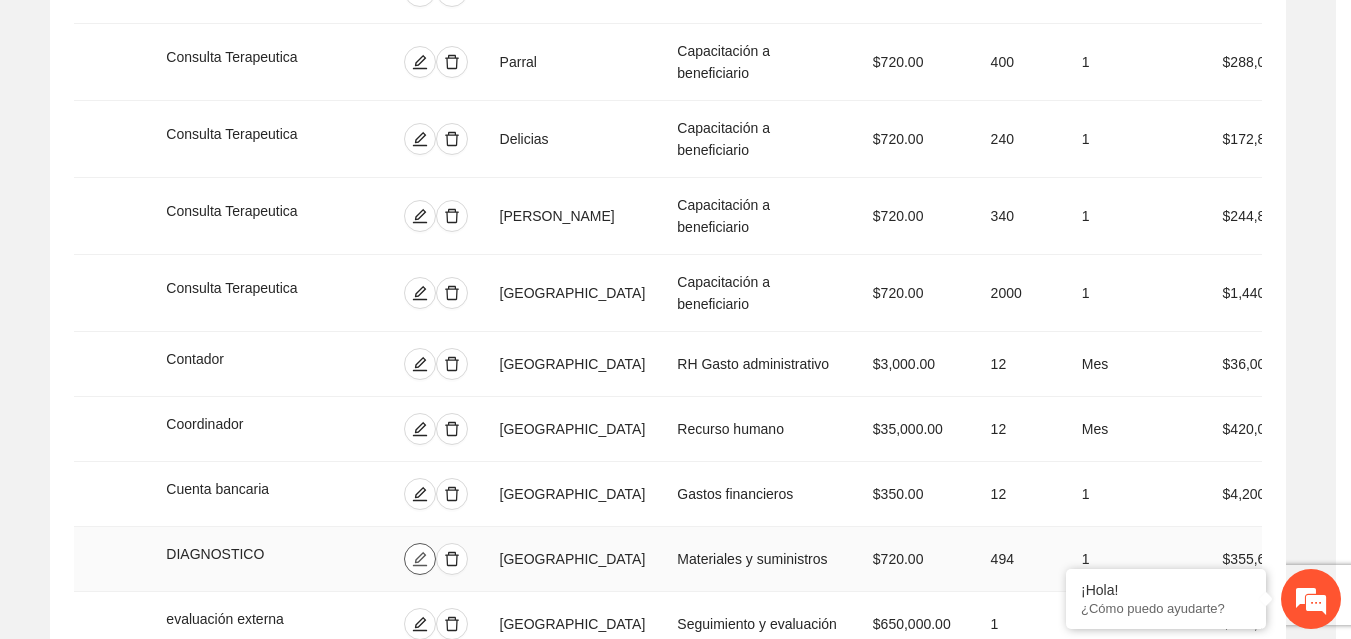 type on "**********" 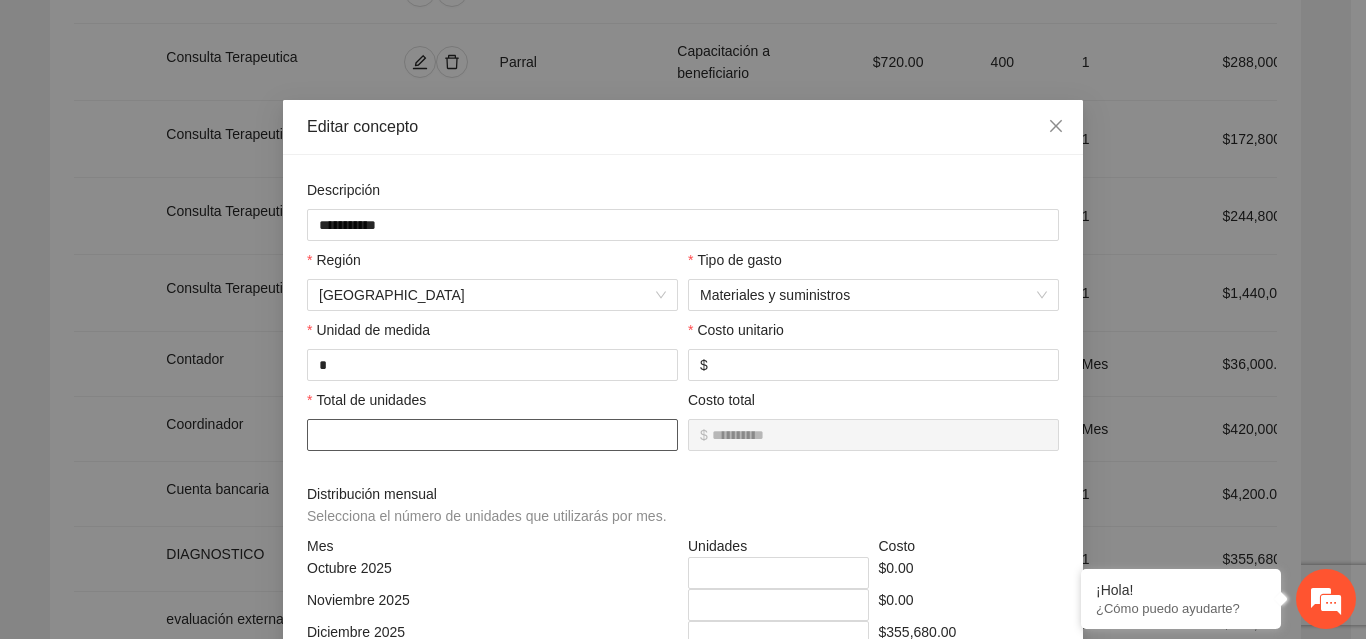 click on "***" at bounding box center (492, 435) 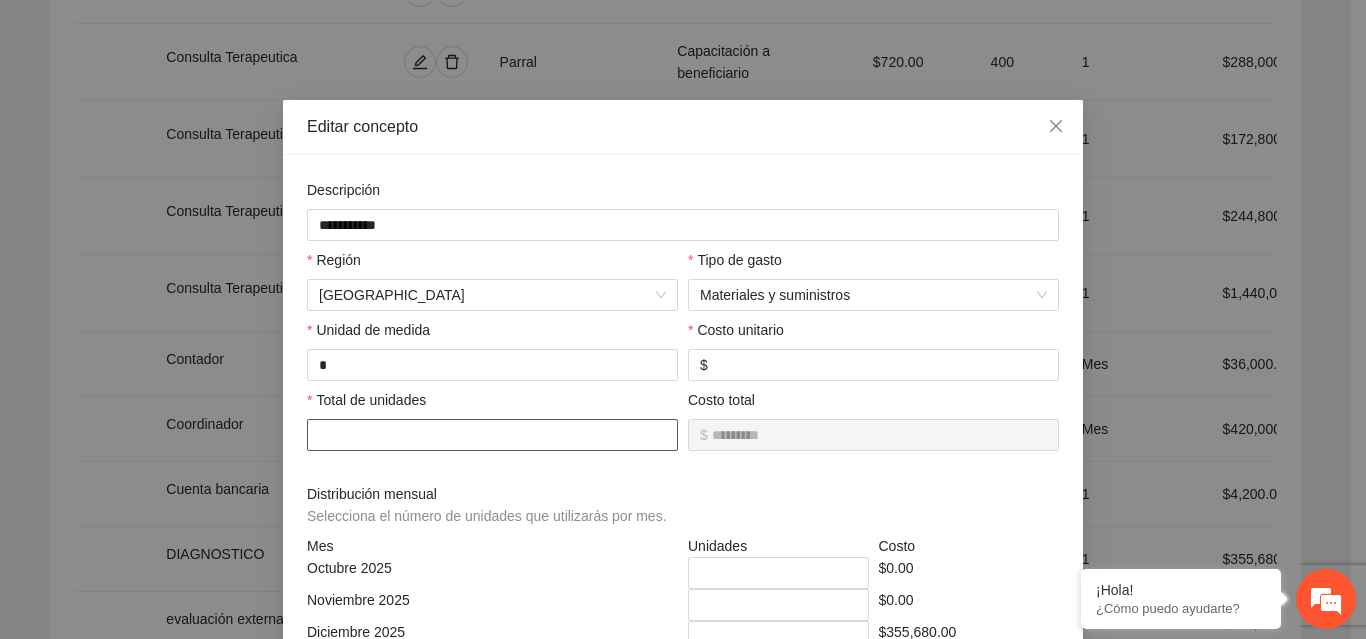 type on "***" 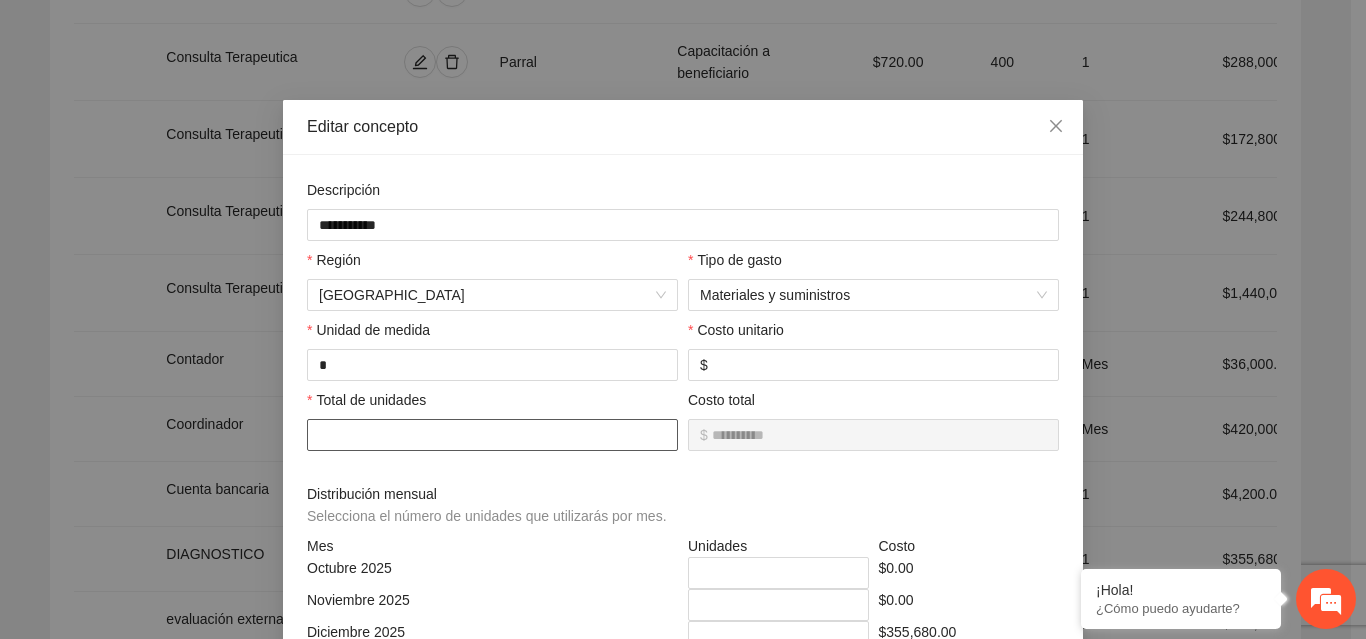 type on "***" 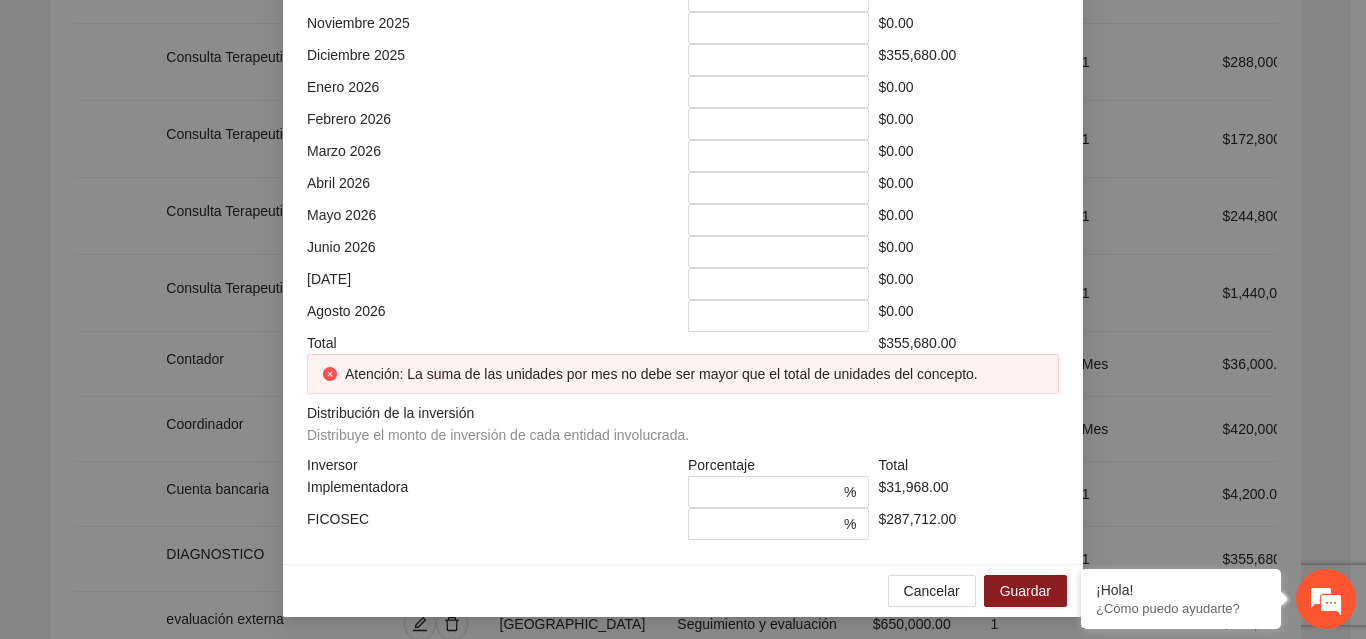 scroll, scrollTop: 579, scrollLeft: 0, axis: vertical 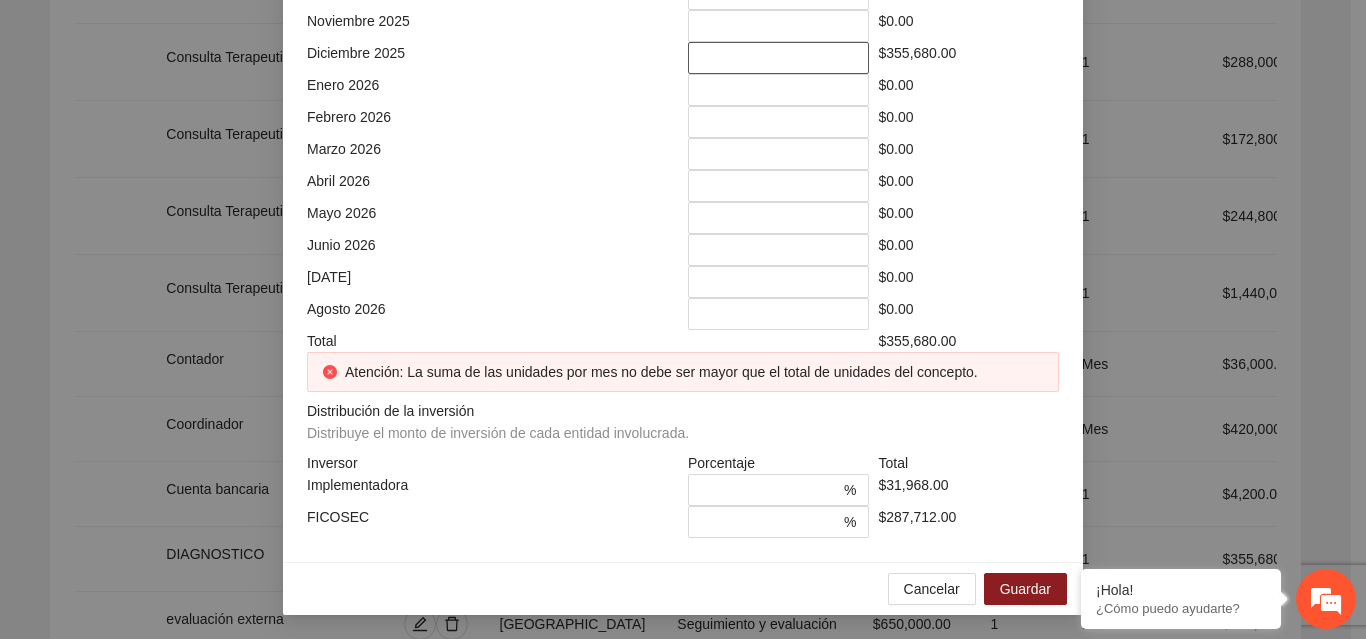 click on "***" at bounding box center (778, 58) 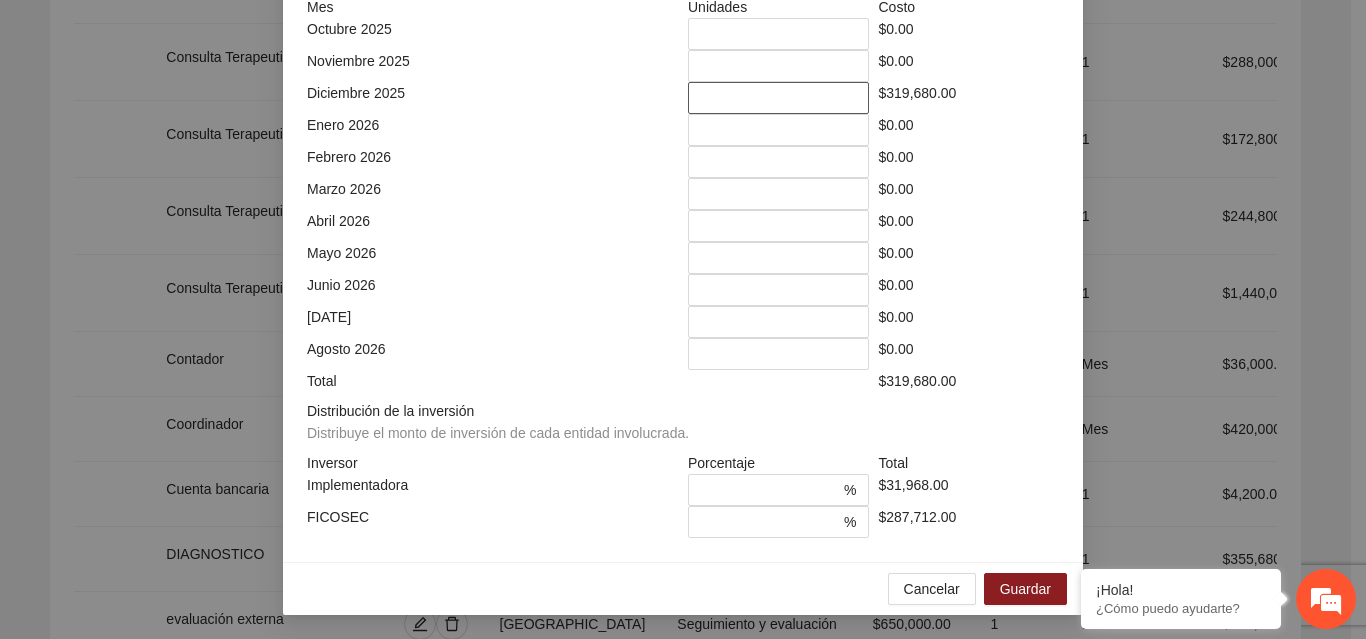 scroll, scrollTop: 539, scrollLeft: 0, axis: vertical 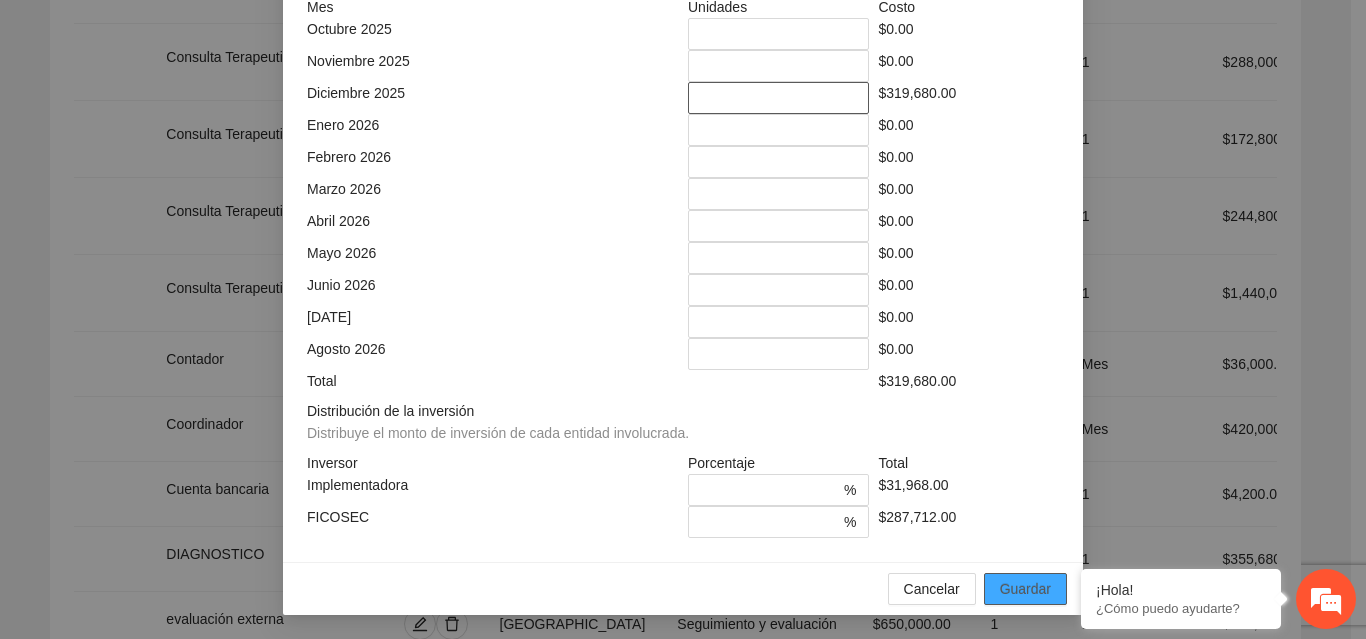 type on "***" 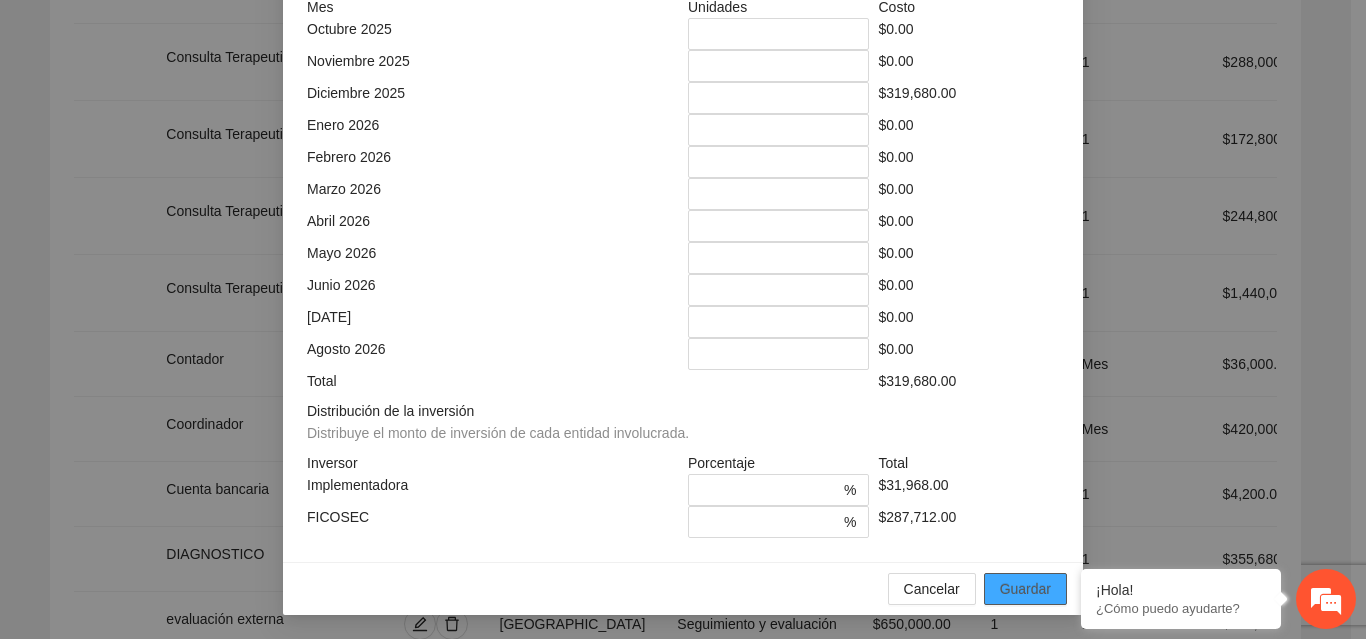 click on "Guardar" at bounding box center (1025, 589) 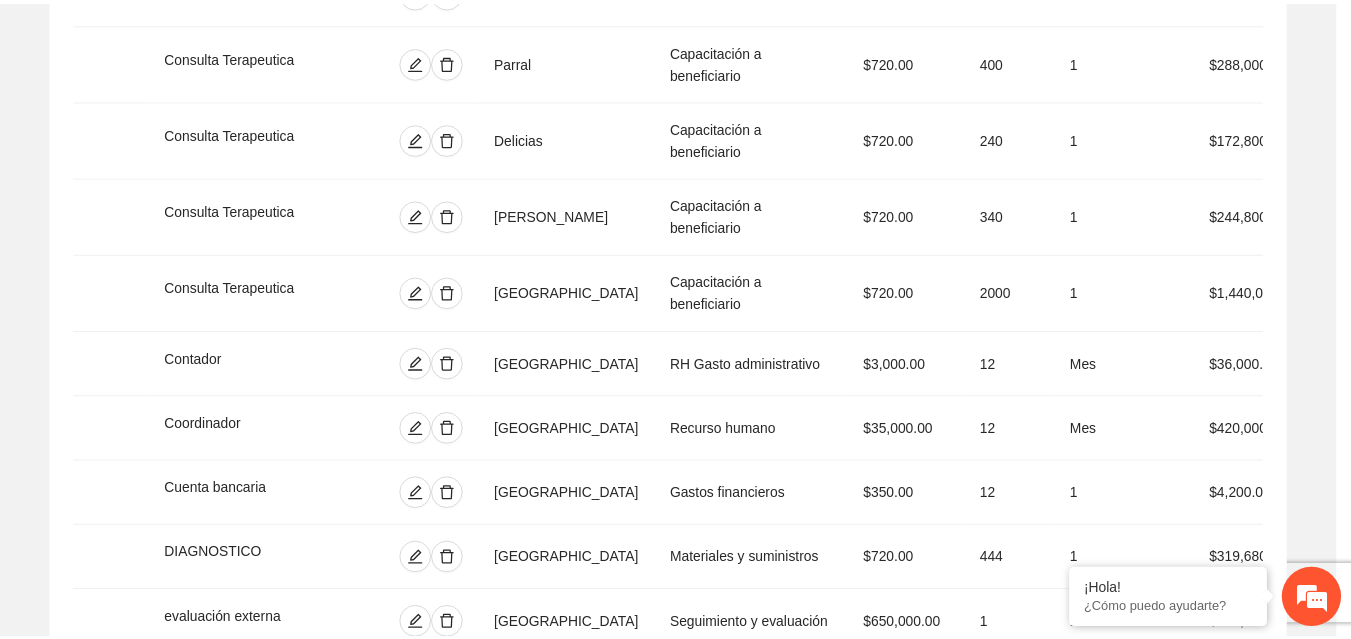 scroll, scrollTop: 439, scrollLeft: 0, axis: vertical 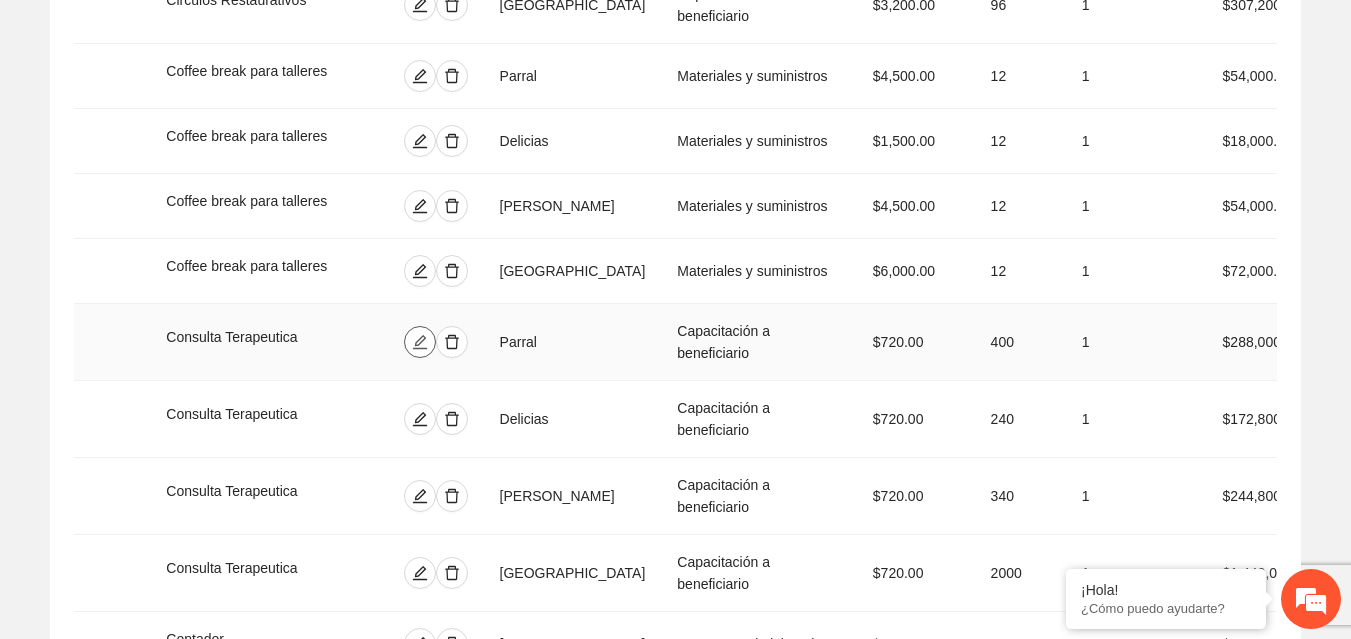 click 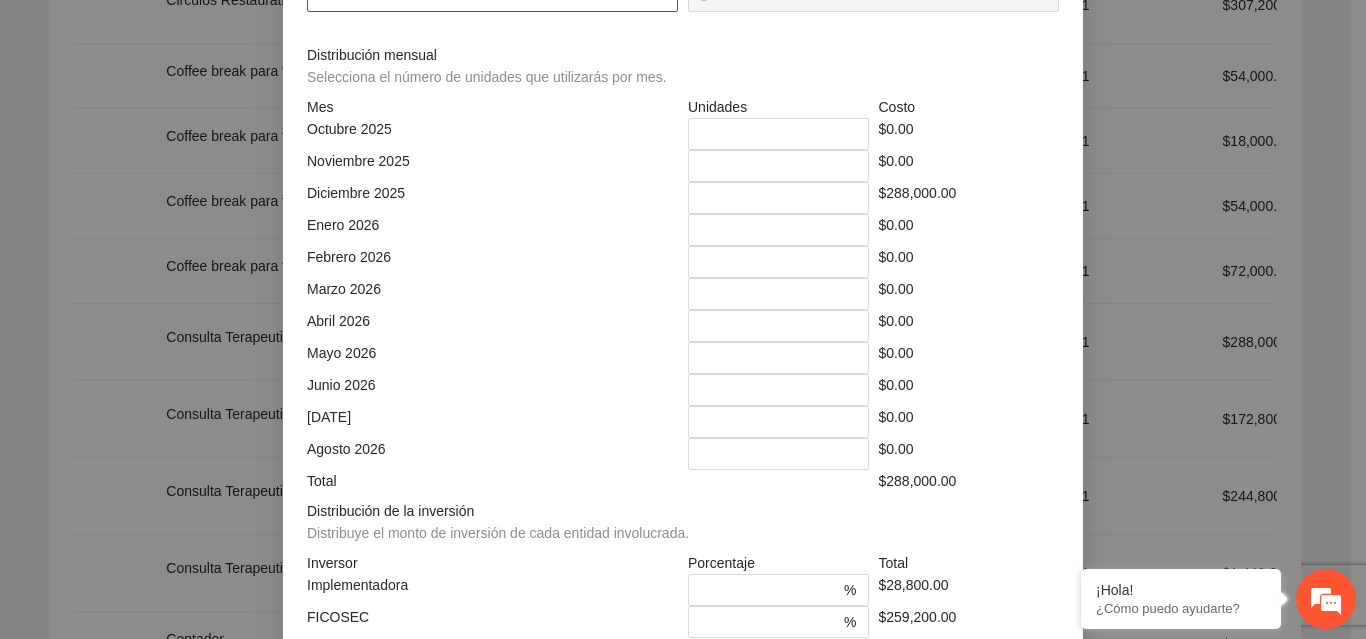 click on "***" at bounding box center (492, -4) 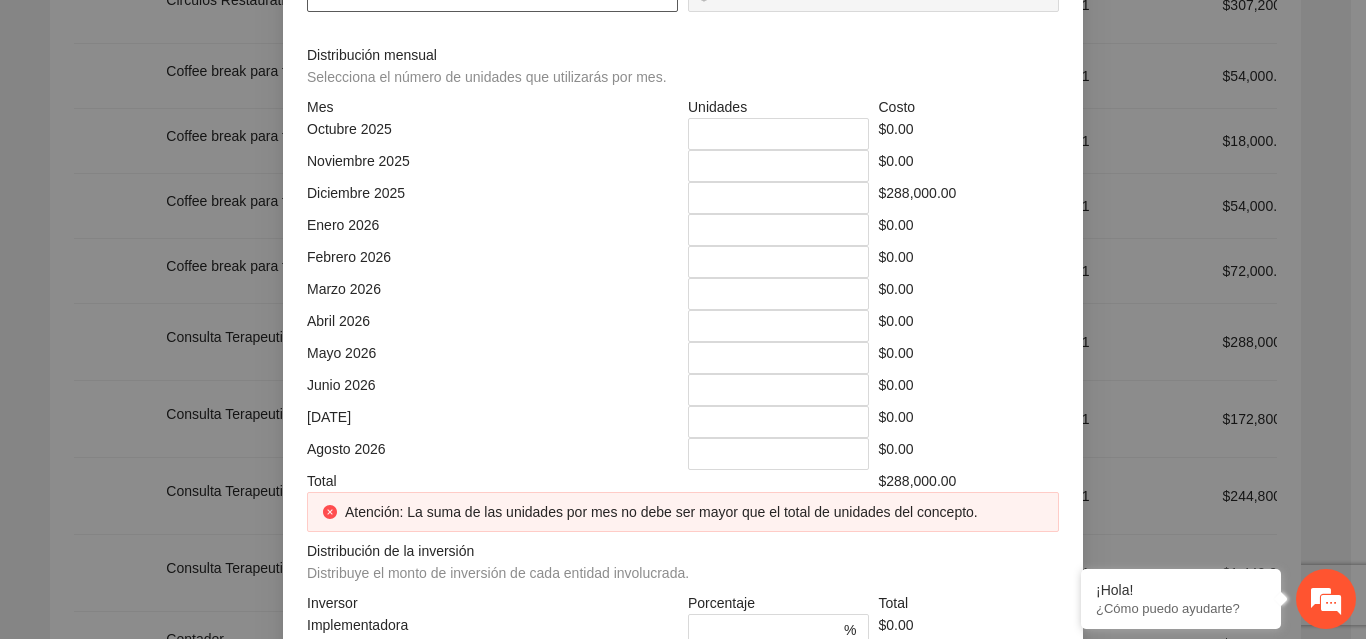 type on "**********" 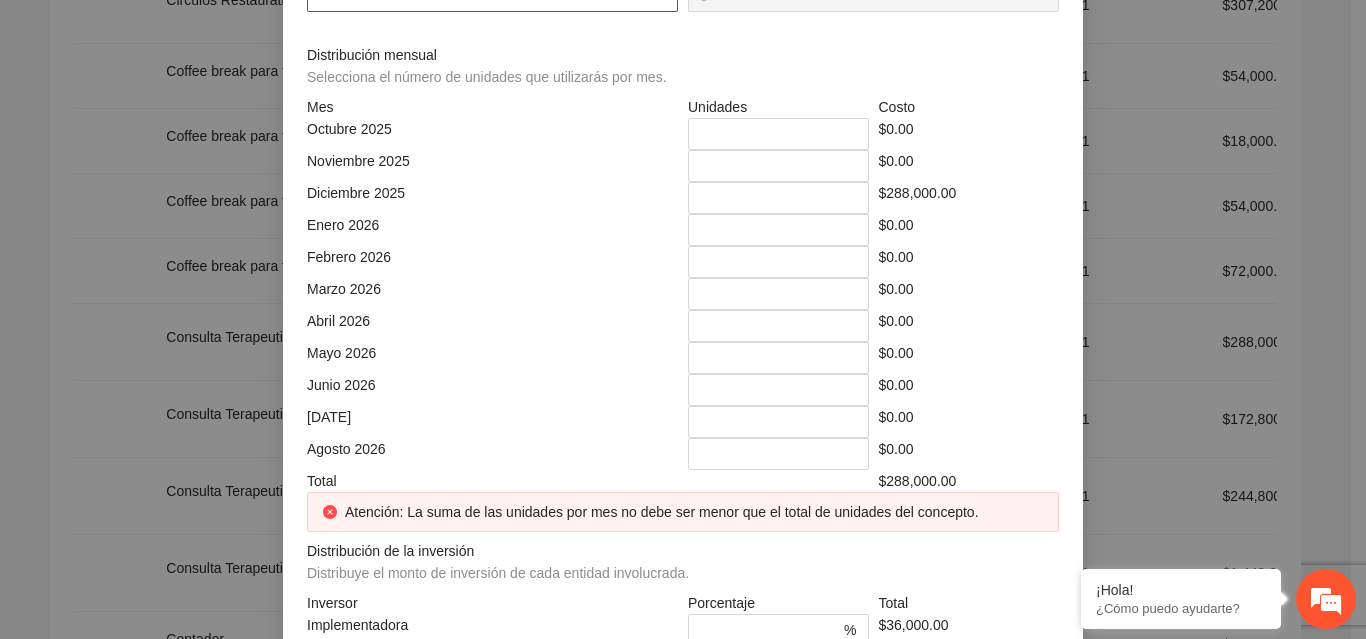 type on "***" 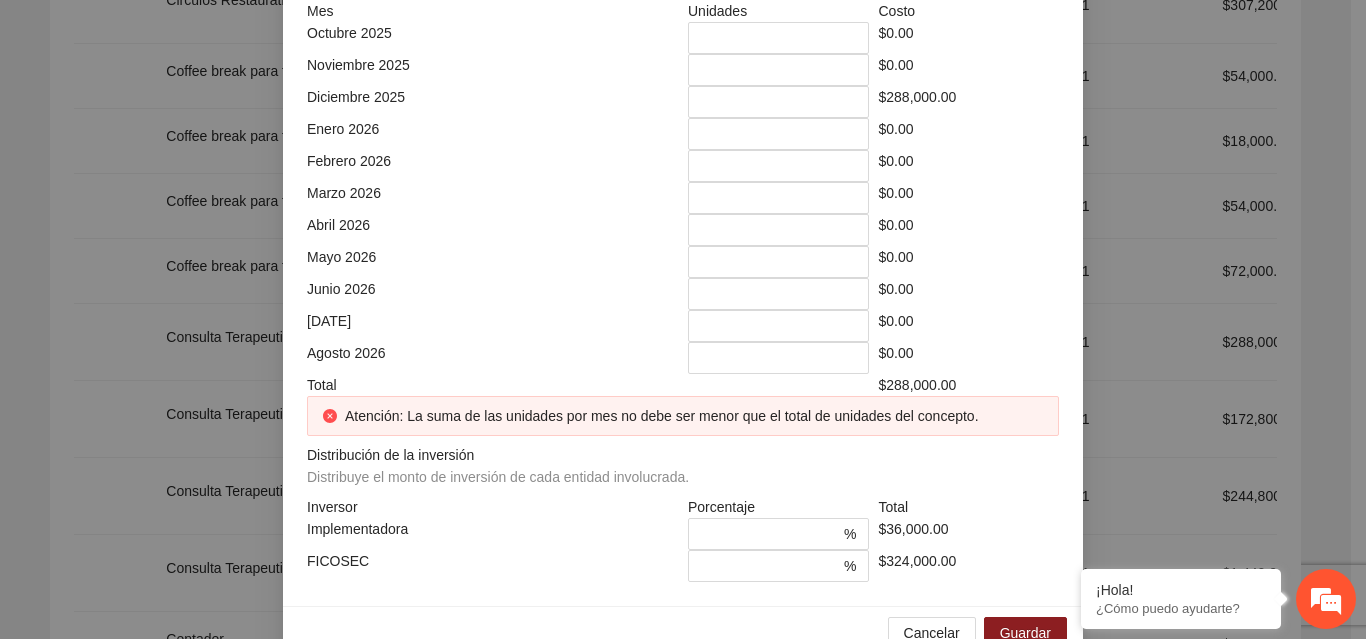 scroll, scrollTop: 579, scrollLeft: 0, axis: vertical 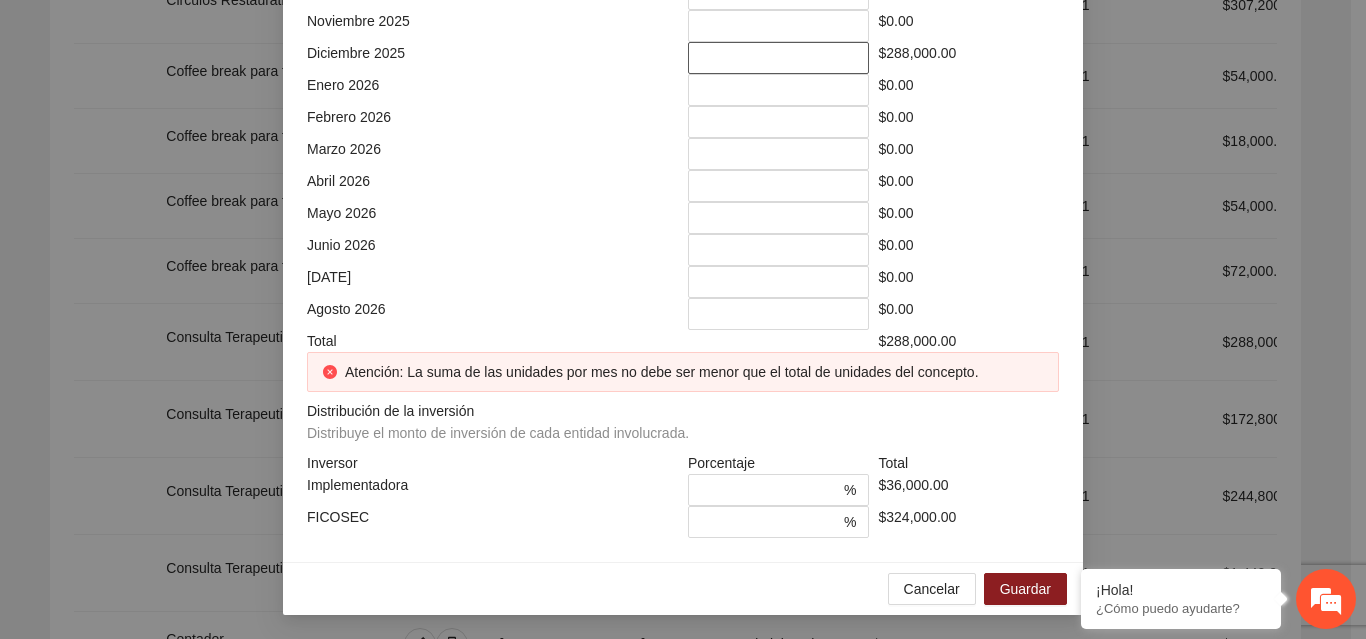 click on "***" at bounding box center (778, 58) 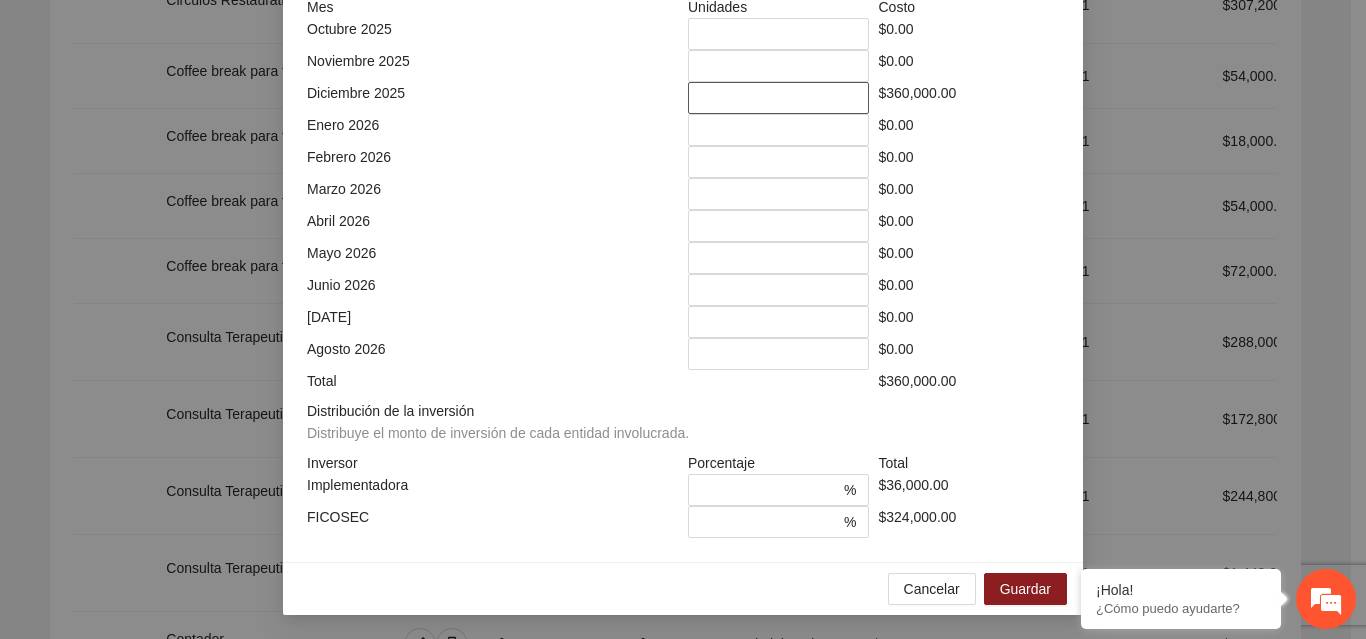 scroll, scrollTop: 539, scrollLeft: 0, axis: vertical 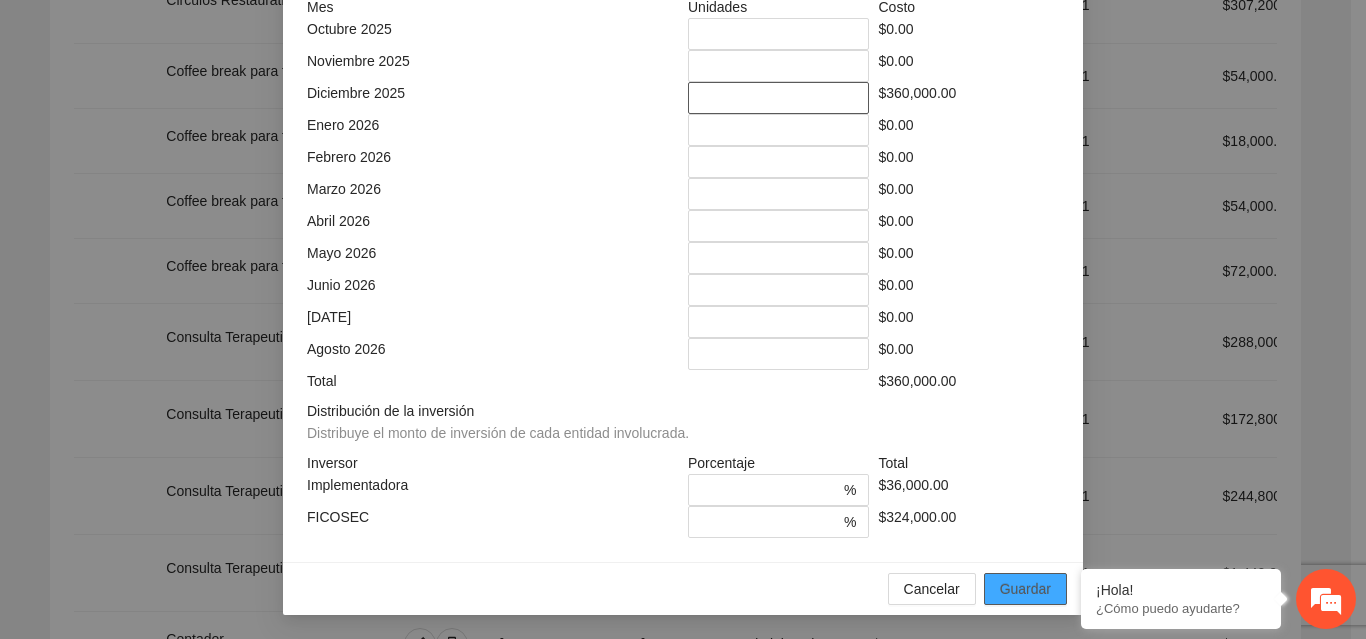type on "***" 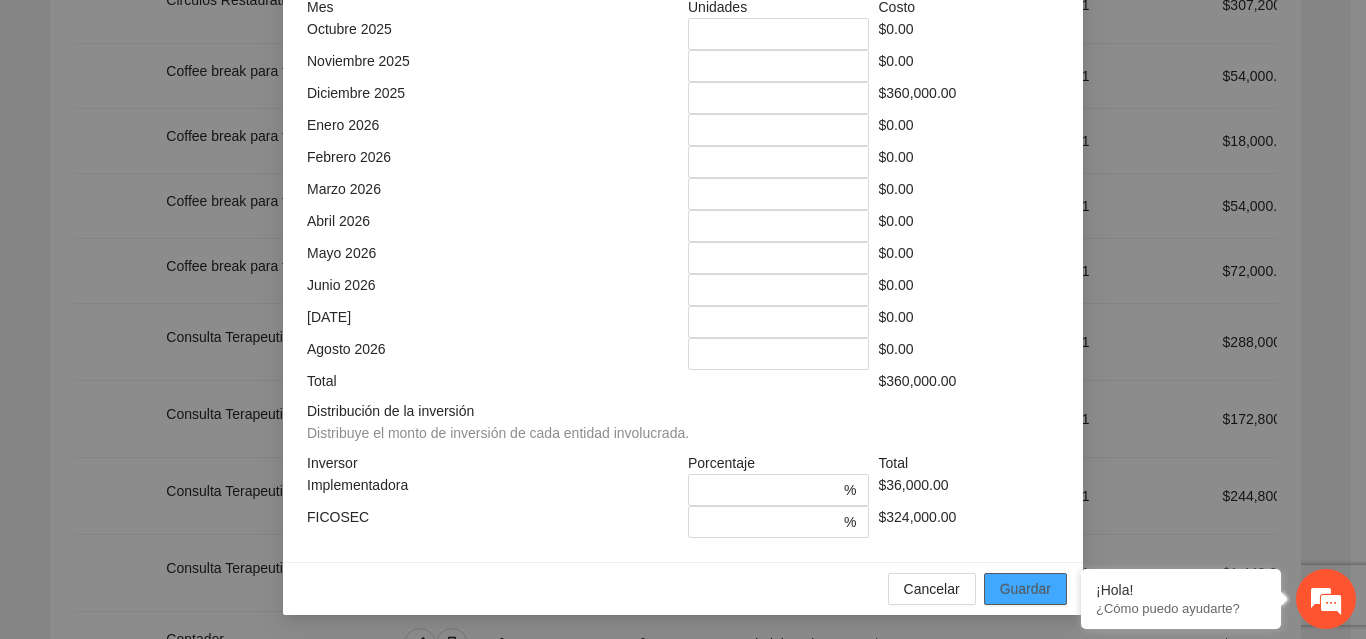 click on "Guardar" at bounding box center [1025, 589] 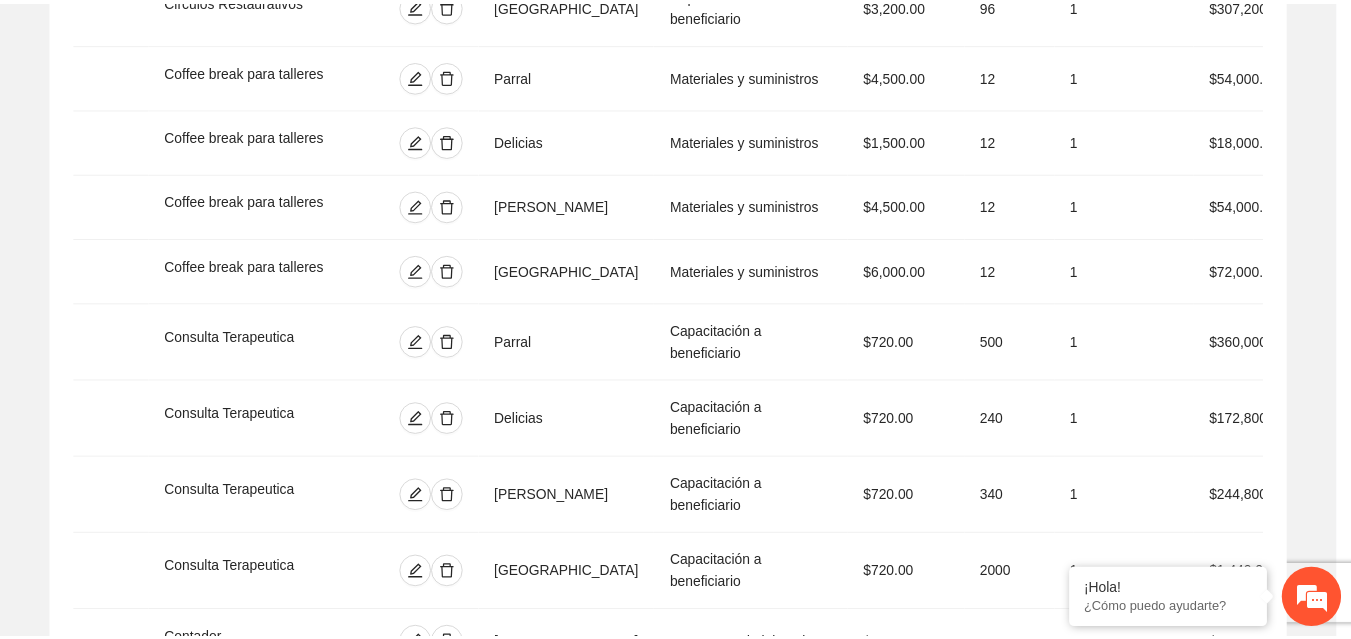 scroll, scrollTop: 439, scrollLeft: 0, axis: vertical 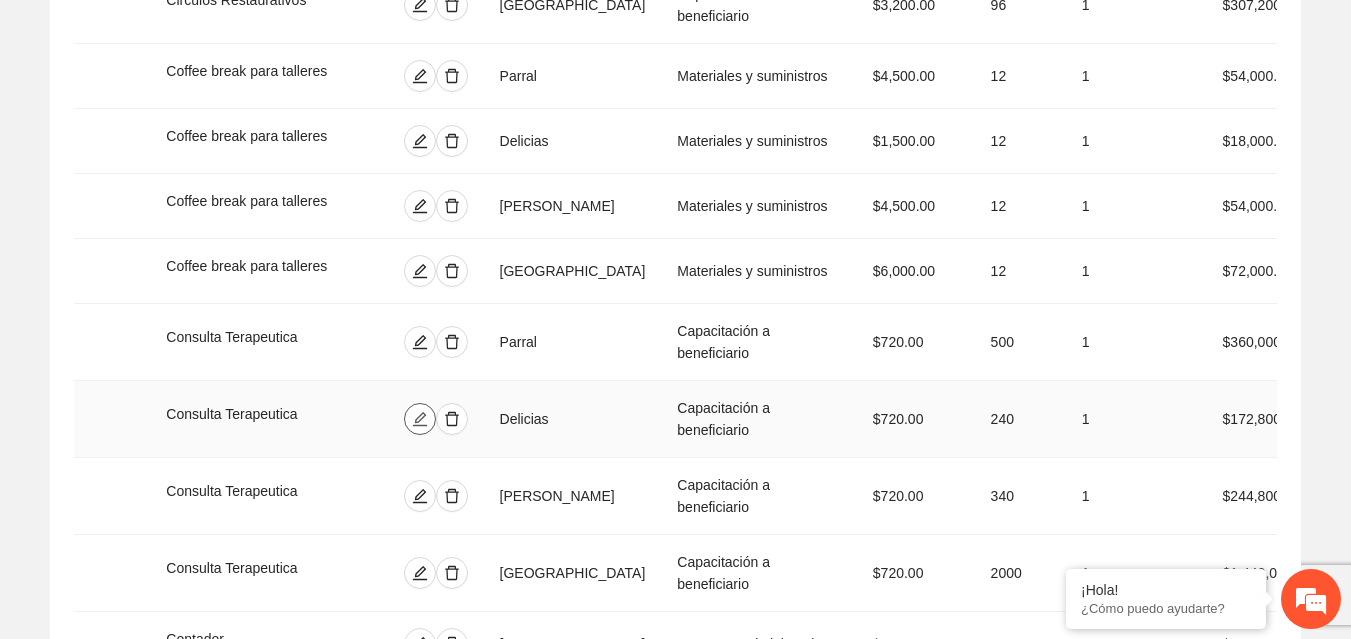 click at bounding box center [420, 419] 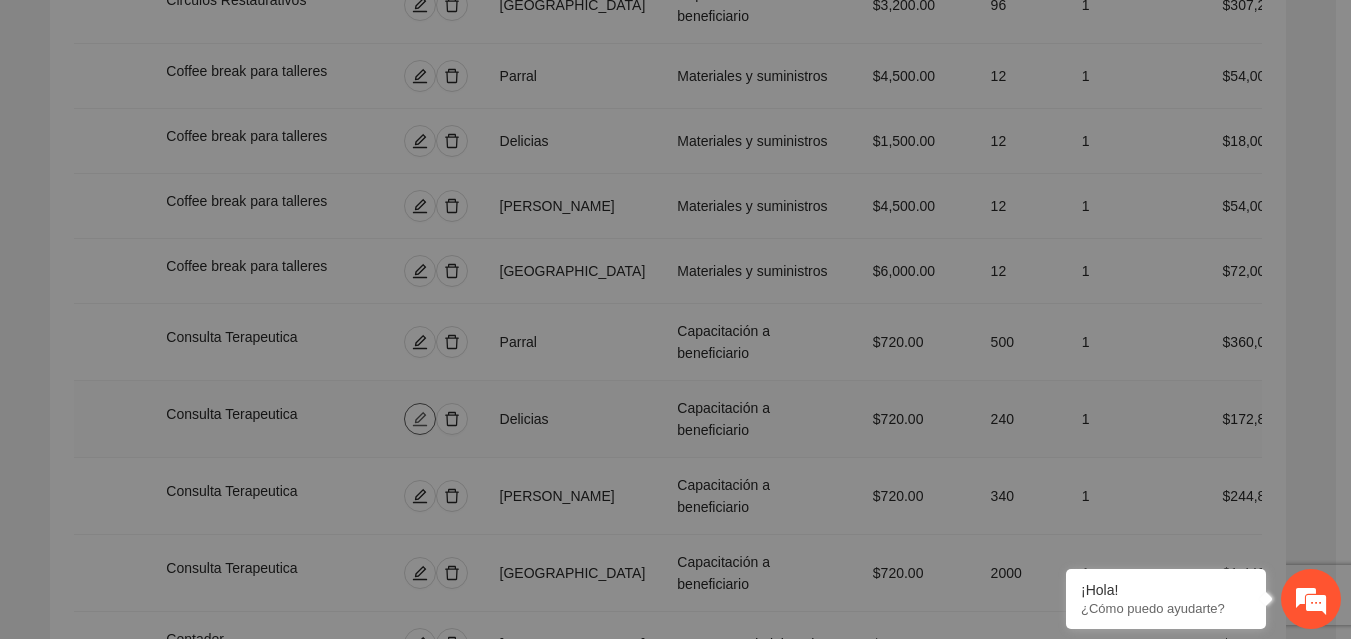 type on "***" 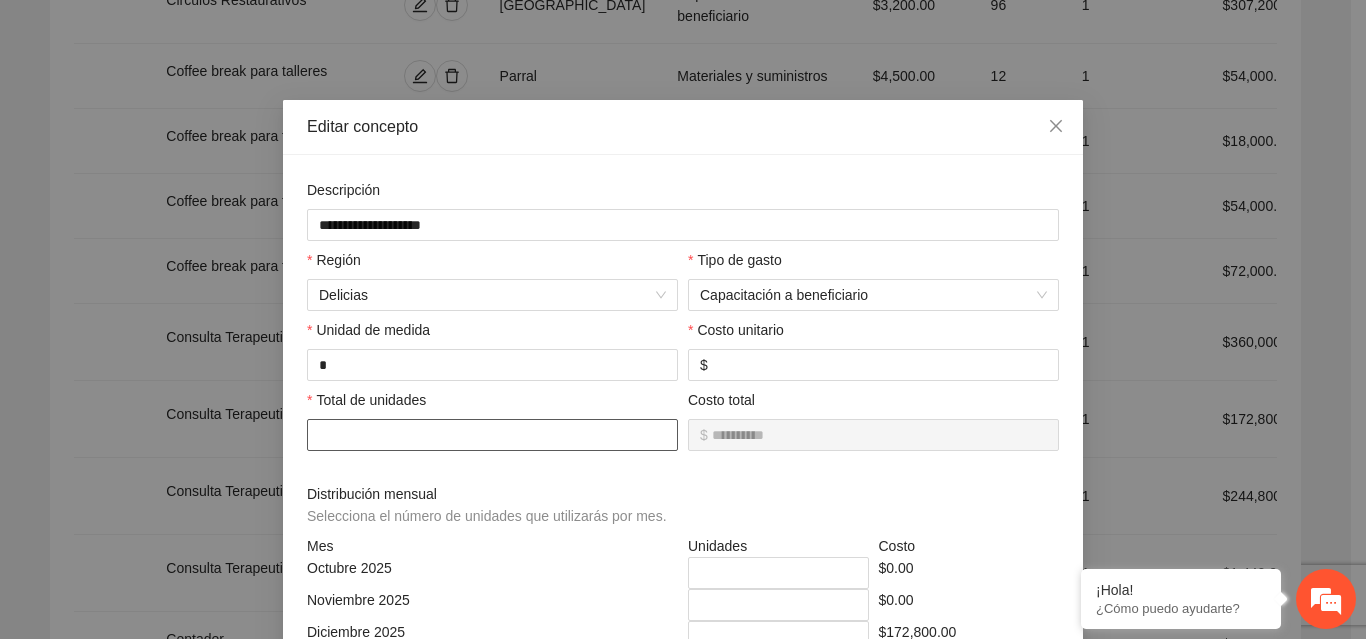 click on "***" at bounding box center [492, 435] 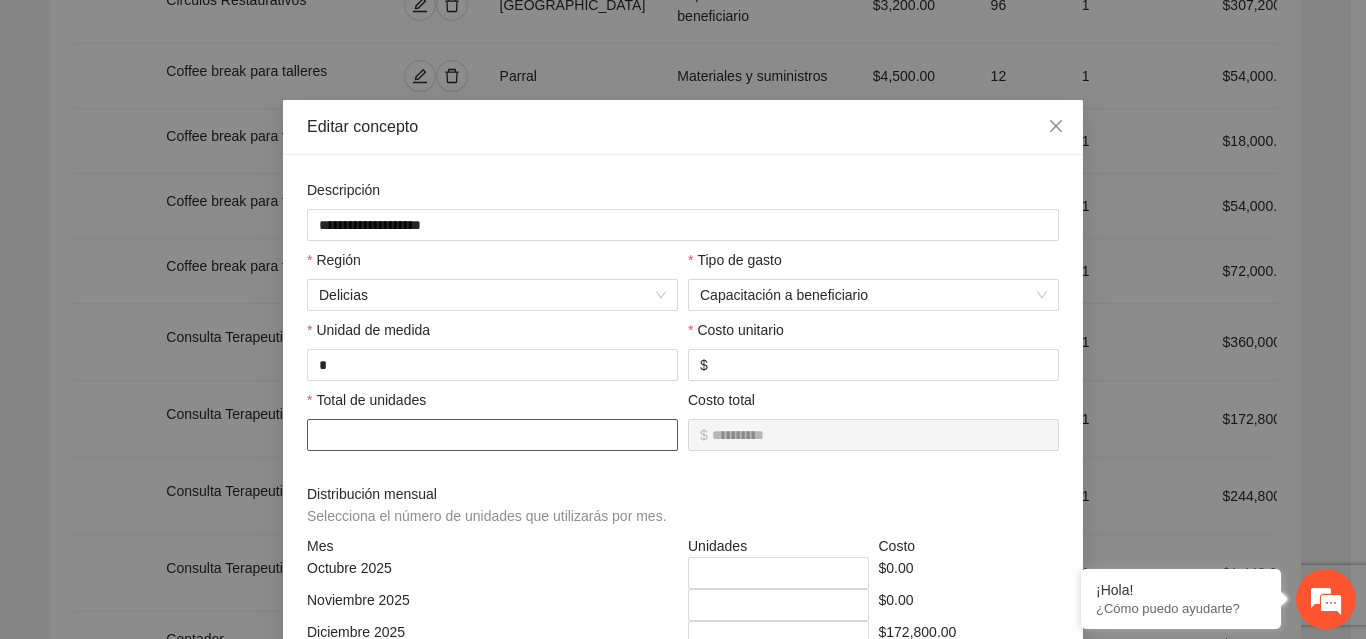 type on "*********" 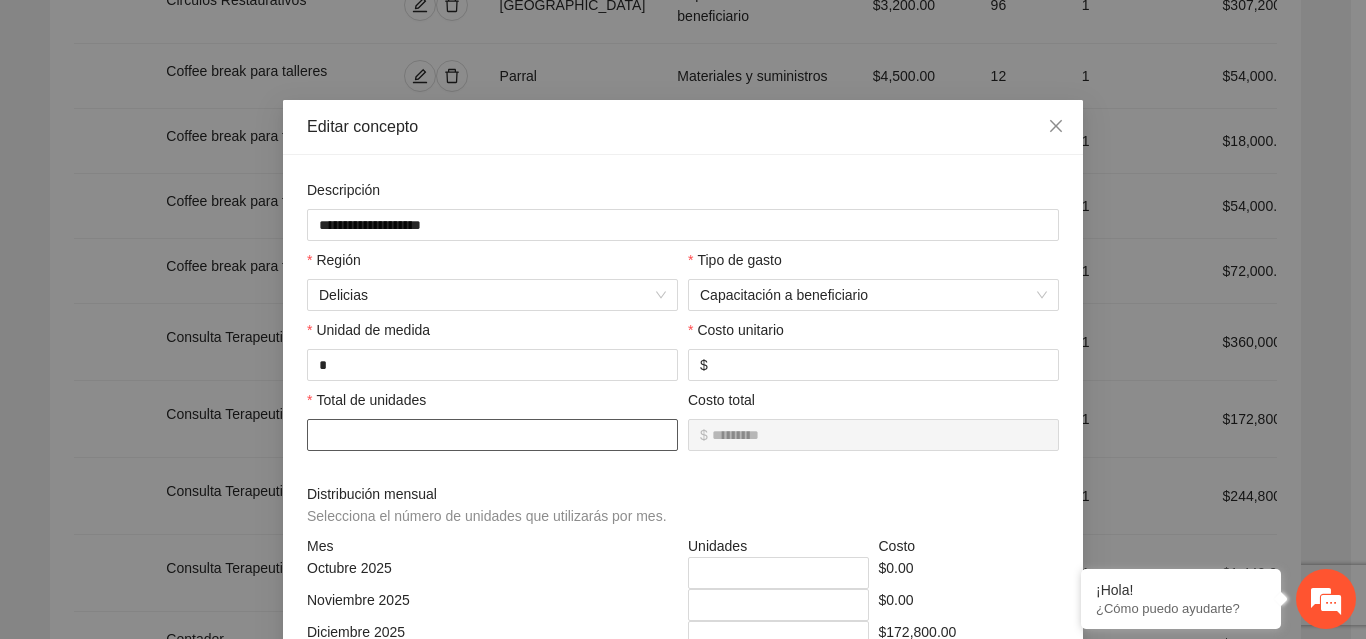 type on "****" 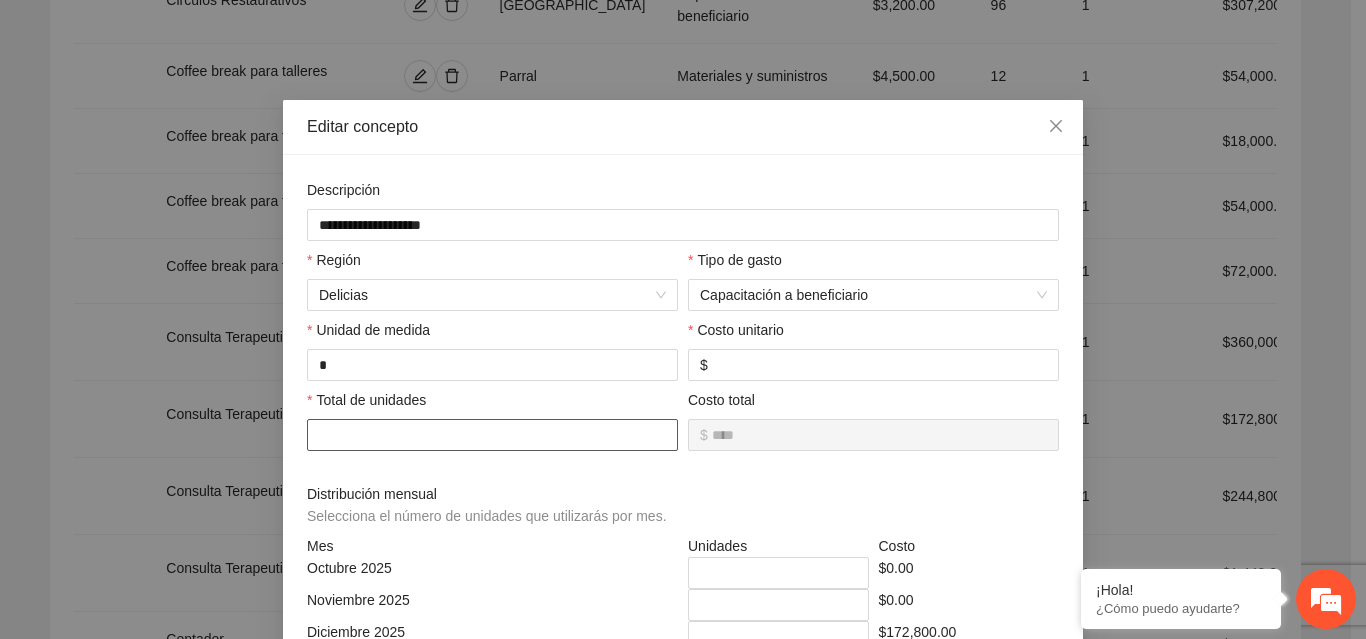 type on "*********" 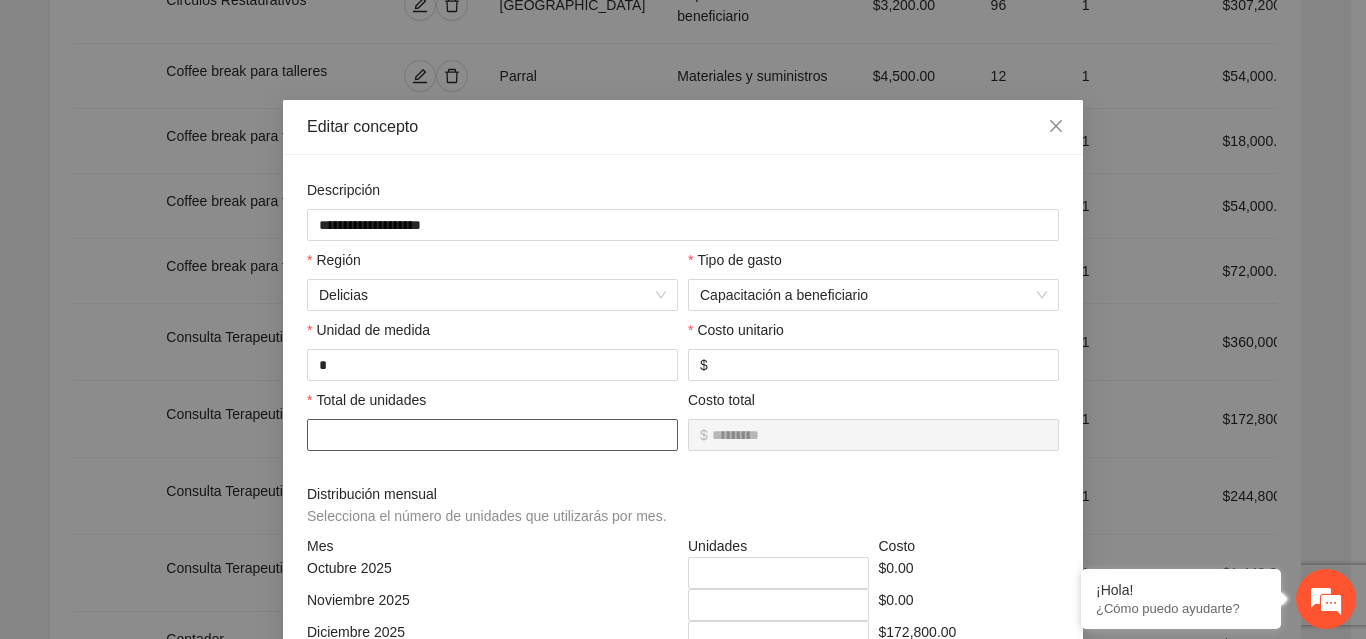 type on "**********" 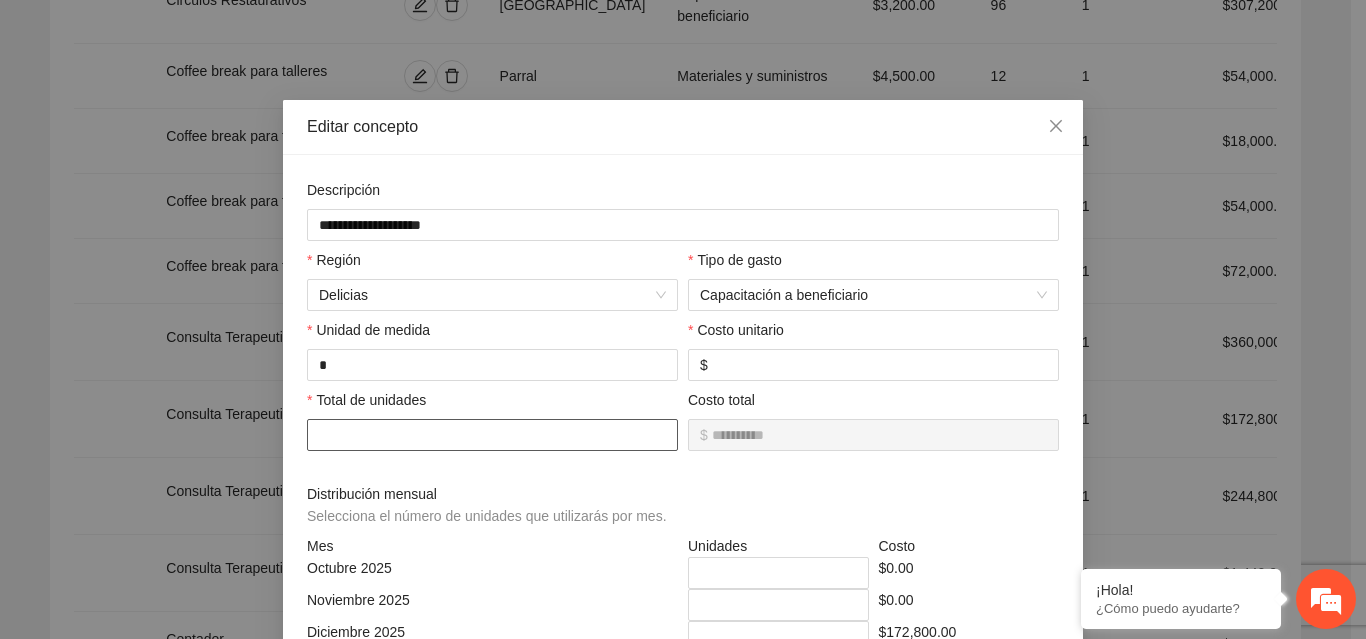 type on "**********" 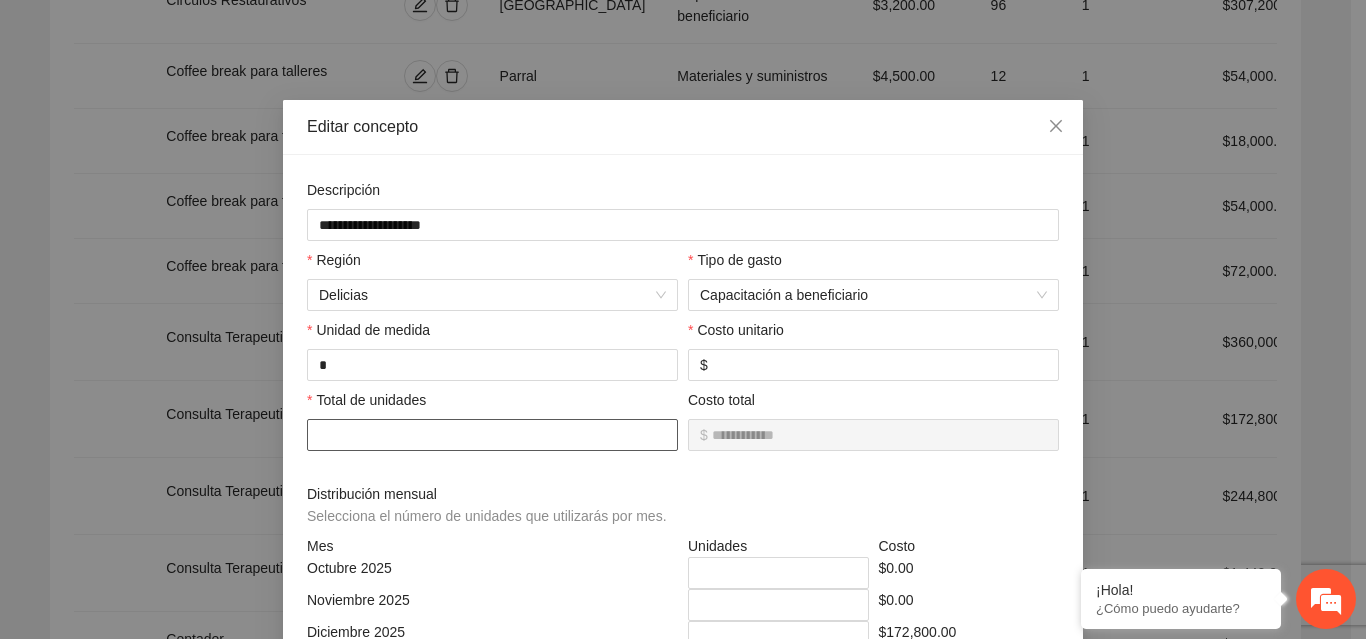 type on "**********" 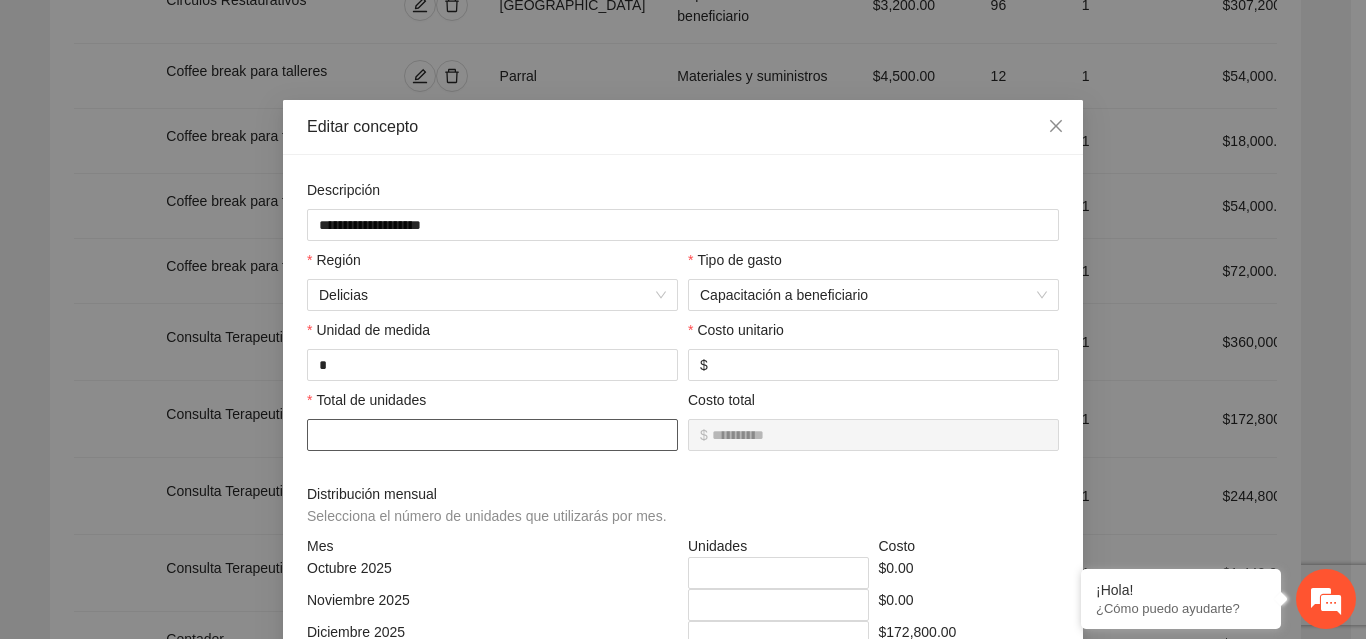 type on "***" 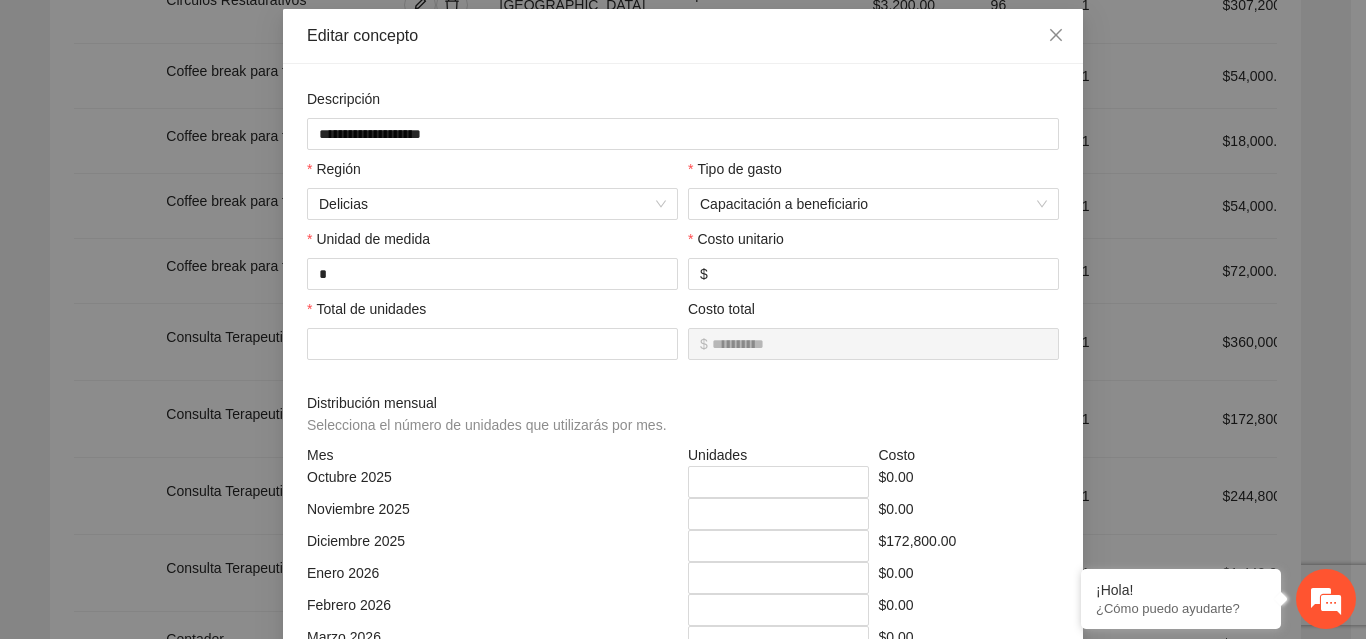 scroll, scrollTop: 129, scrollLeft: 0, axis: vertical 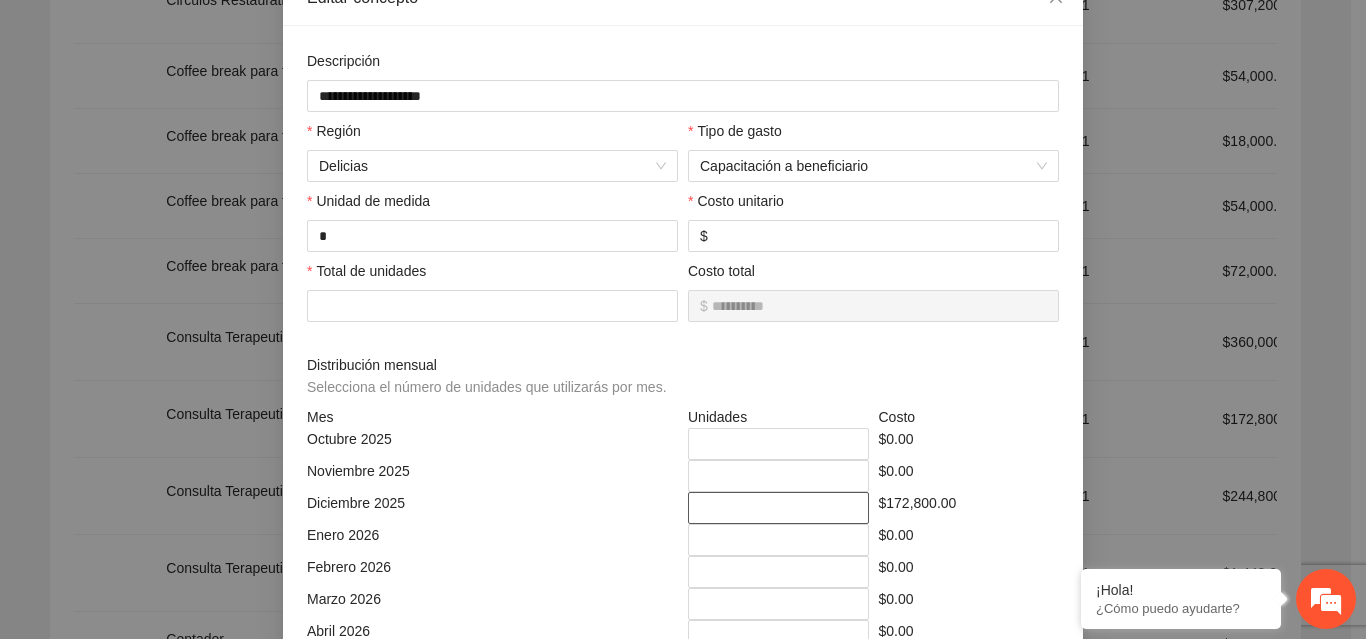 click on "***" at bounding box center (778, 508) 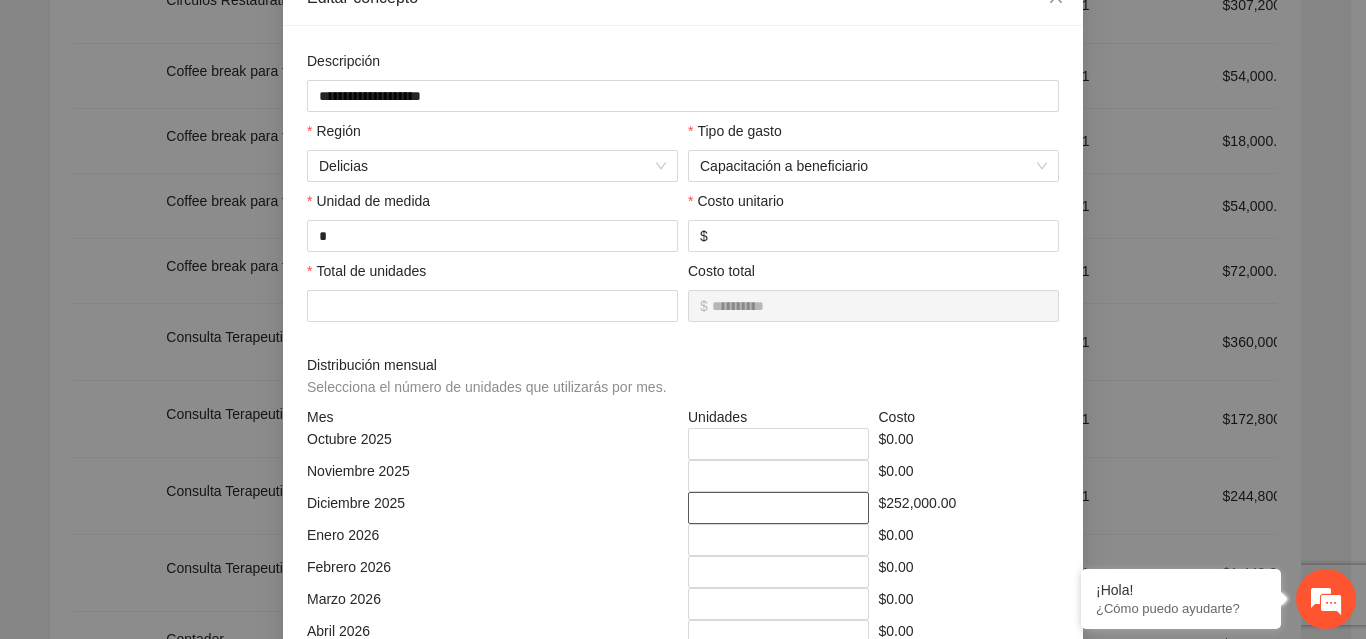 type on "***" 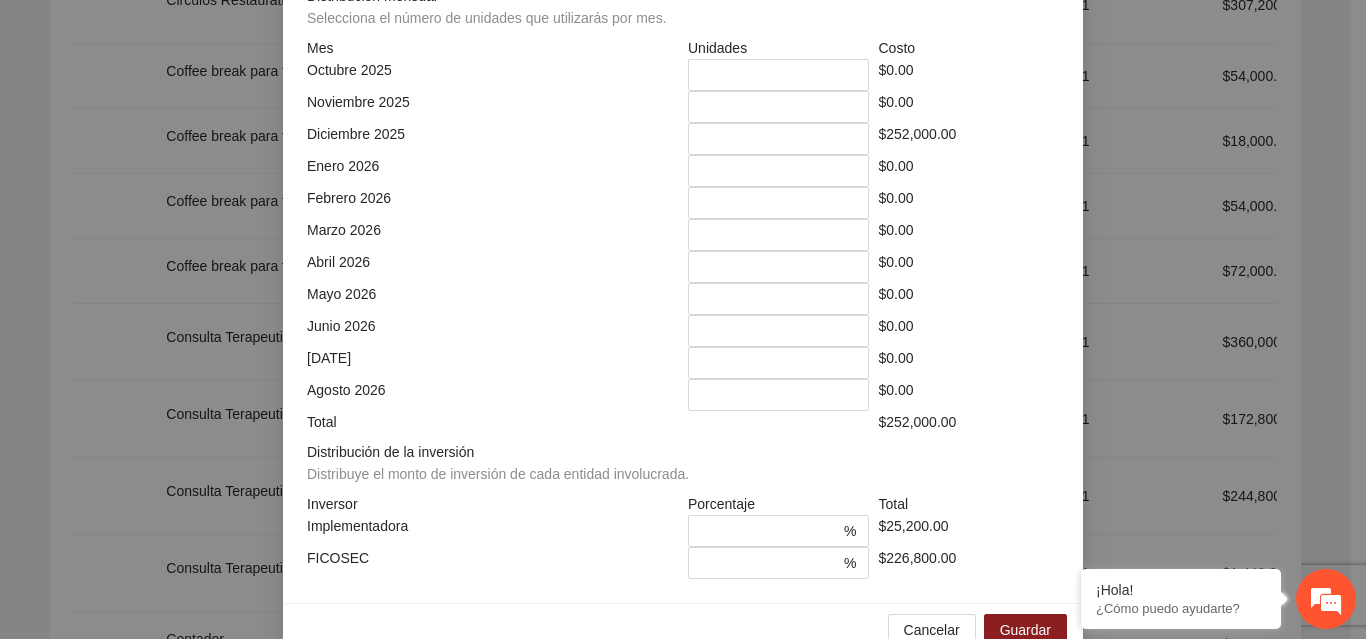 scroll, scrollTop: 539, scrollLeft: 0, axis: vertical 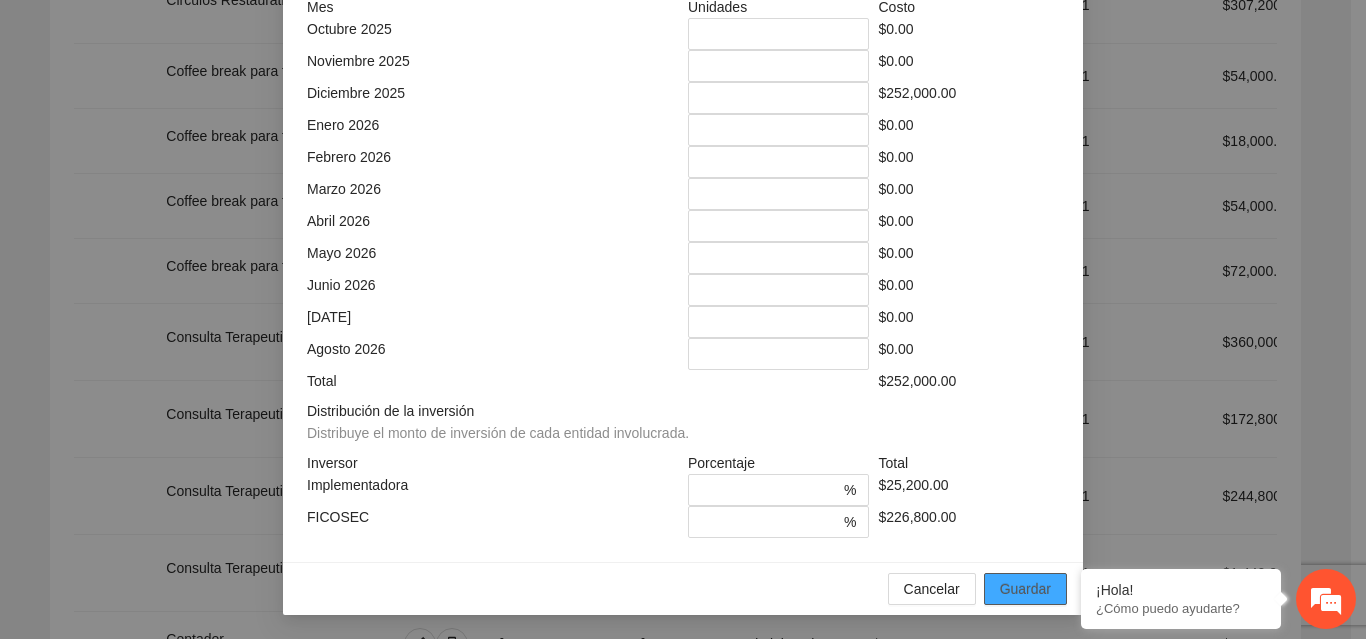 click on "Guardar" at bounding box center [1025, 589] 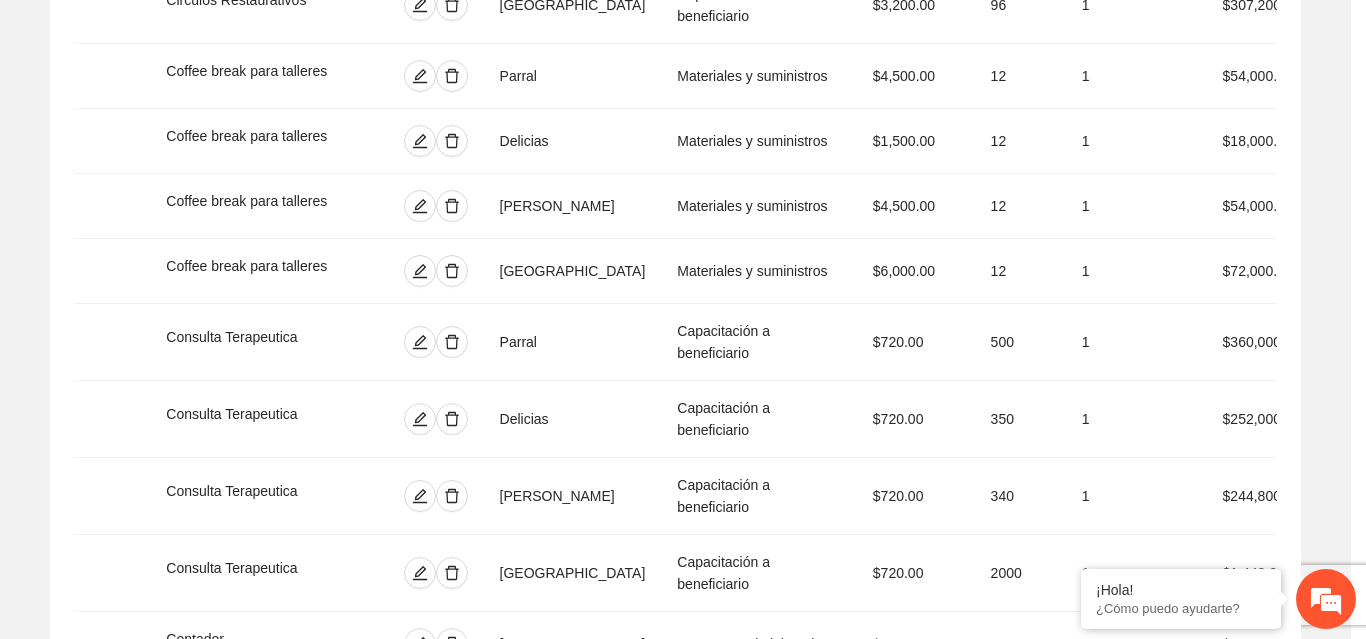 scroll, scrollTop: 439, scrollLeft: 0, axis: vertical 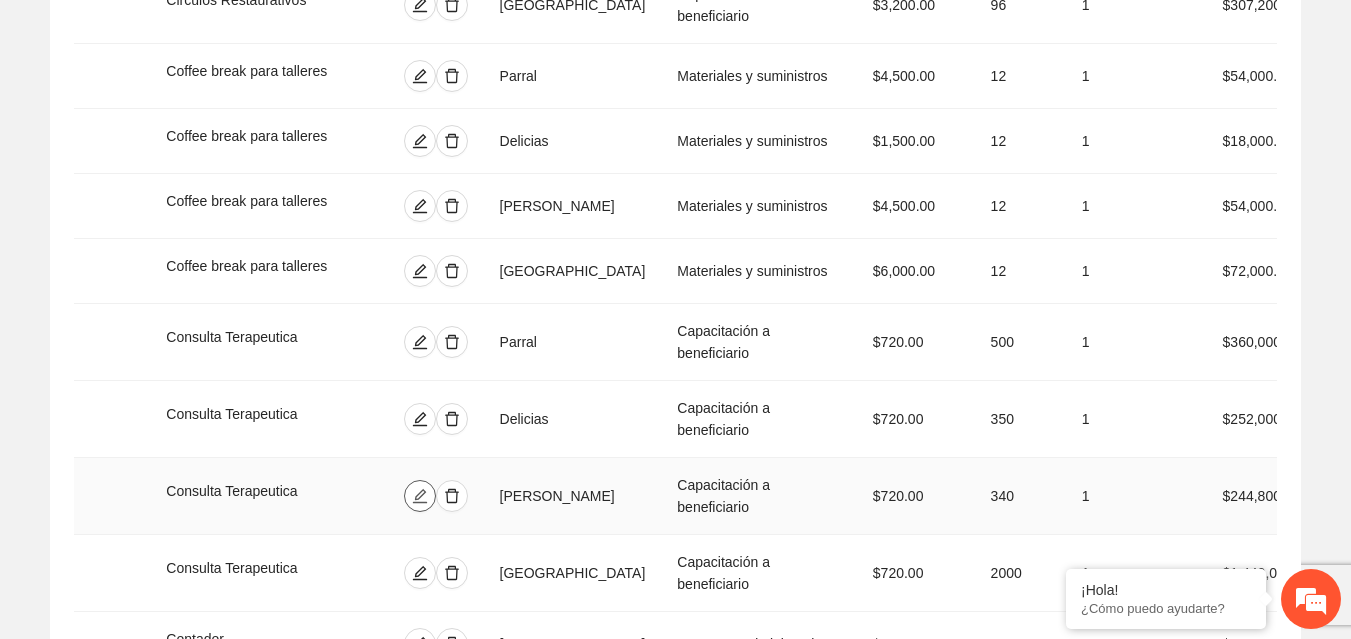 click 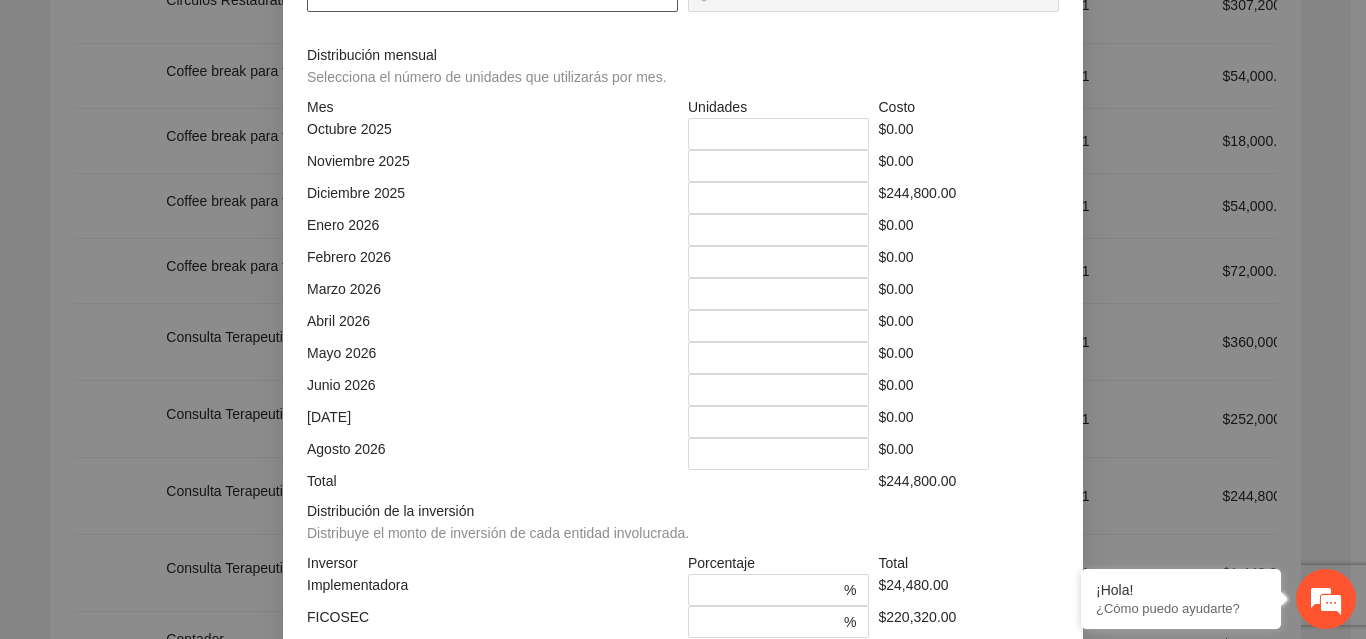 click on "***" at bounding box center [492, -4] 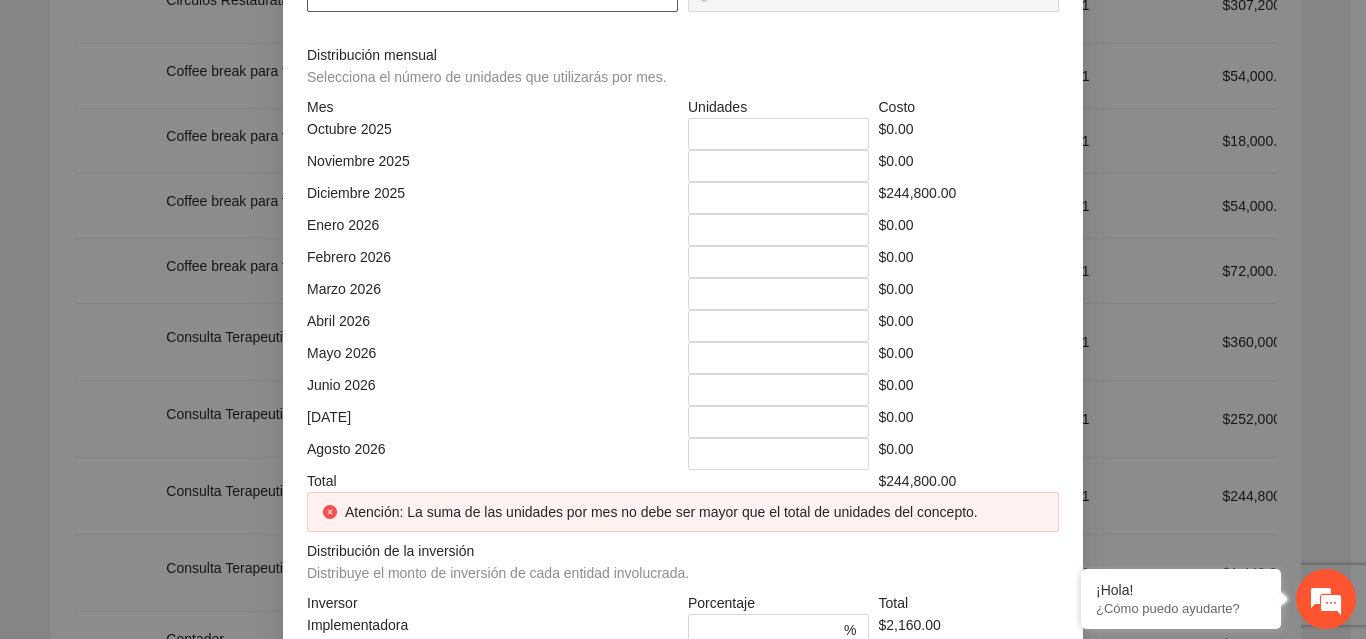 type on "****" 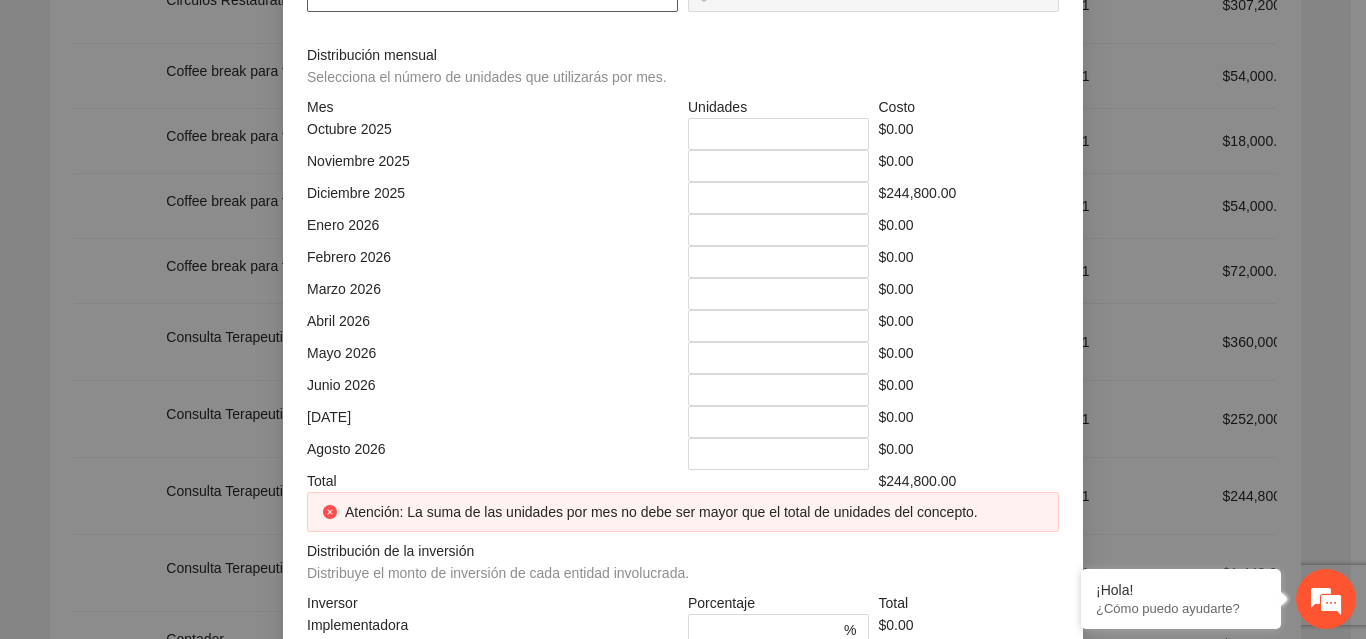 type on "*********" 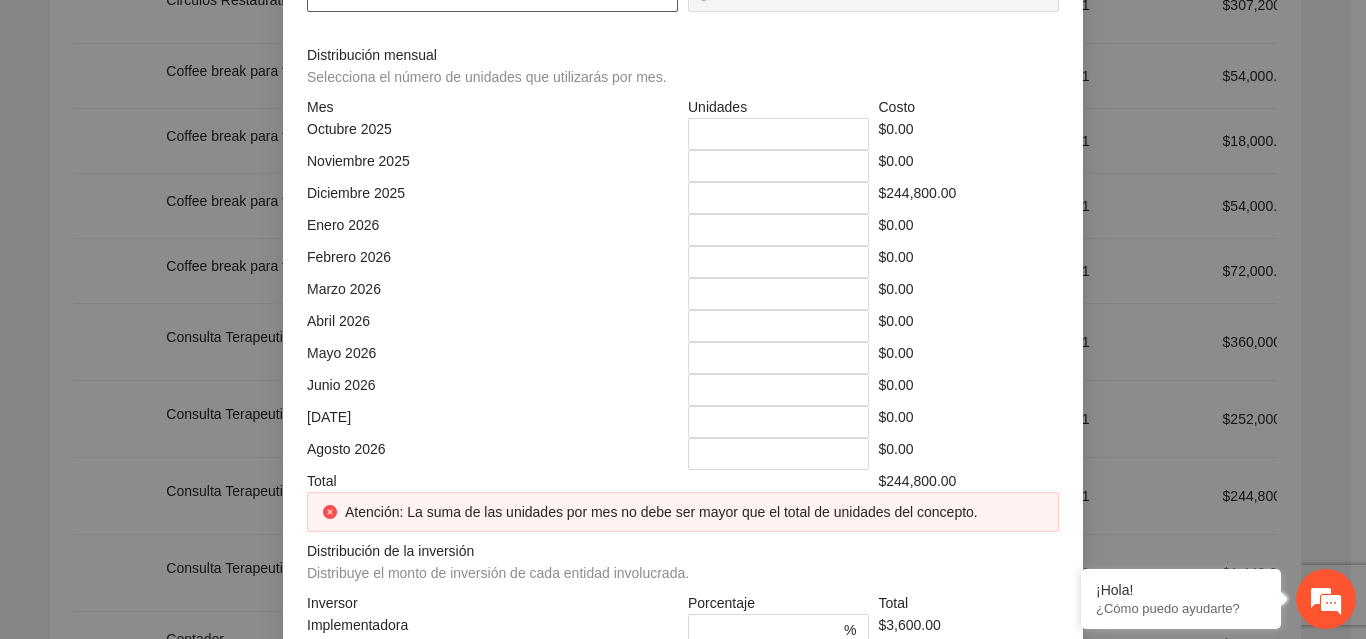 type on "**********" 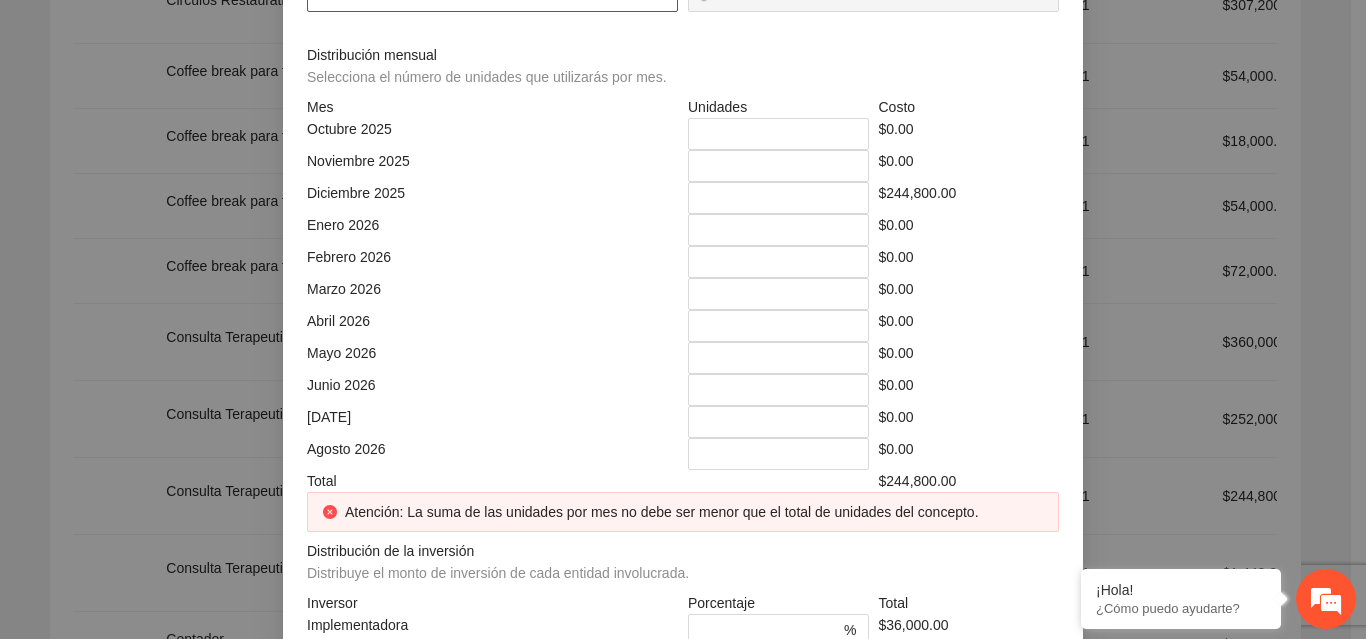 type on "***" 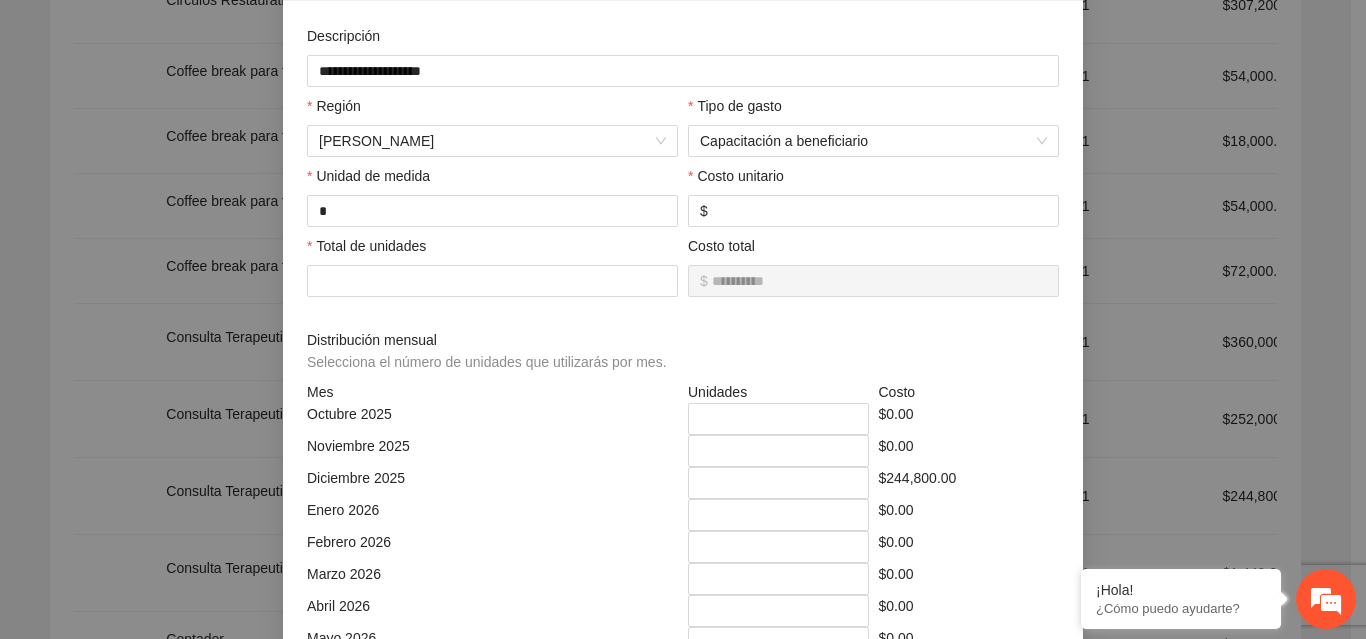 scroll, scrollTop: 160, scrollLeft: 0, axis: vertical 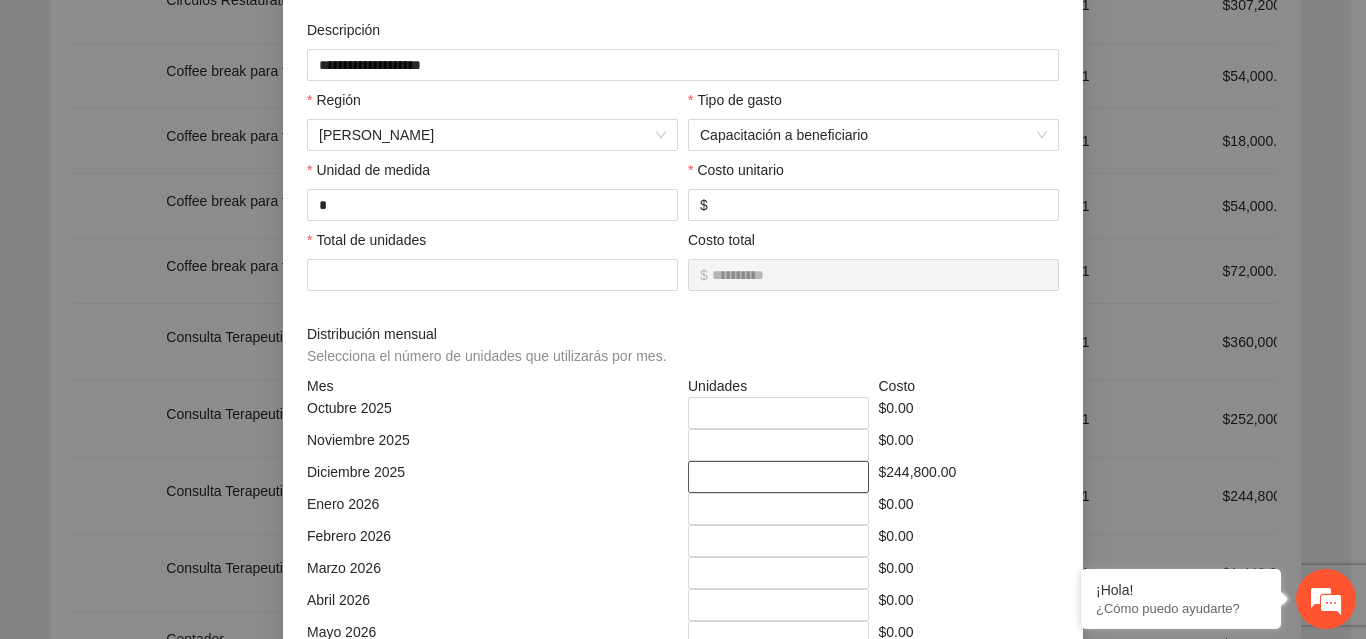 click on "***" at bounding box center (778, 477) 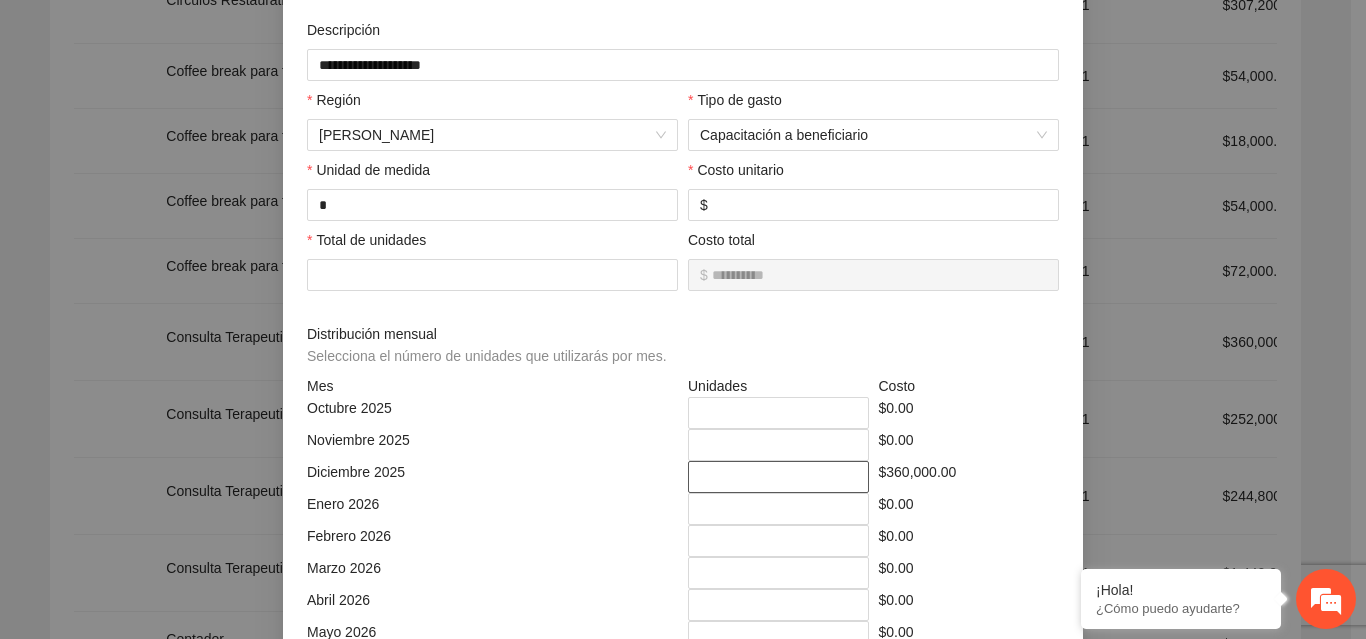 type on "***" 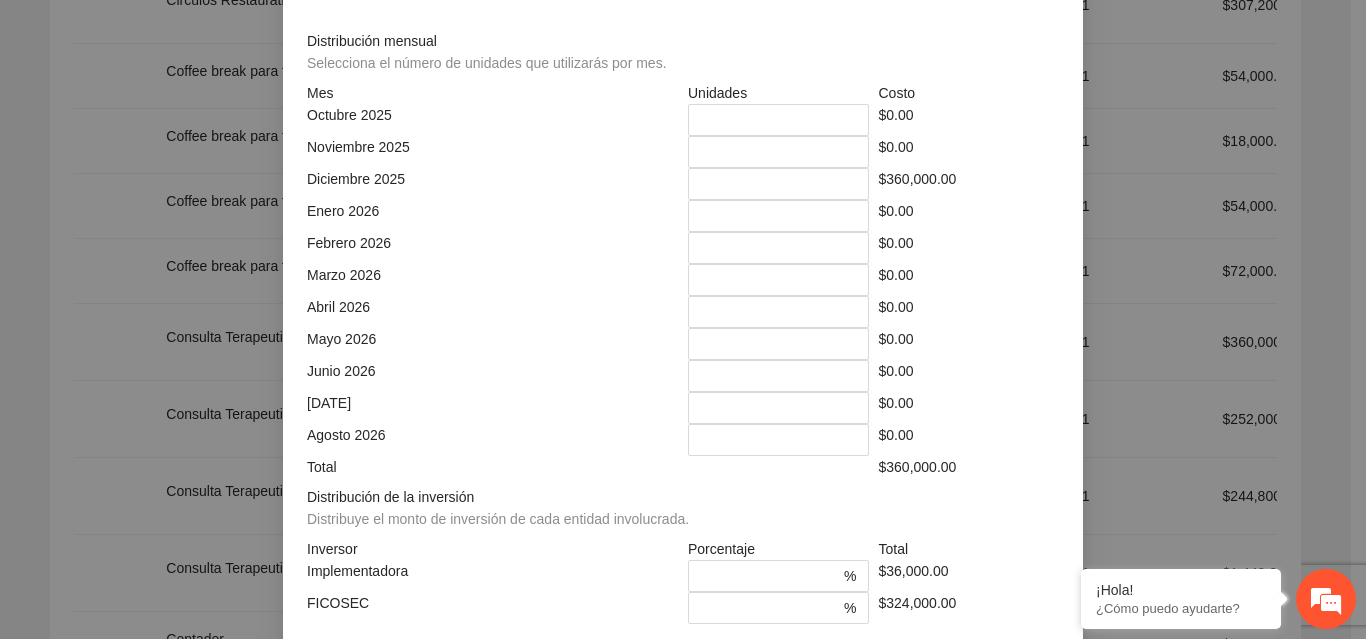 scroll, scrollTop: 539, scrollLeft: 0, axis: vertical 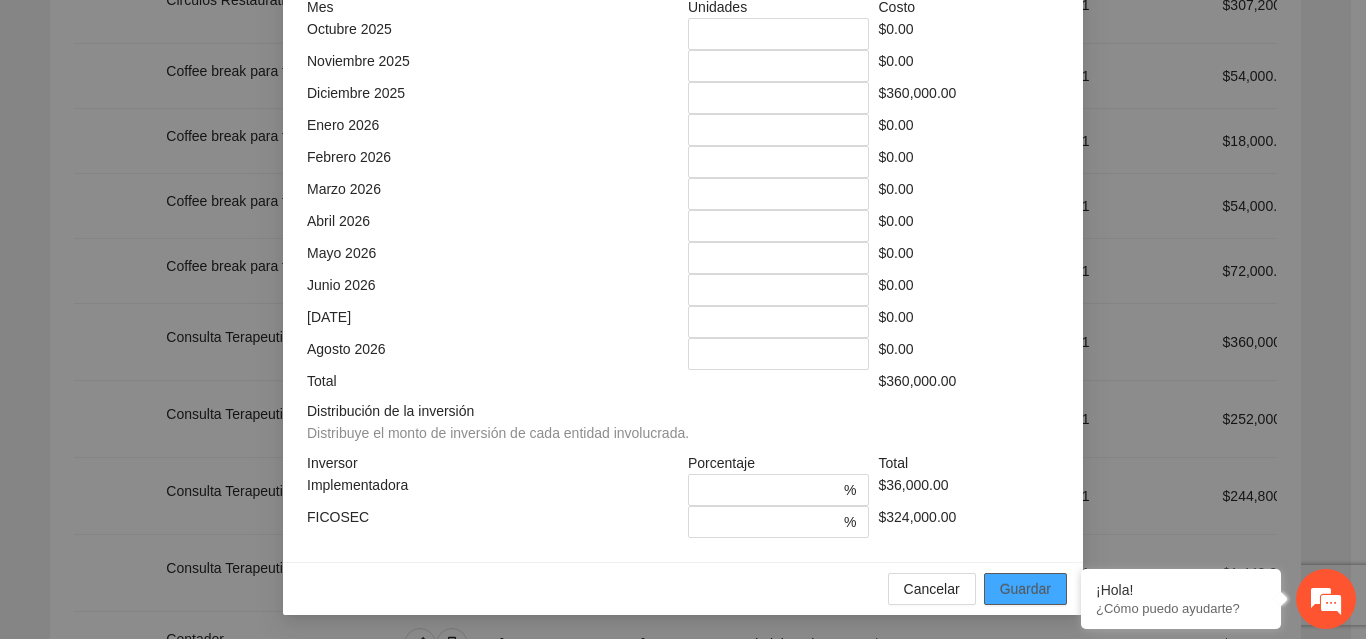 click on "Guardar" at bounding box center [1025, 589] 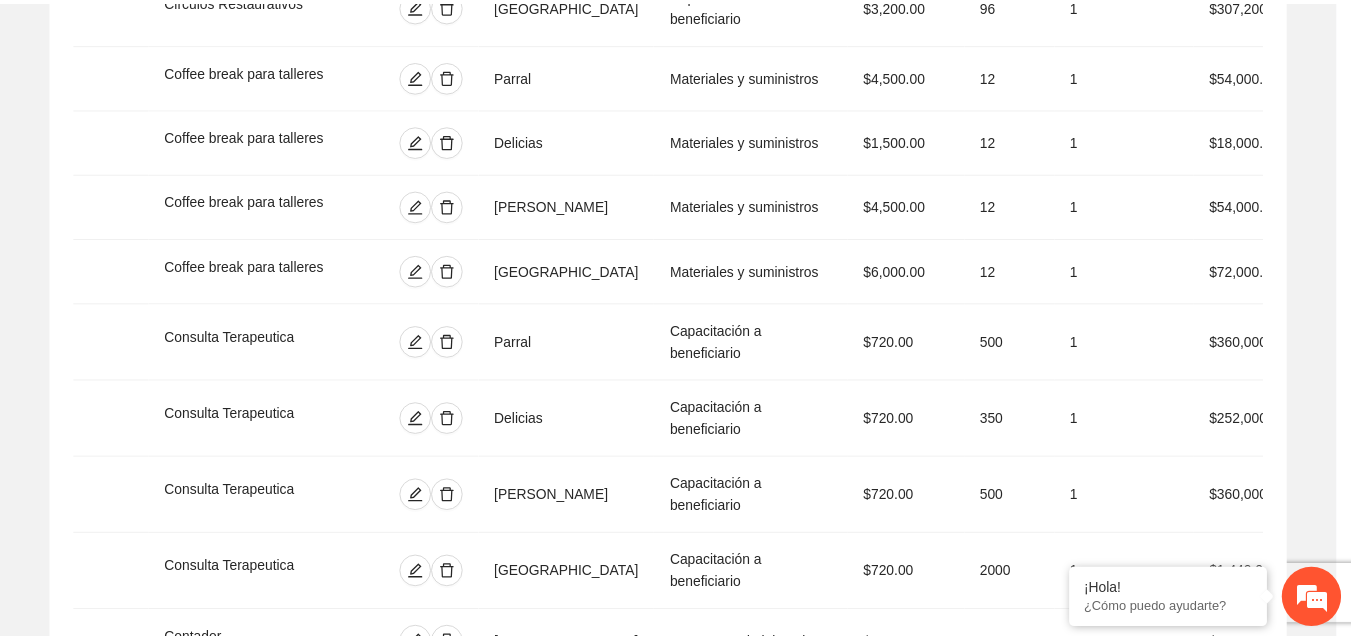scroll, scrollTop: 439, scrollLeft: 0, axis: vertical 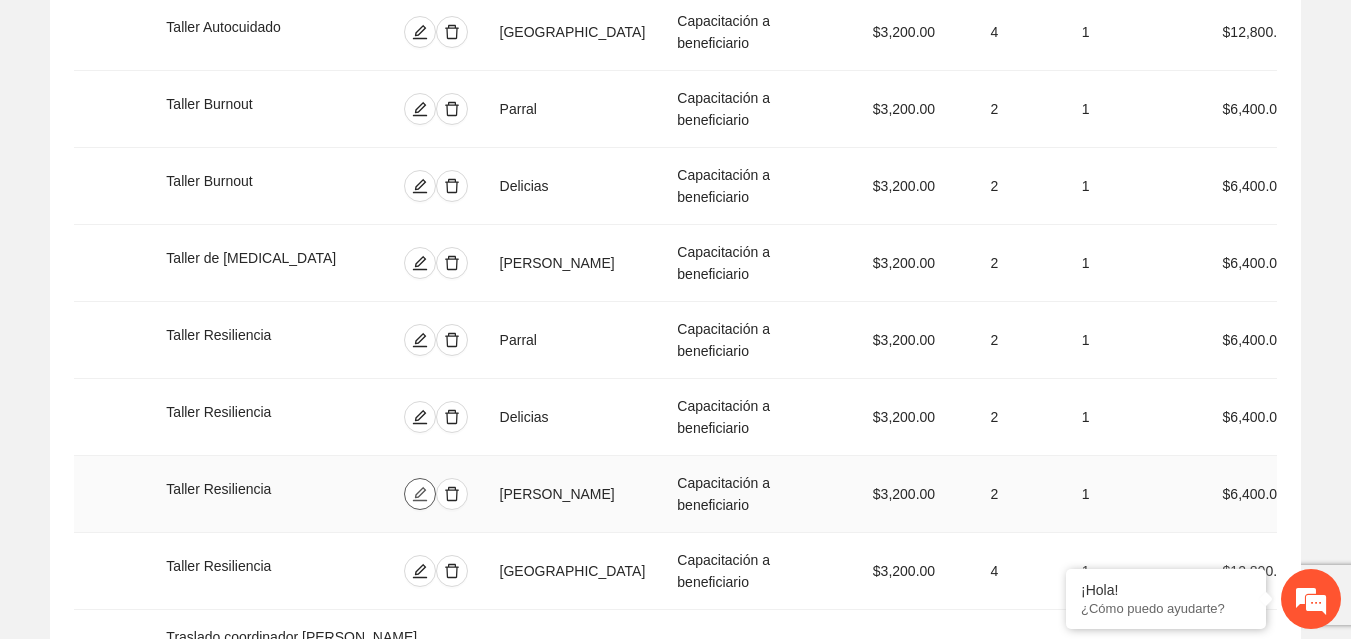 click 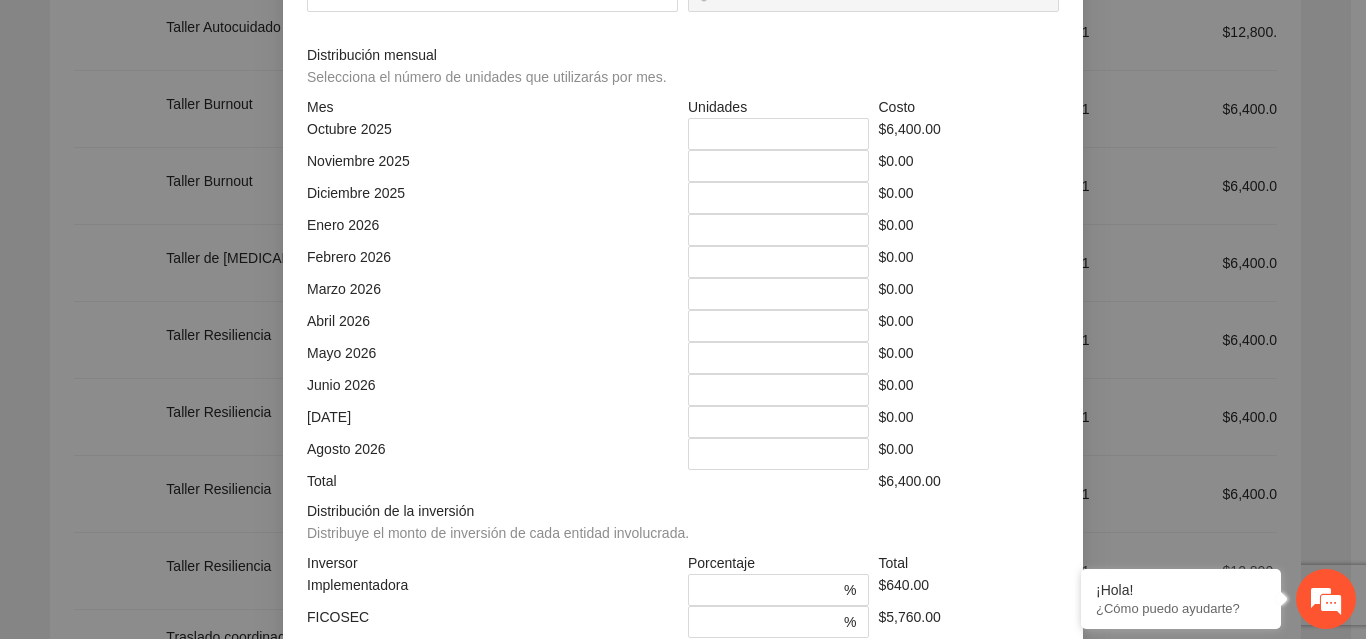 click 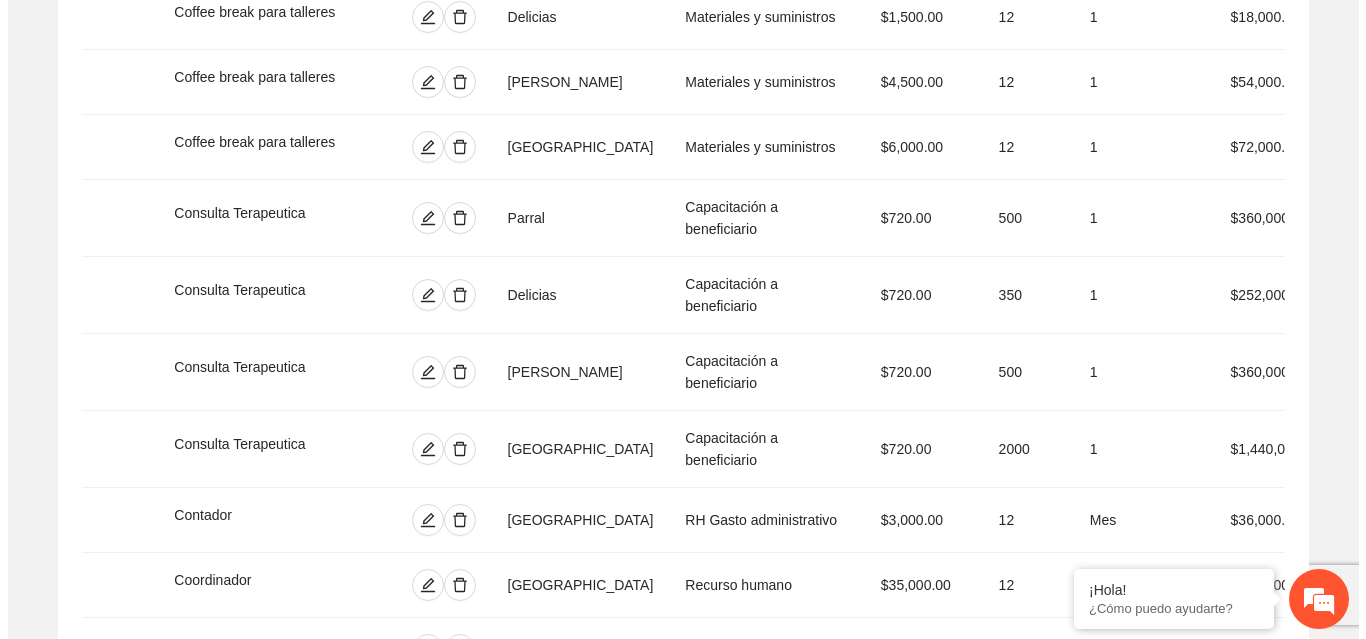 scroll, scrollTop: 1605, scrollLeft: 0, axis: vertical 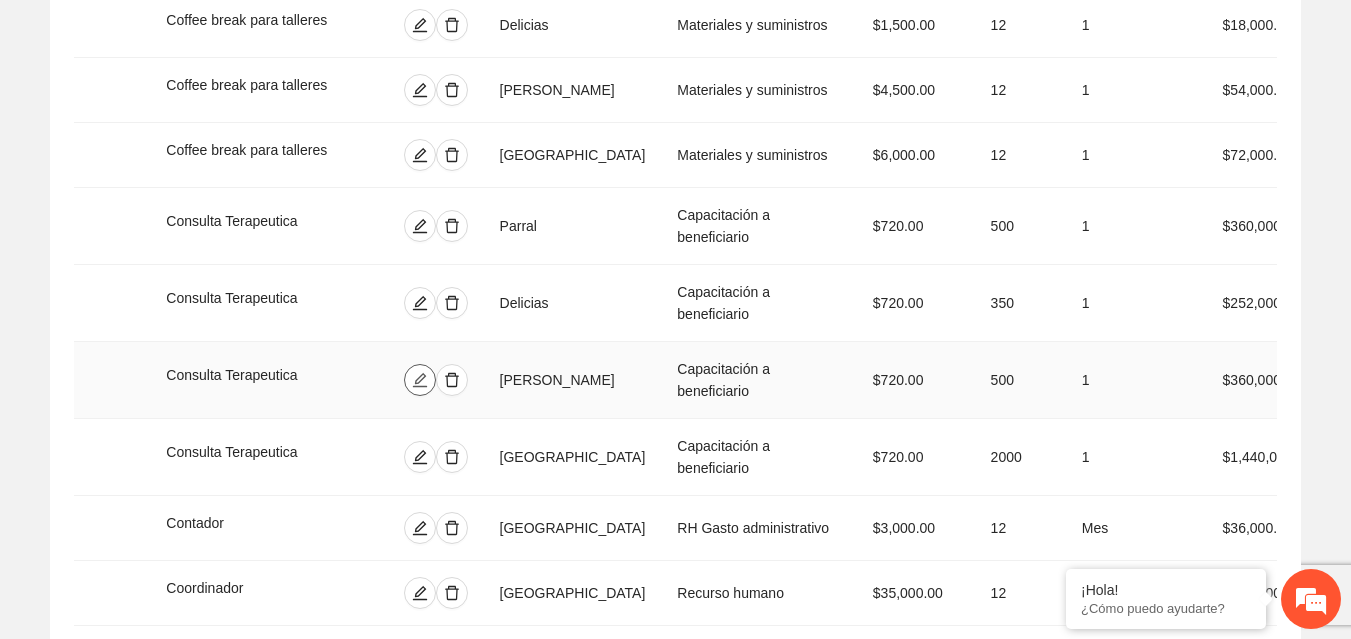 click 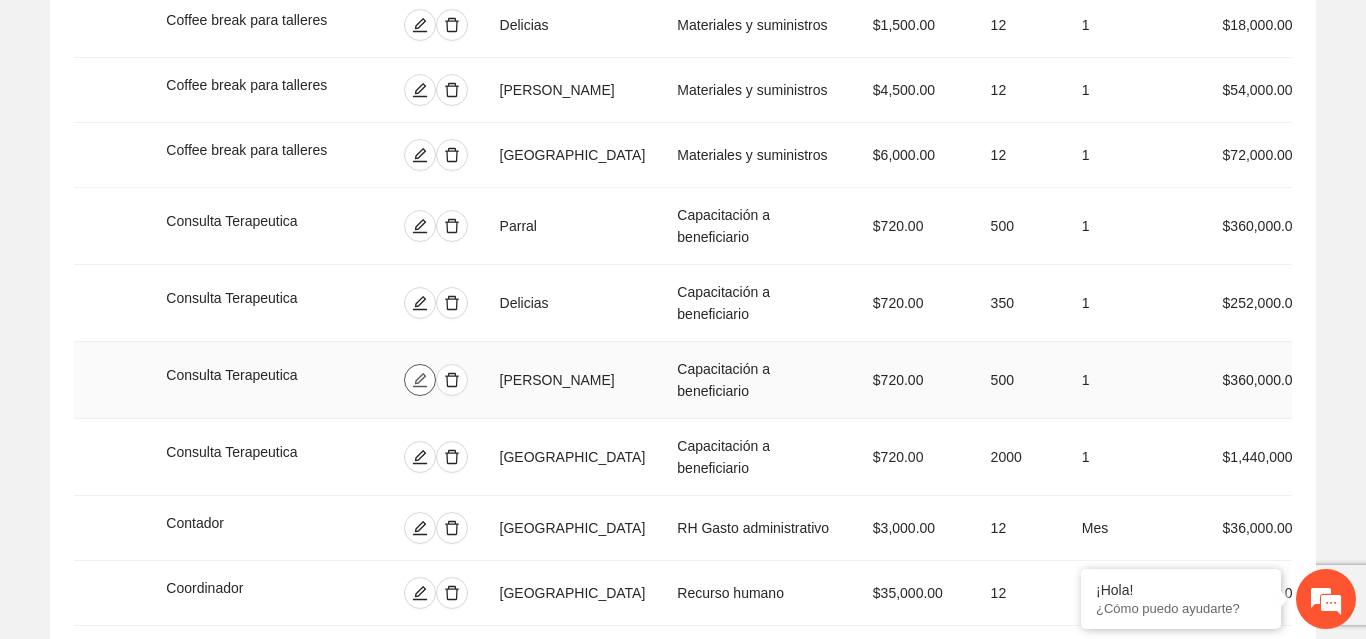 type on "**********" 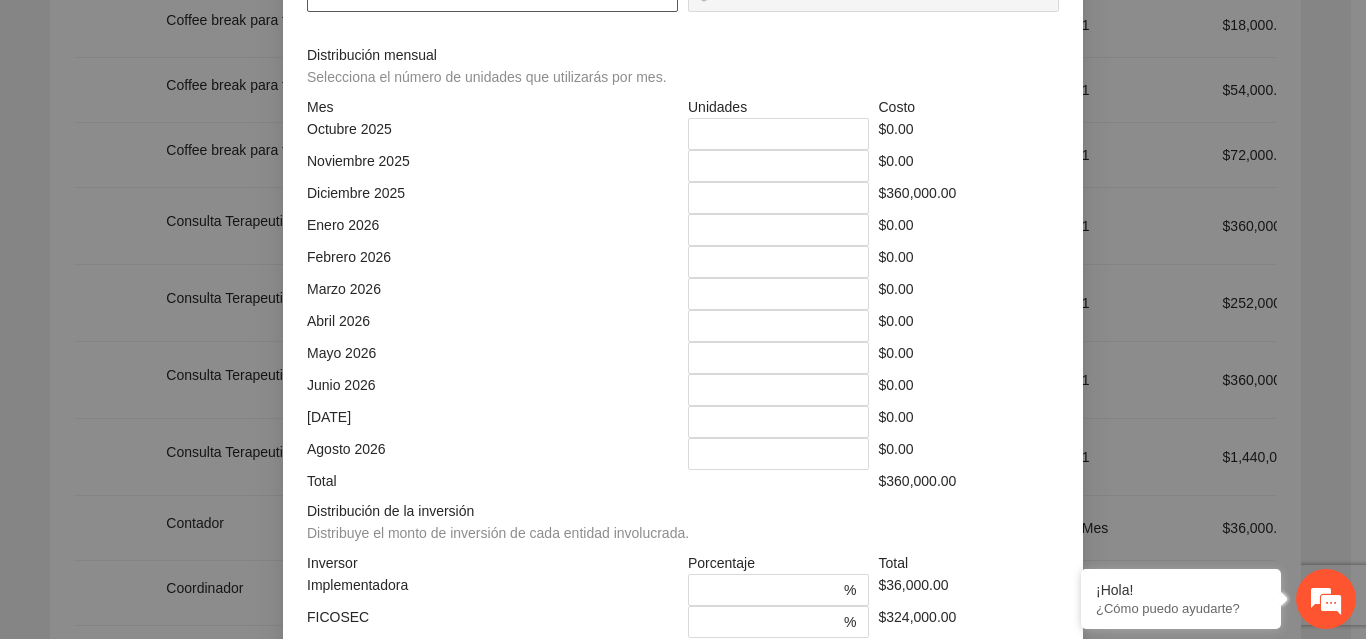 click on "***" at bounding box center (492, -4) 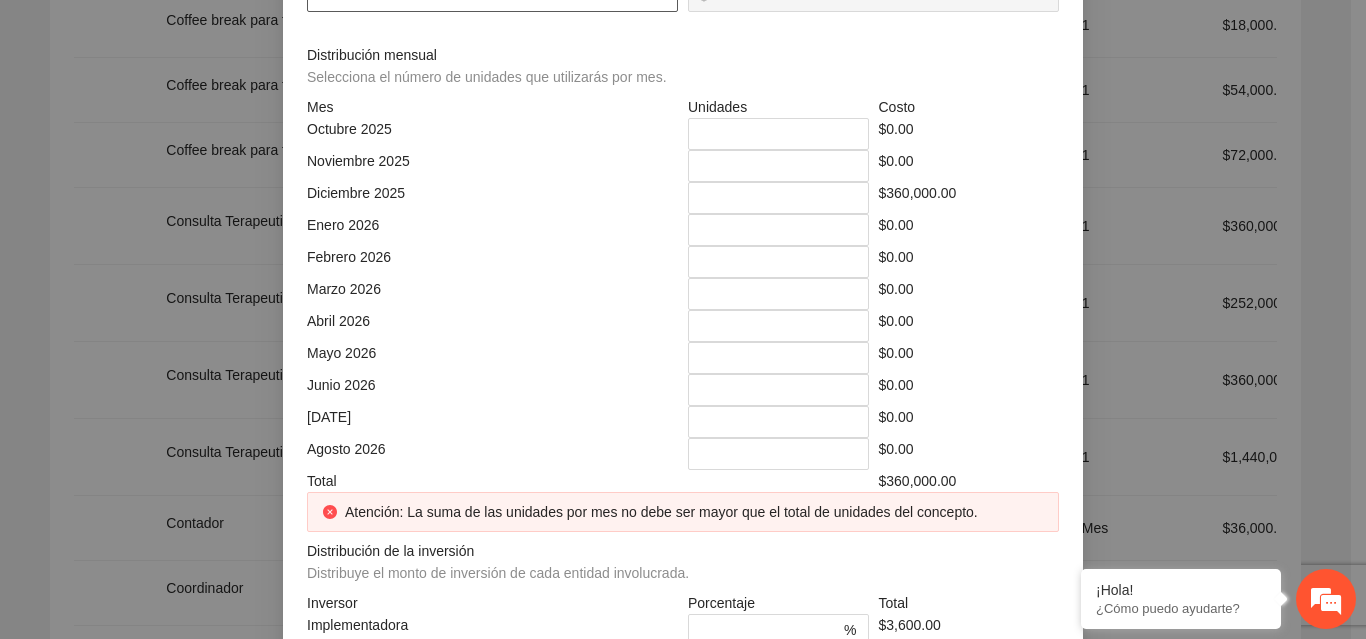 type on "****" 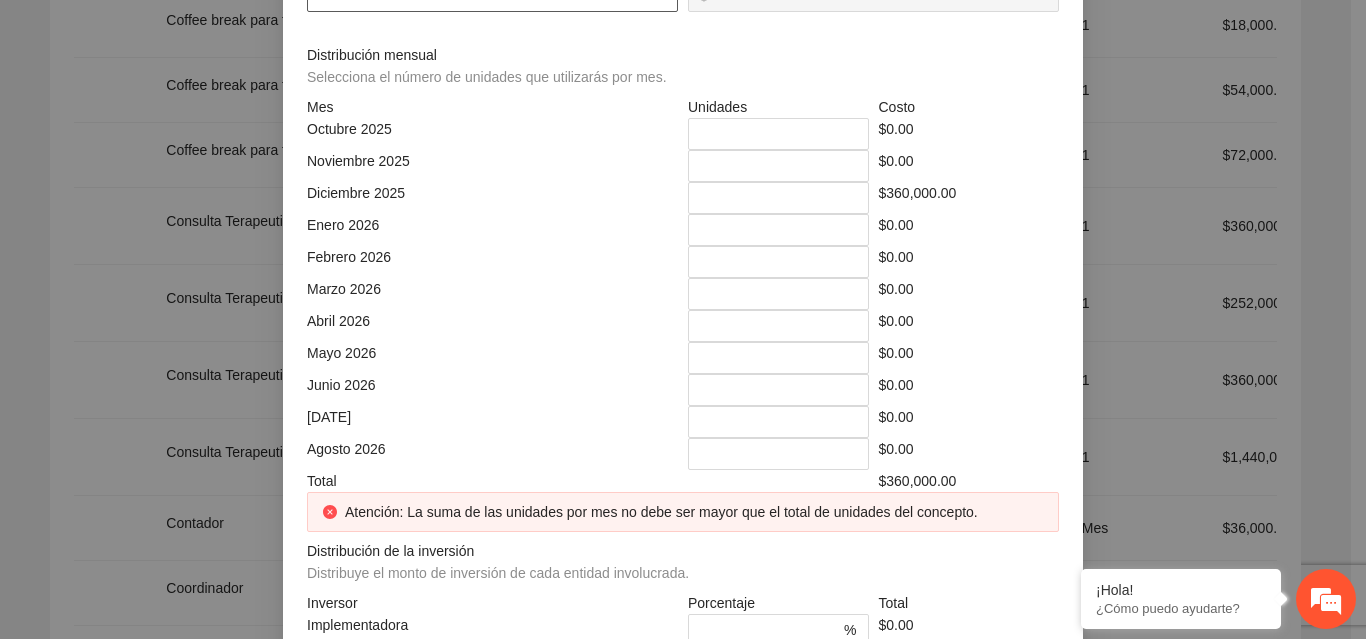 type on "*********" 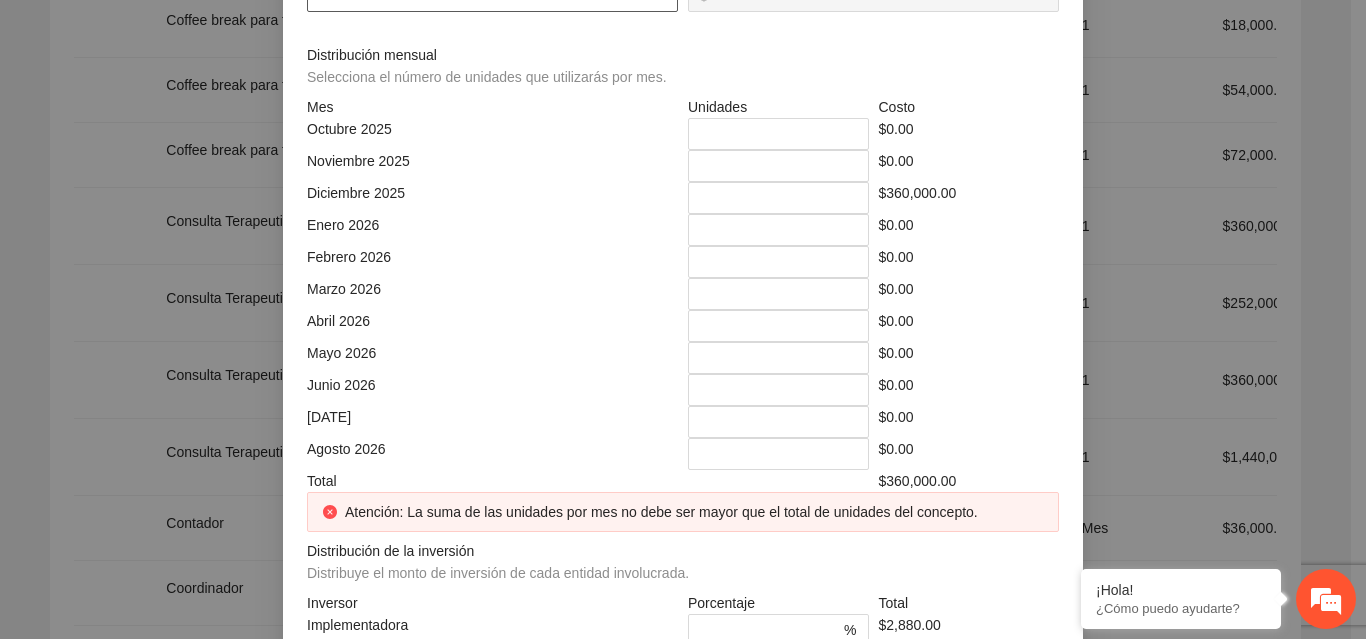 type on "**********" 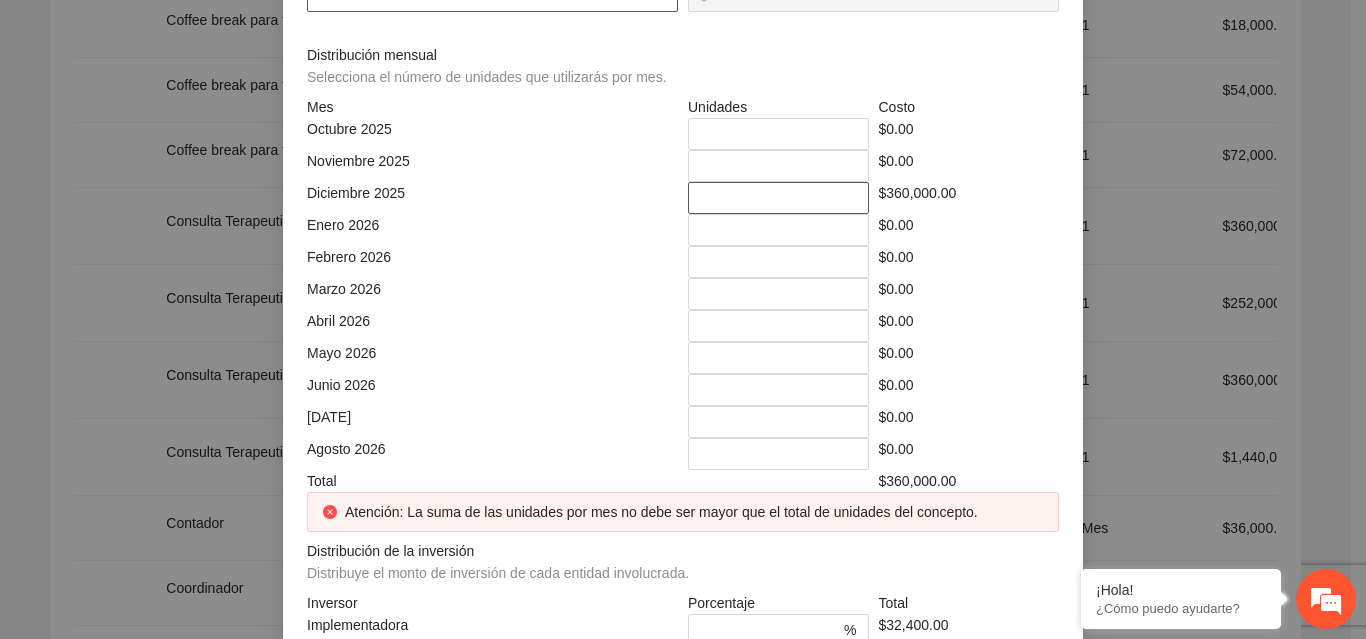 type on "***" 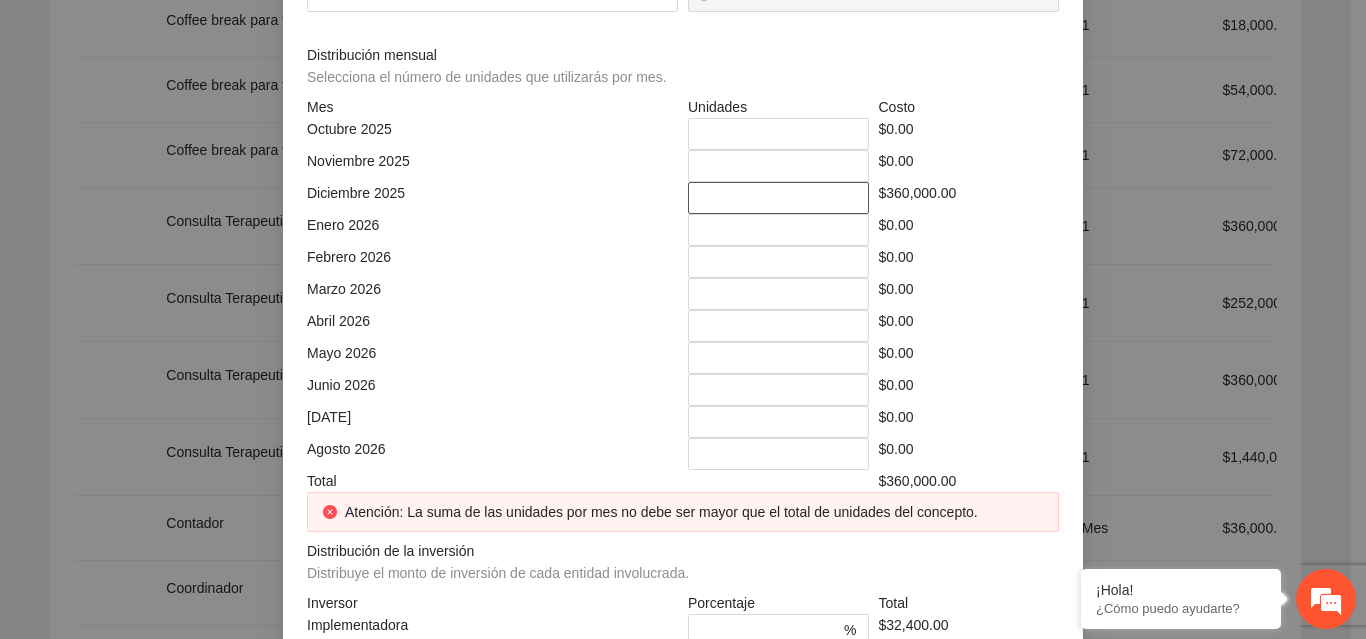click on "***" at bounding box center (778, 198) 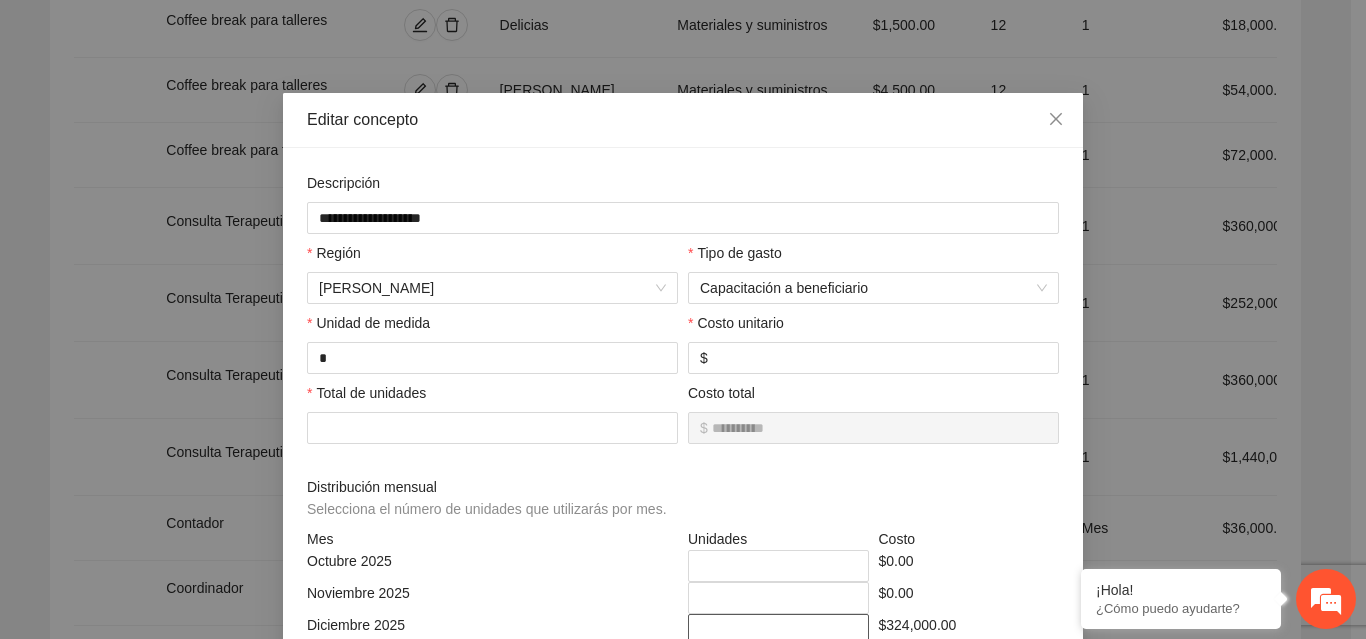 type on "***" 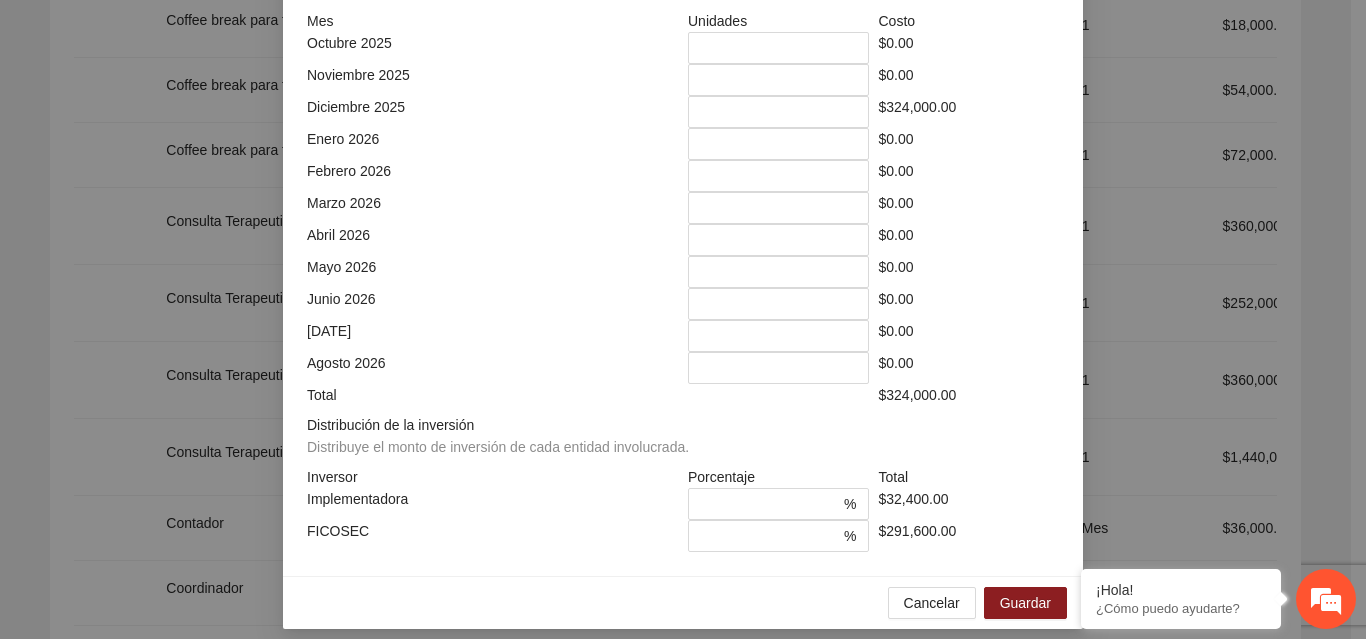 scroll, scrollTop: 539, scrollLeft: 0, axis: vertical 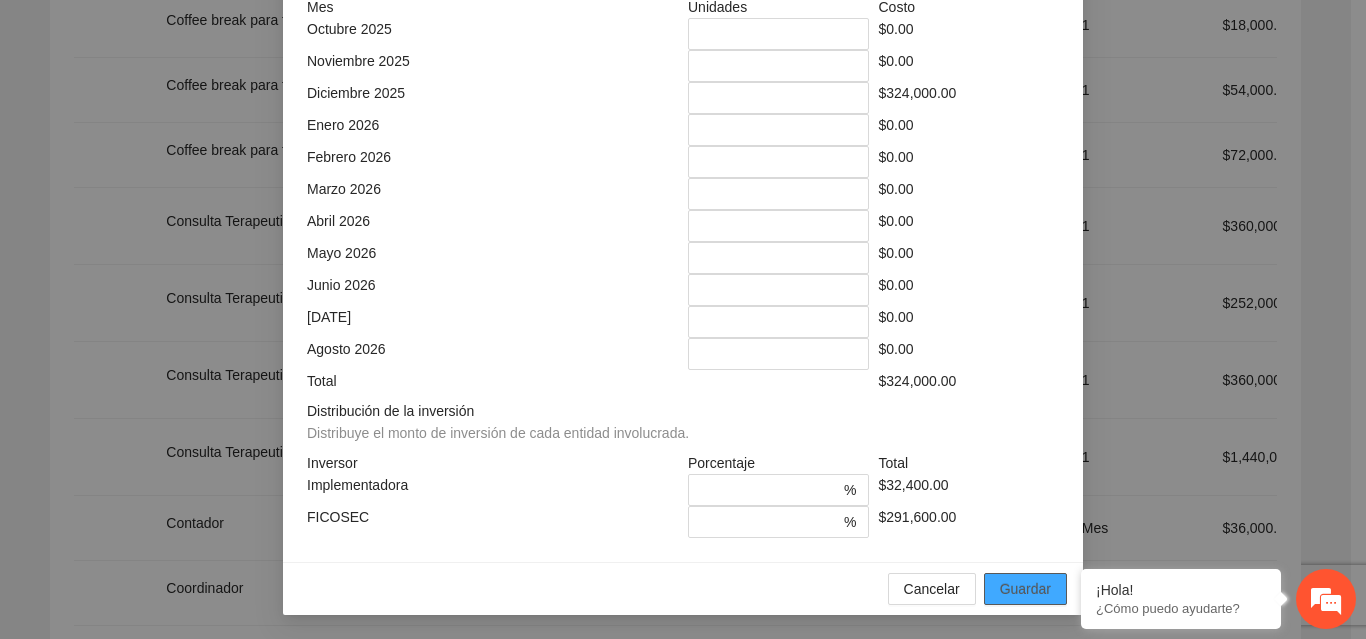 click on "Guardar" at bounding box center [1025, 589] 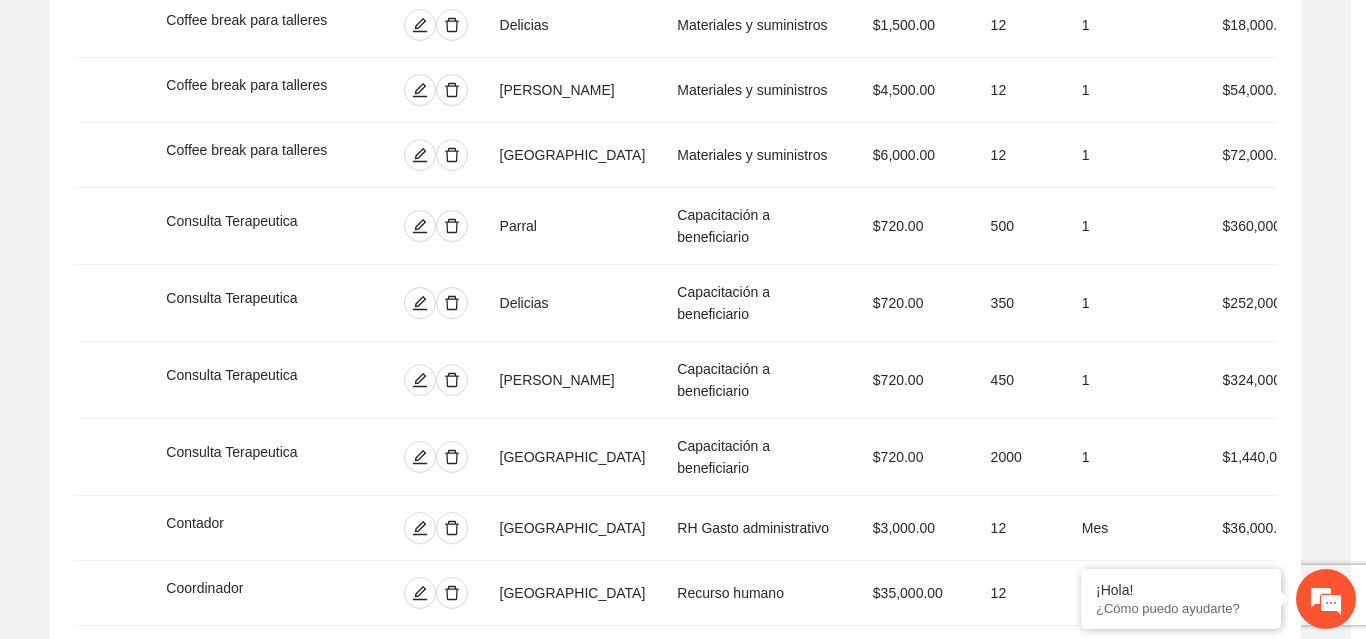 scroll, scrollTop: 439, scrollLeft: 0, axis: vertical 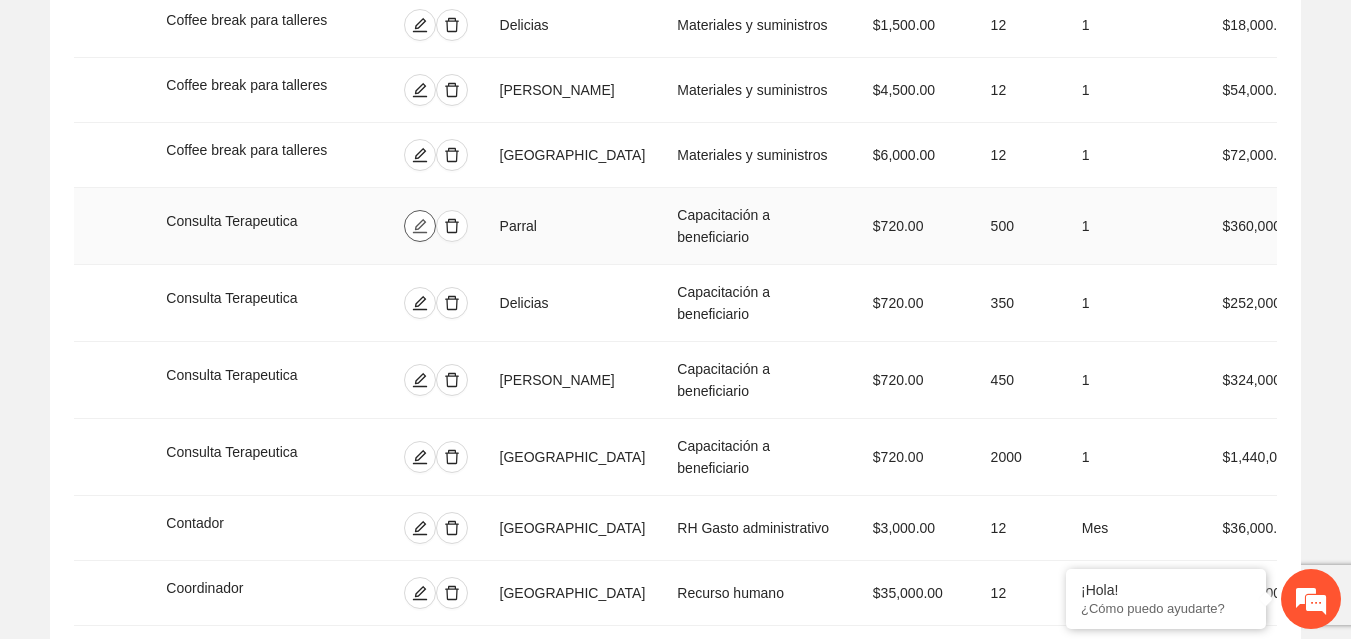 click 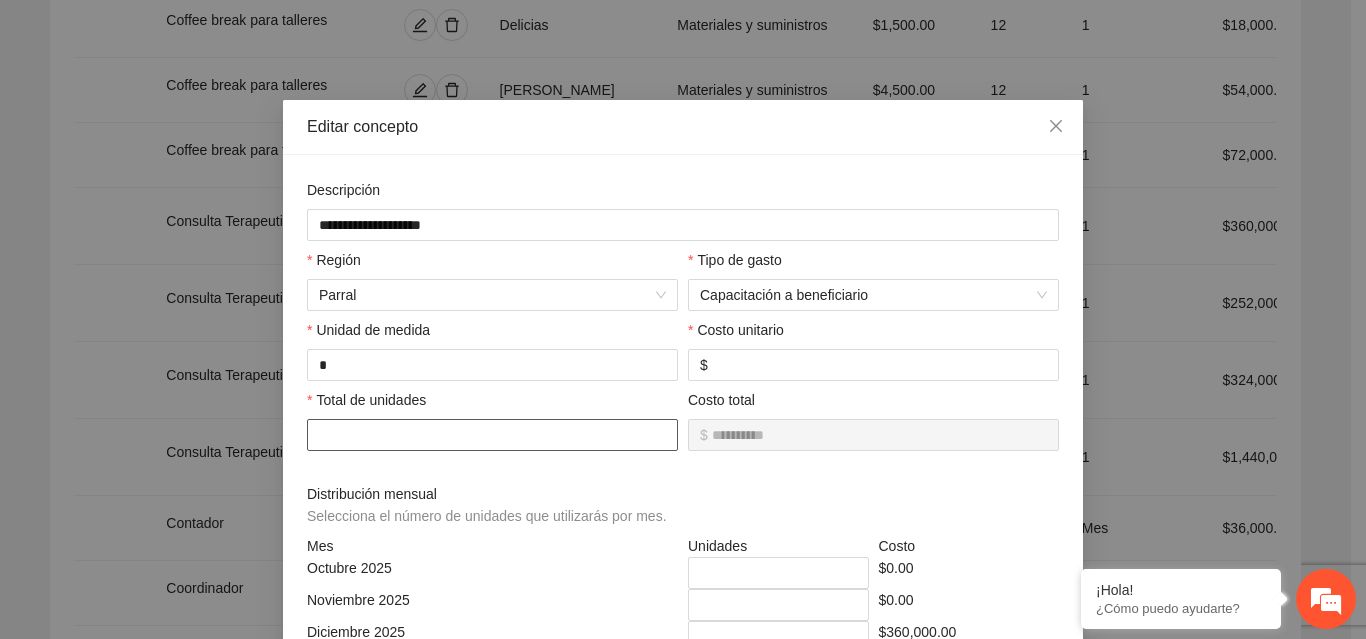 click on "***" at bounding box center [492, 435] 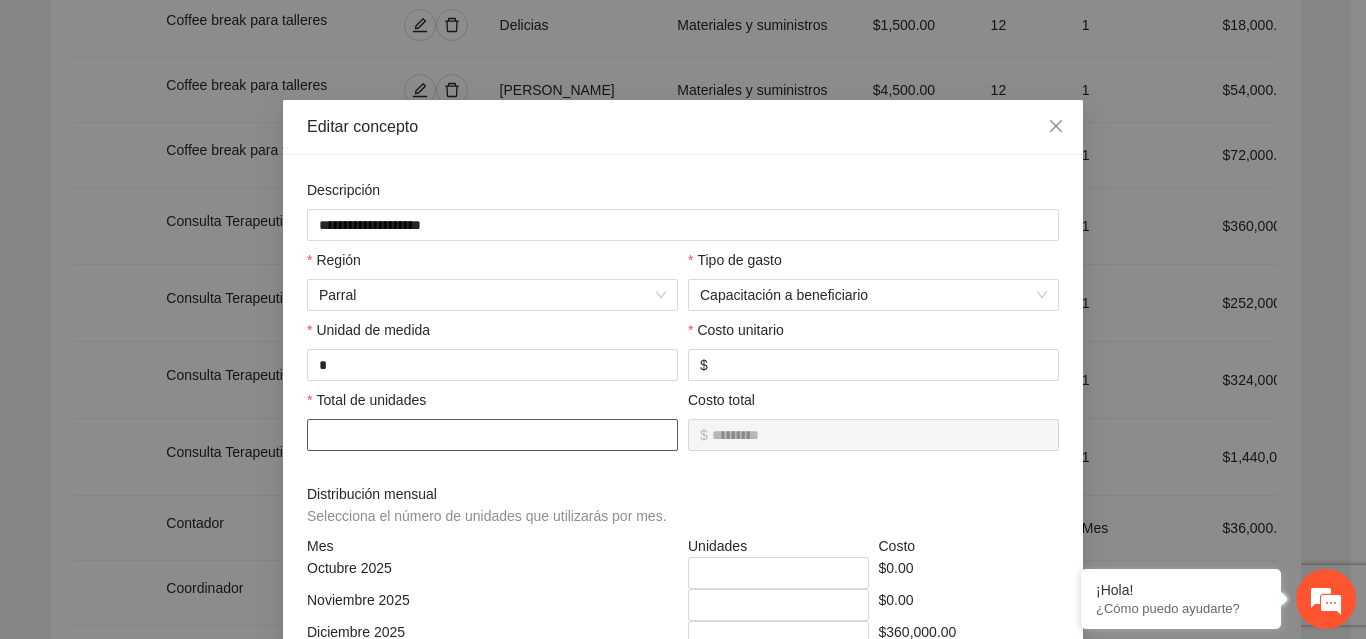 type on "****" 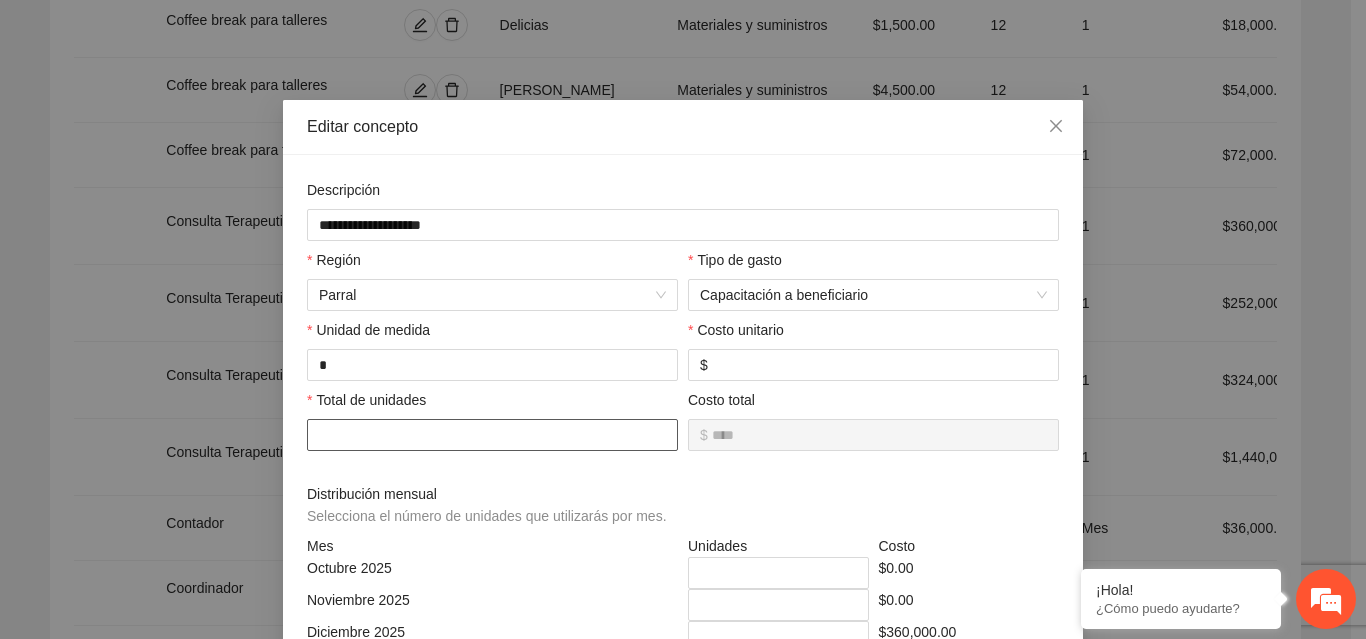 type on "*********" 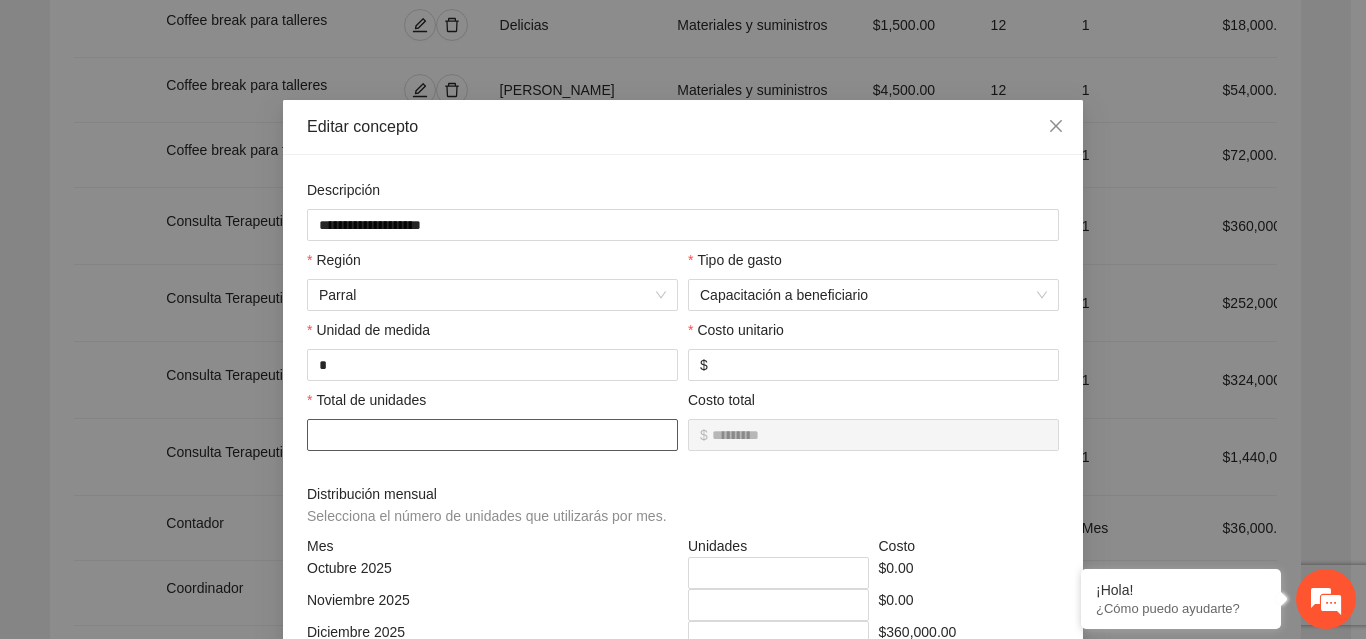 type on "**********" 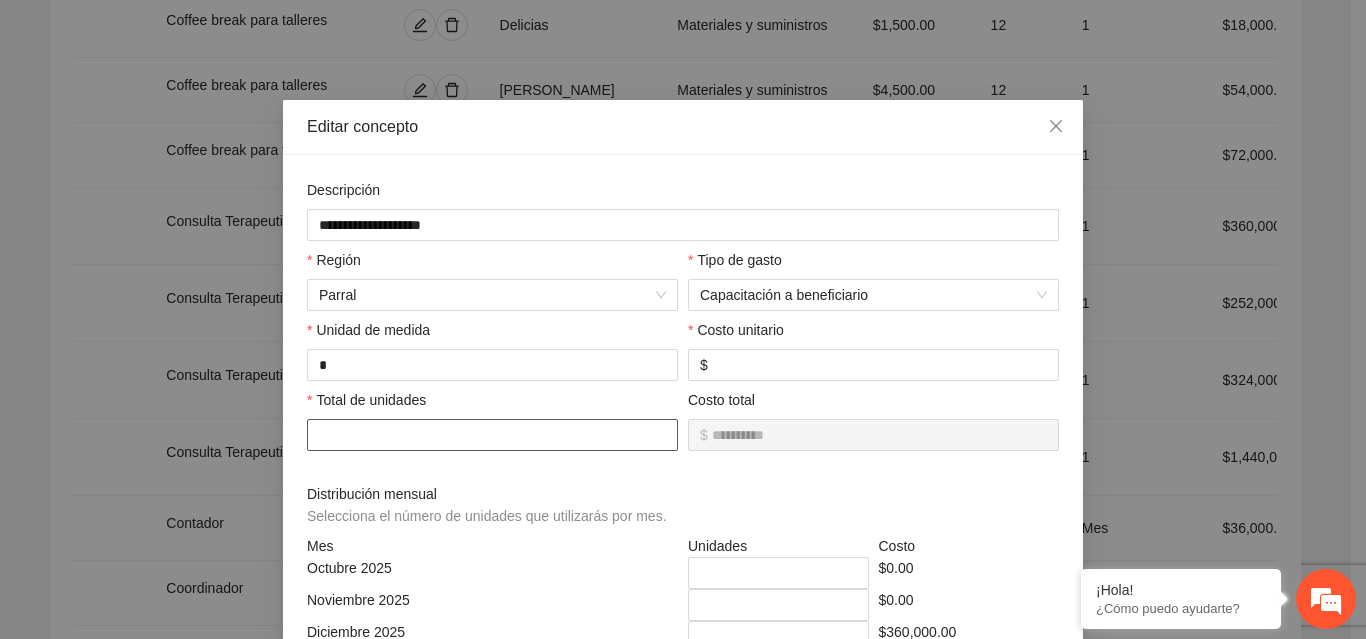type on "***" 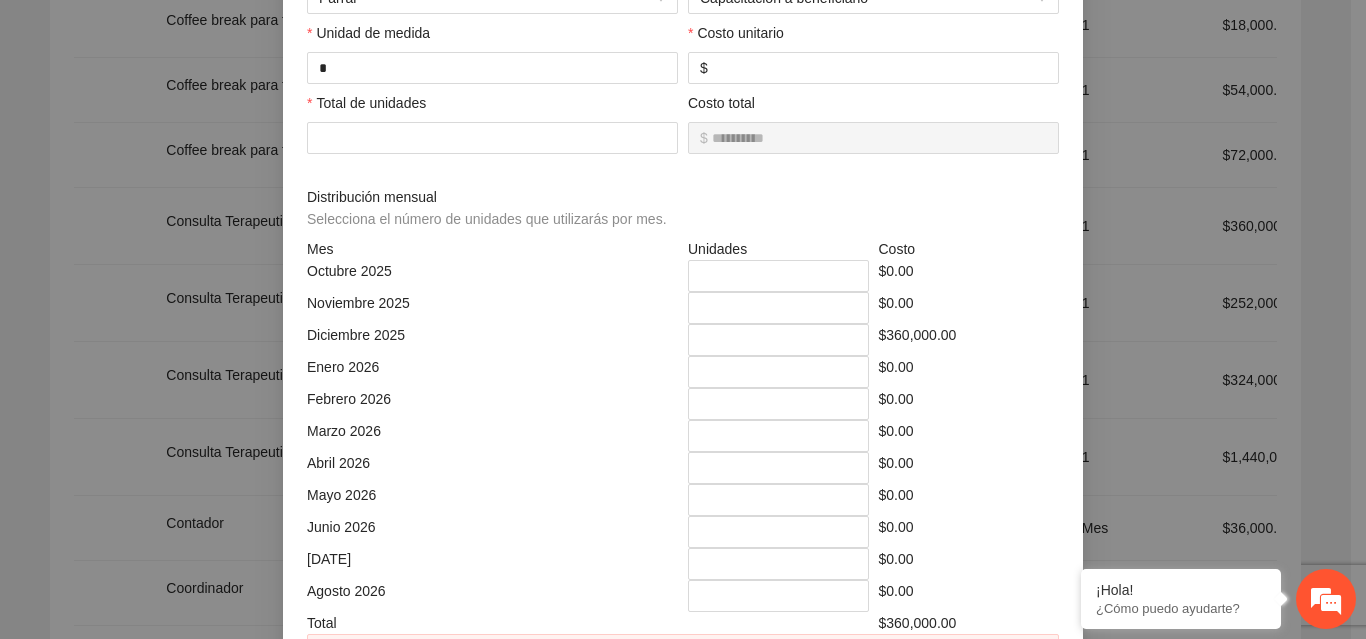 scroll, scrollTop: 307, scrollLeft: 0, axis: vertical 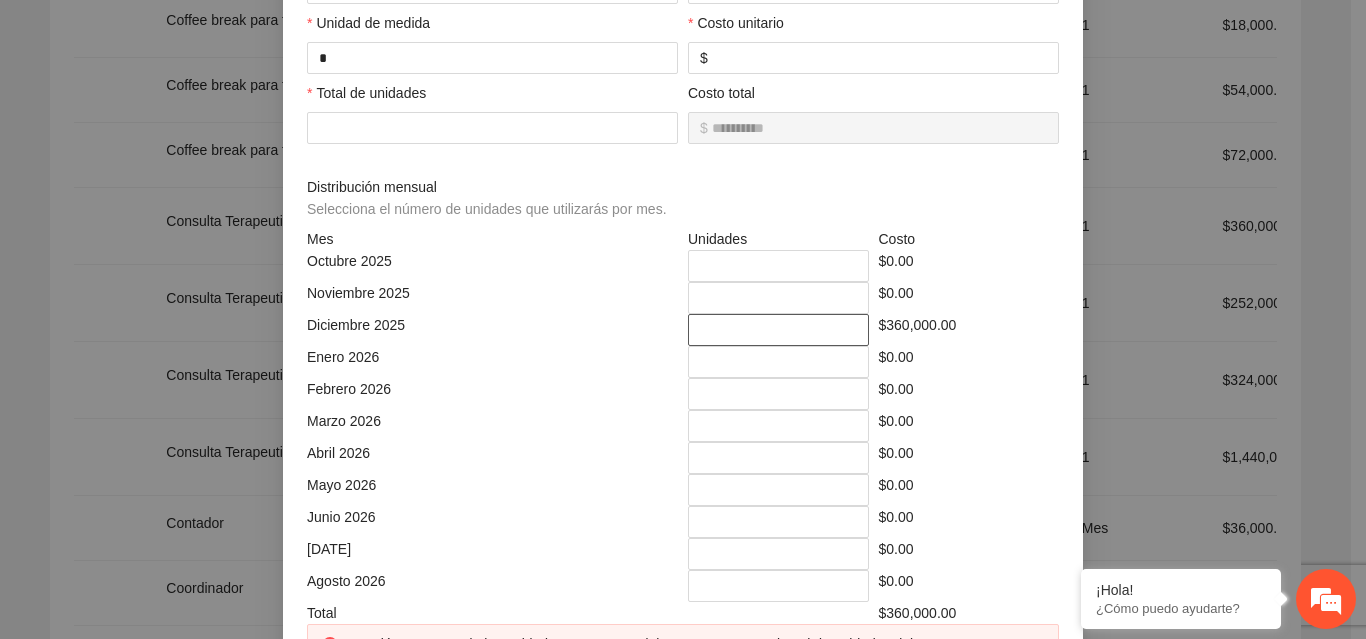 click on "***" at bounding box center (778, 330) 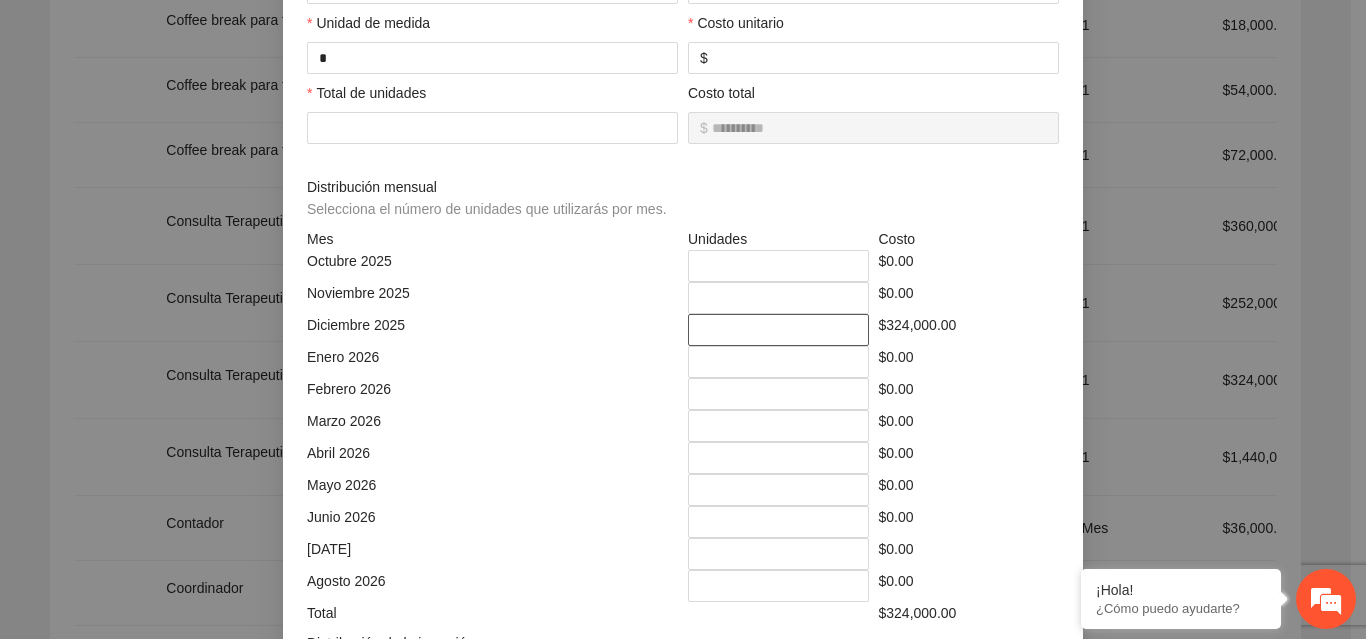 type on "***" 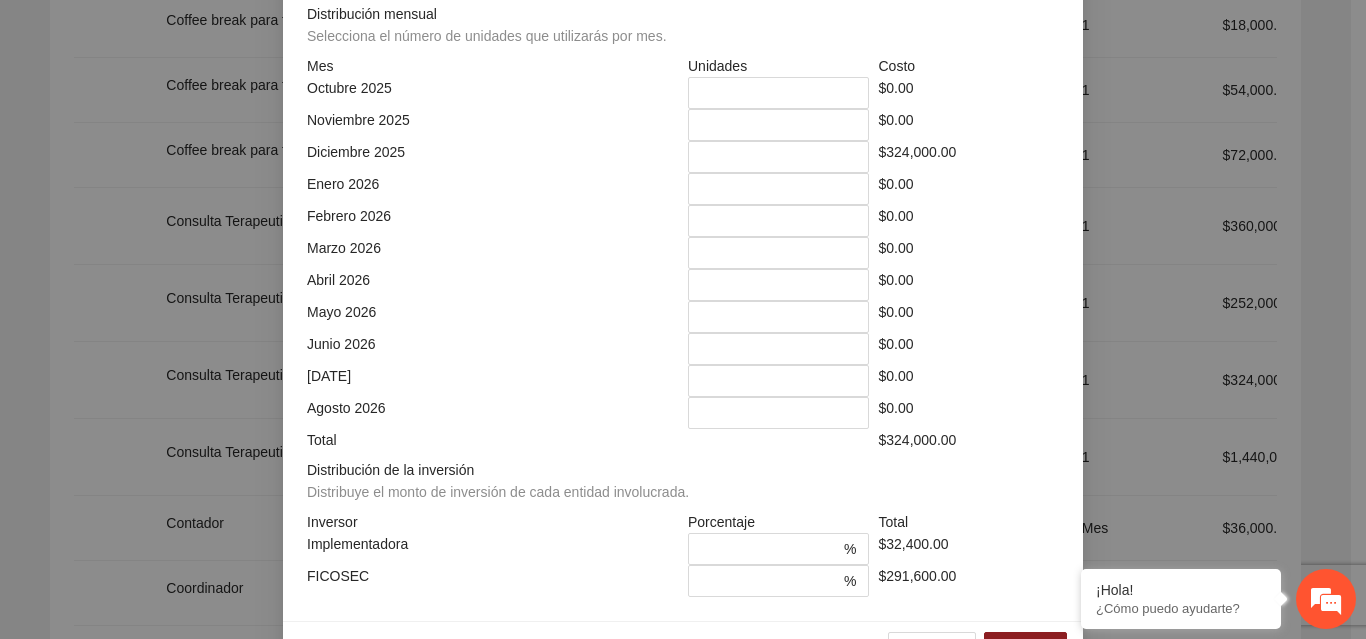 scroll, scrollTop: 539, scrollLeft: 0, axis: vertical 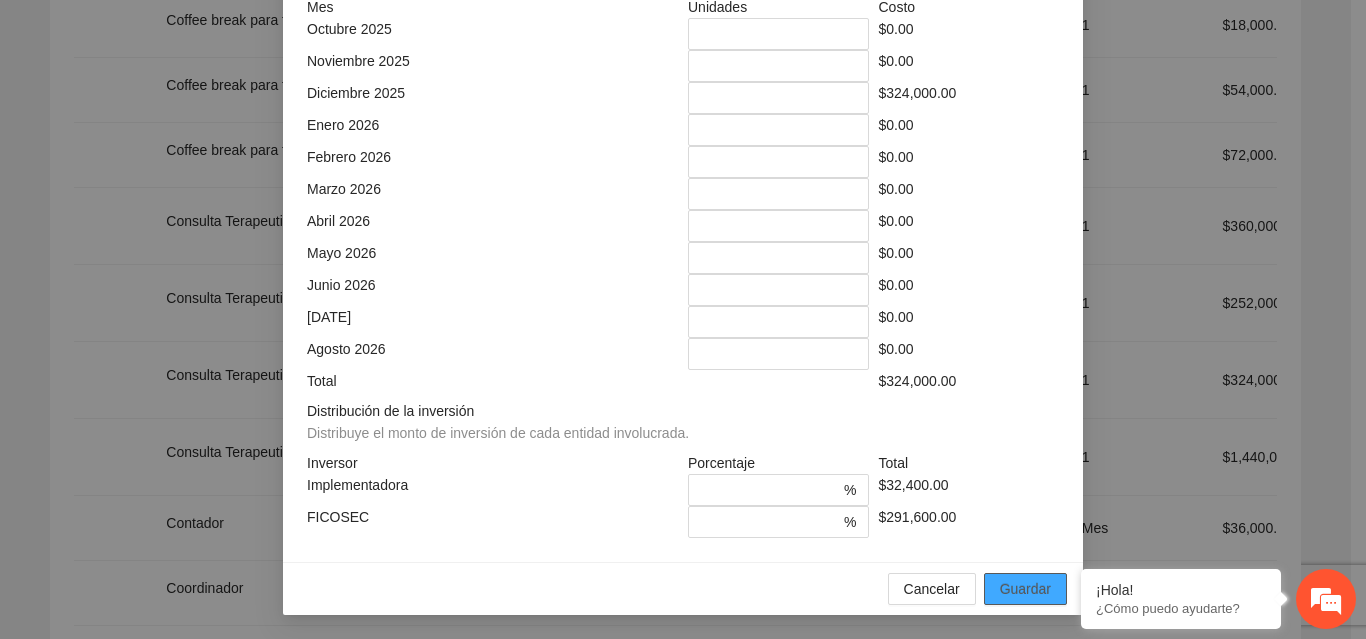 click on "Guardar" at bounding box center (1025, 589) 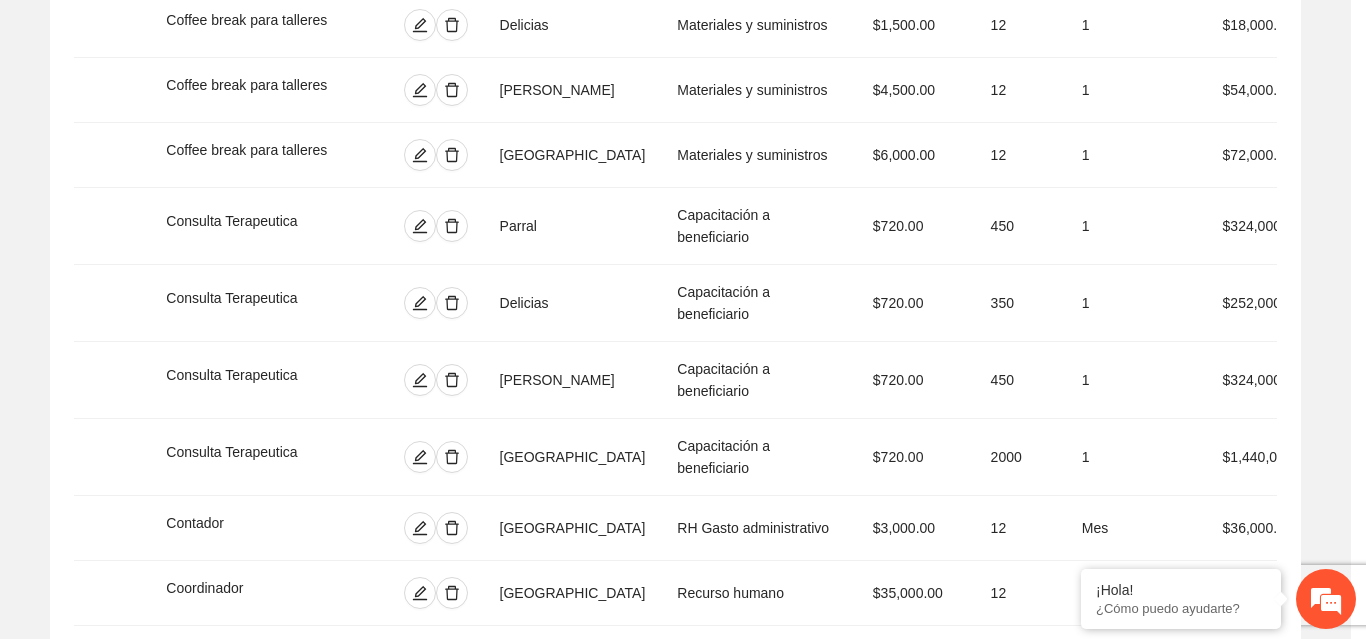 scroll, scrollTop: 439, scrollLeft: 0, axis: vertical 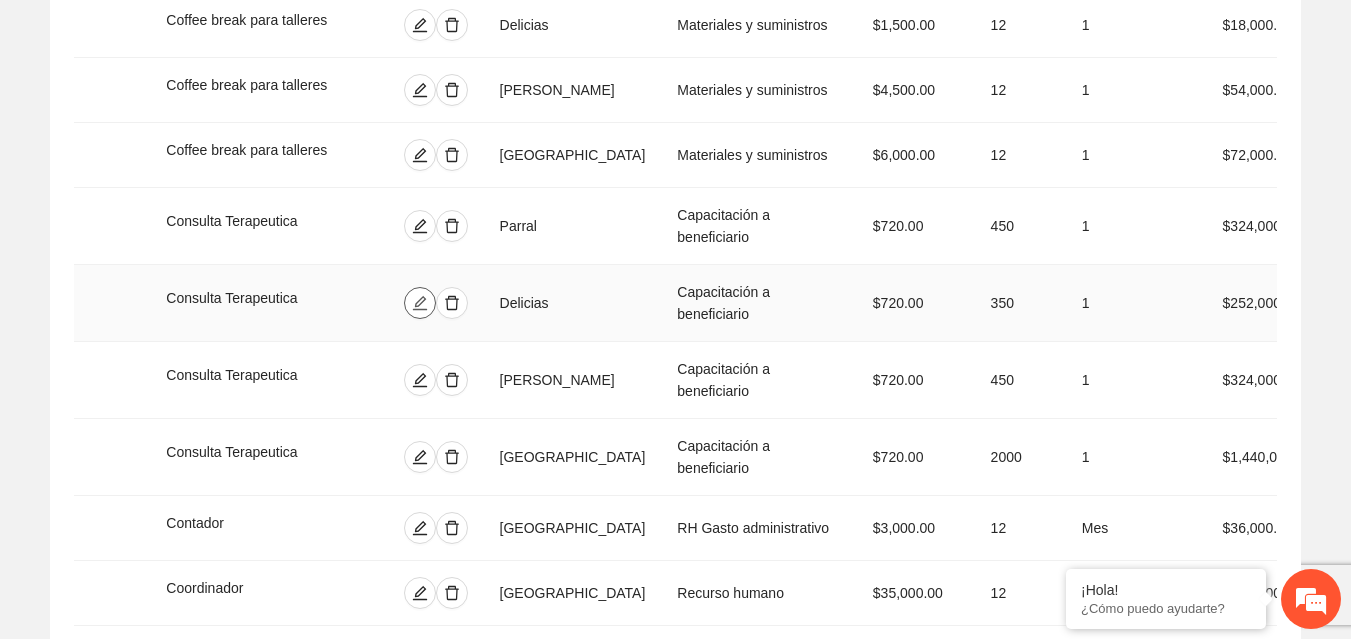 click 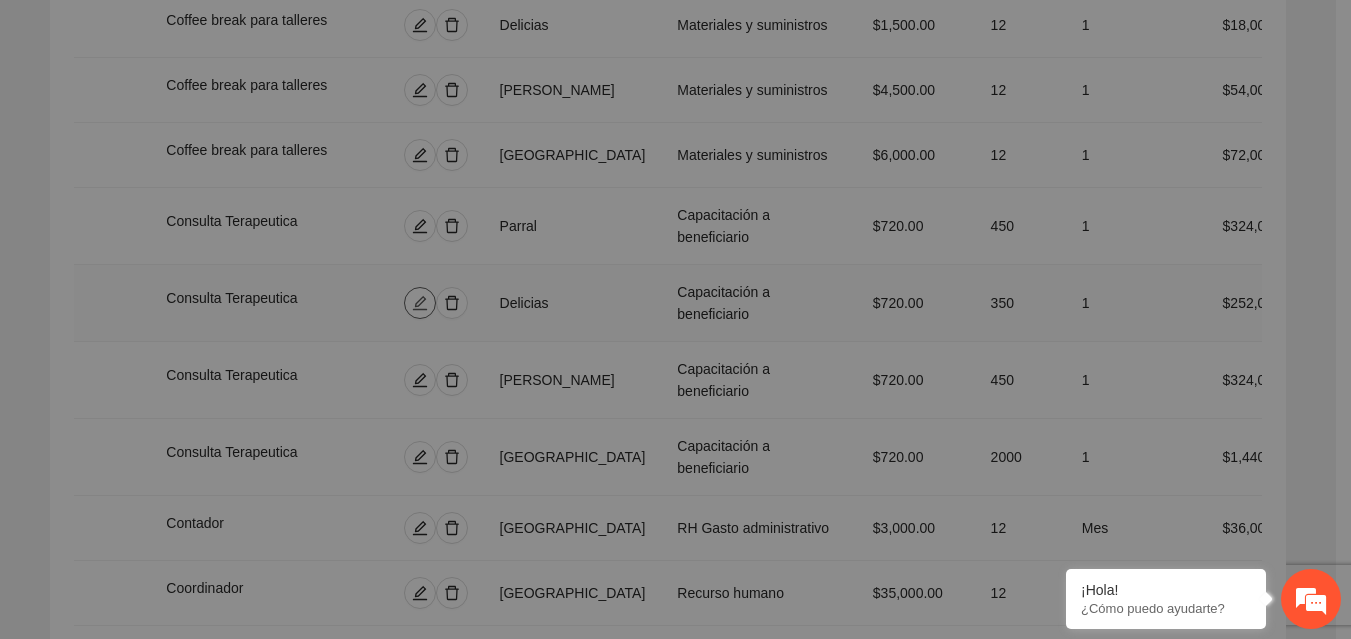 type on "***" 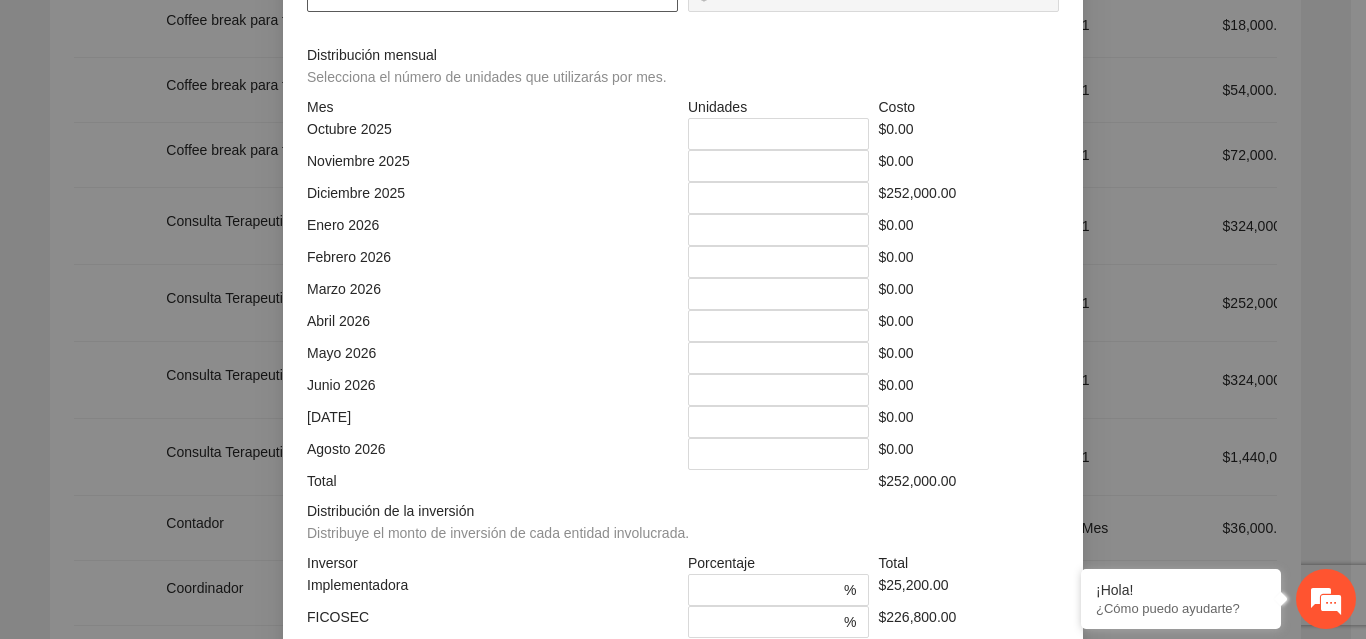 click on "***" at bounding box center [492, -4] 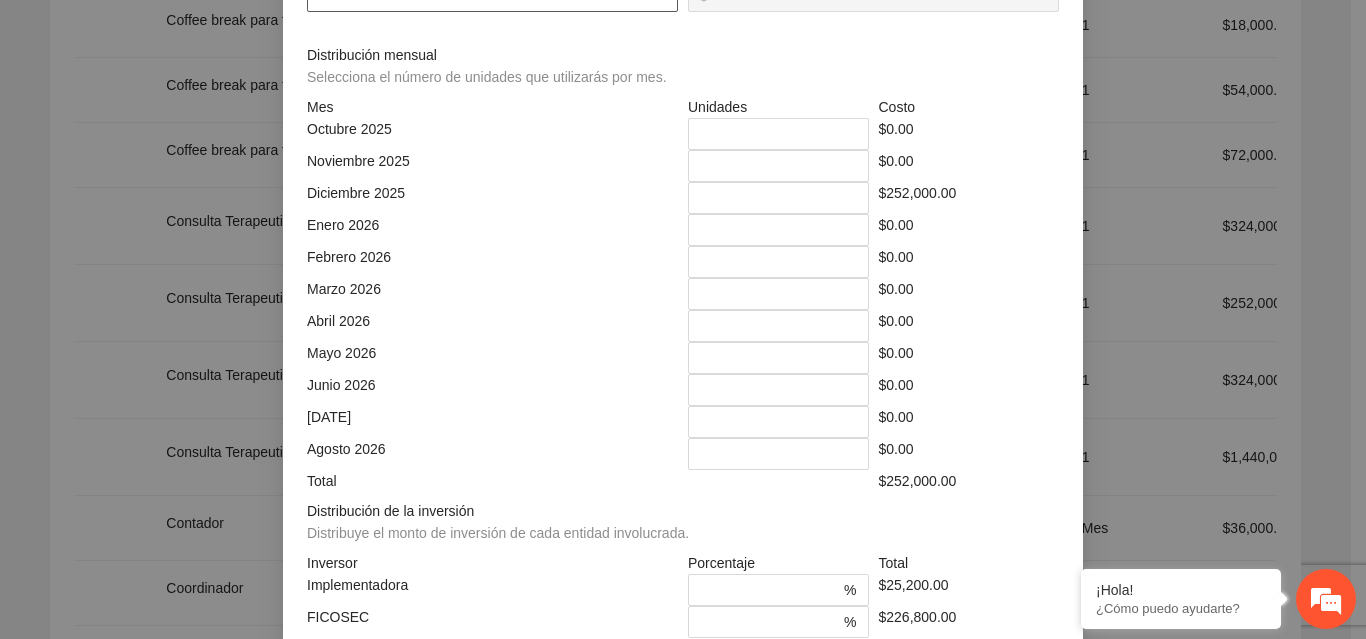 type on "**********" 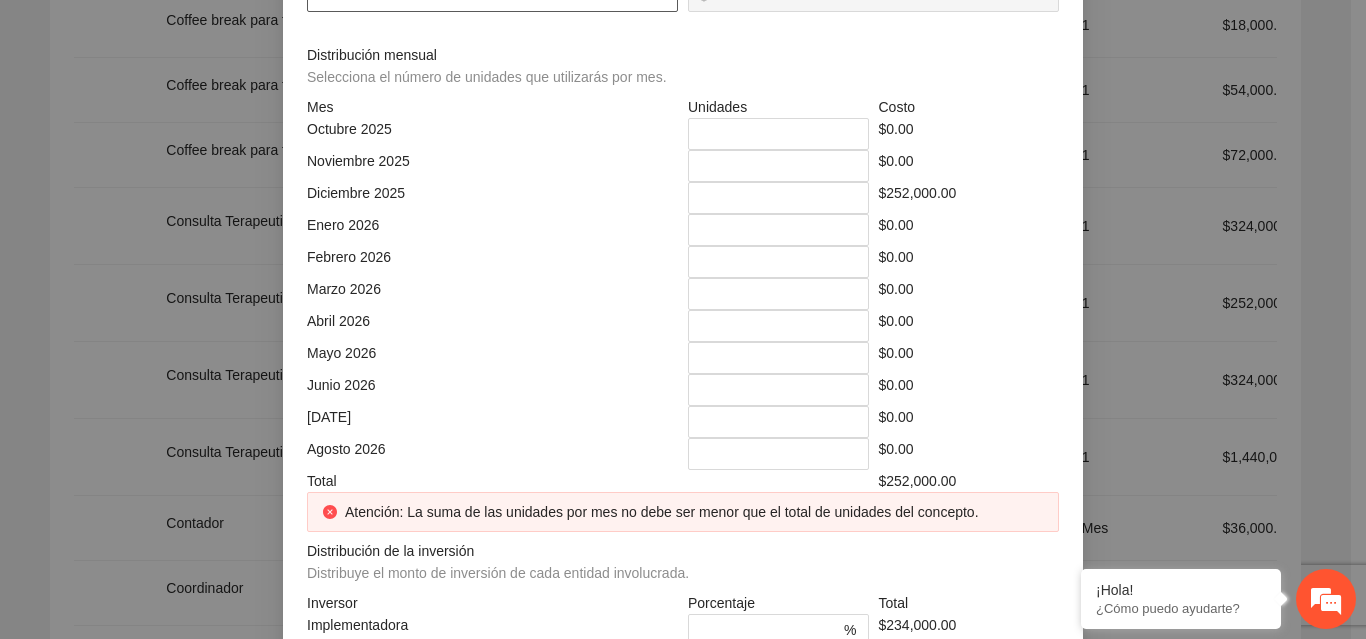 type on "**********" 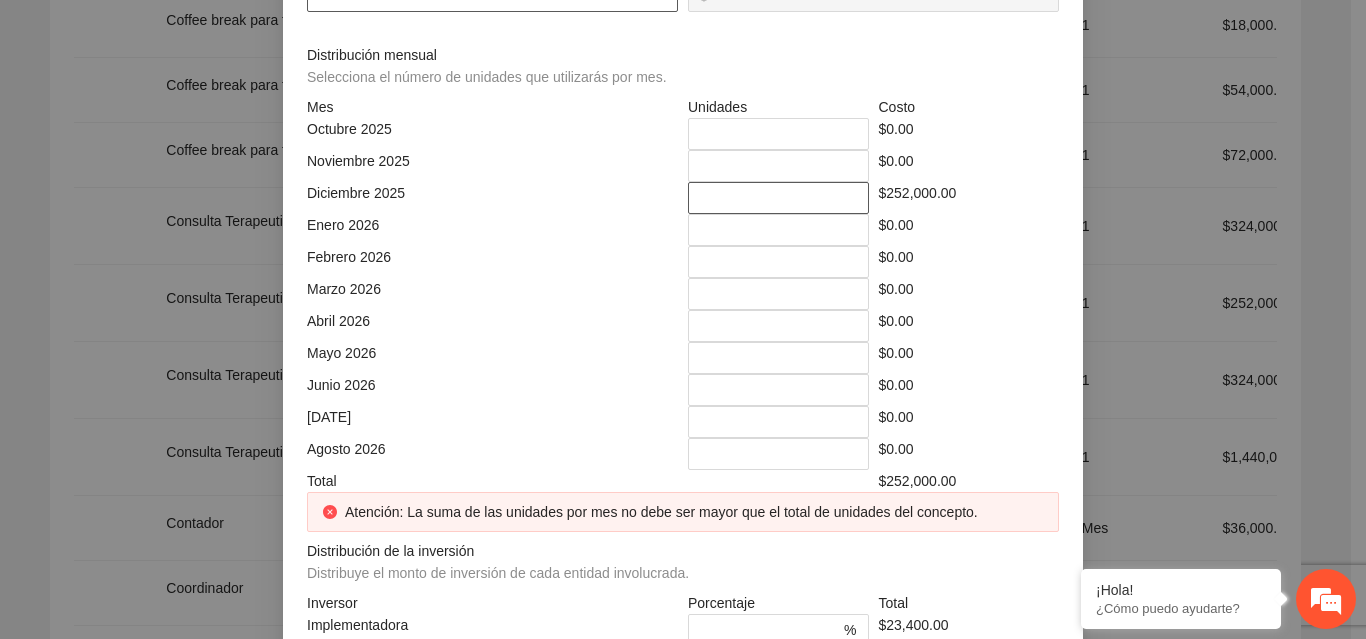 type on "***" 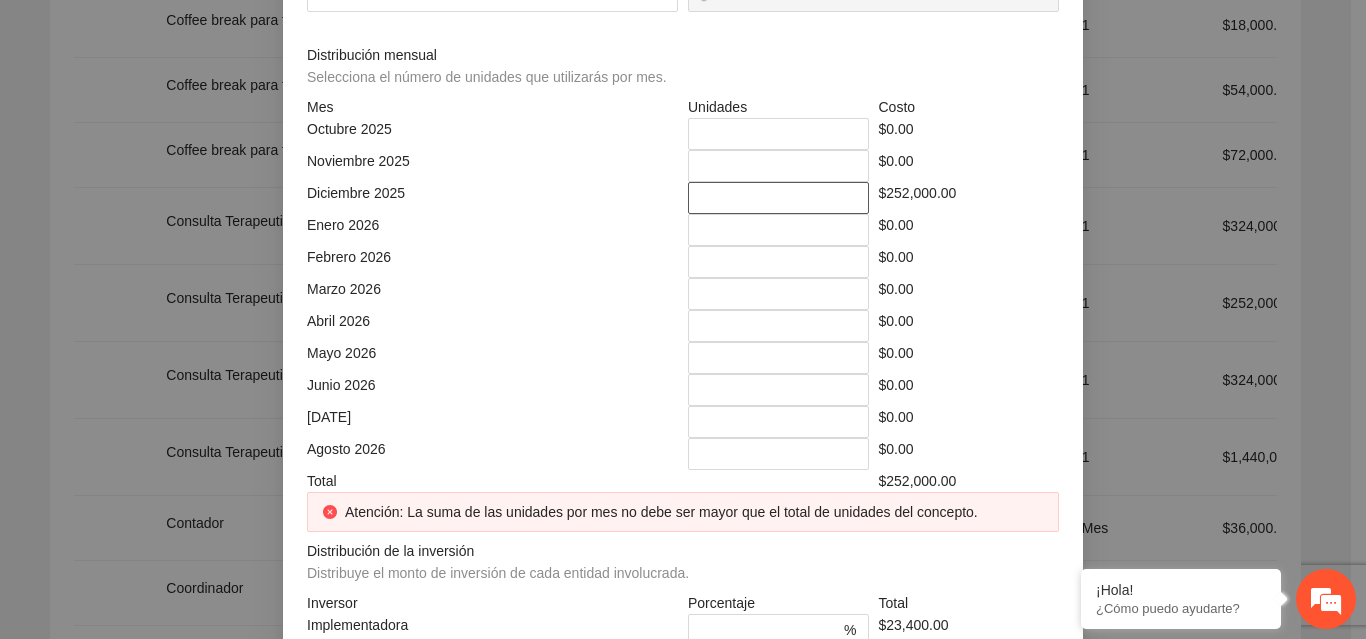 click on "***" at bounding box center [778, 198] 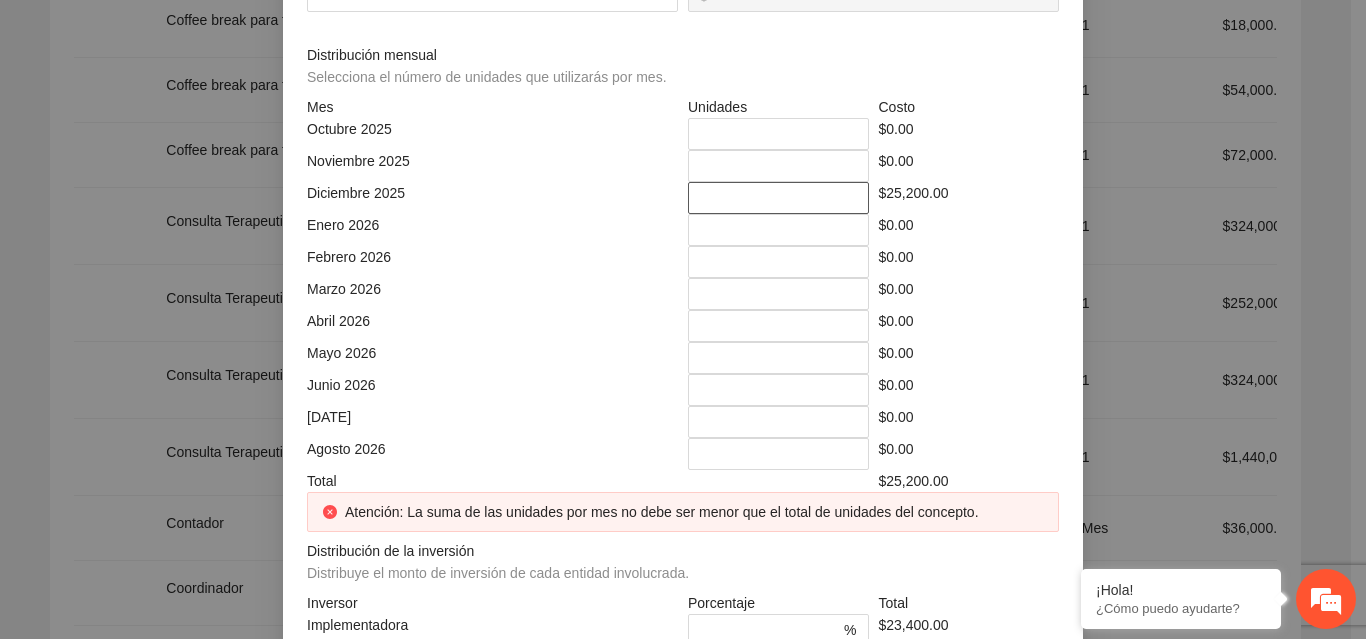 scroll, scrollTop: 7, scrollLeft: 0, axis: vertical 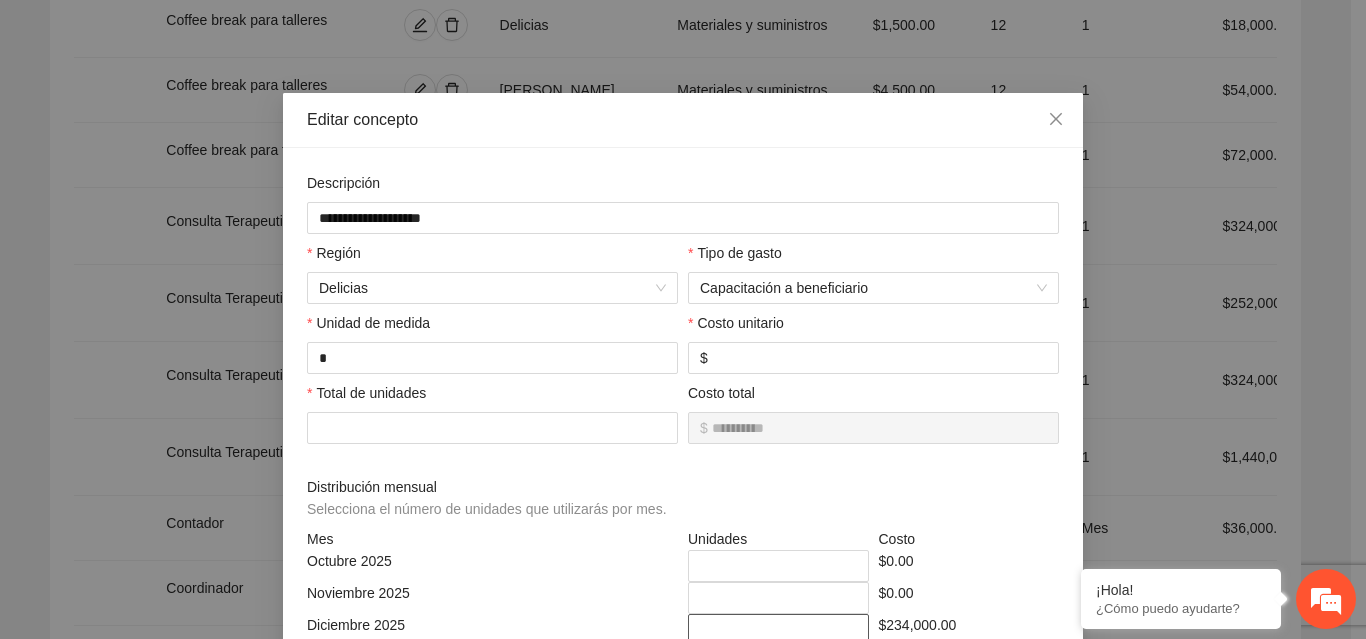 type on "***" 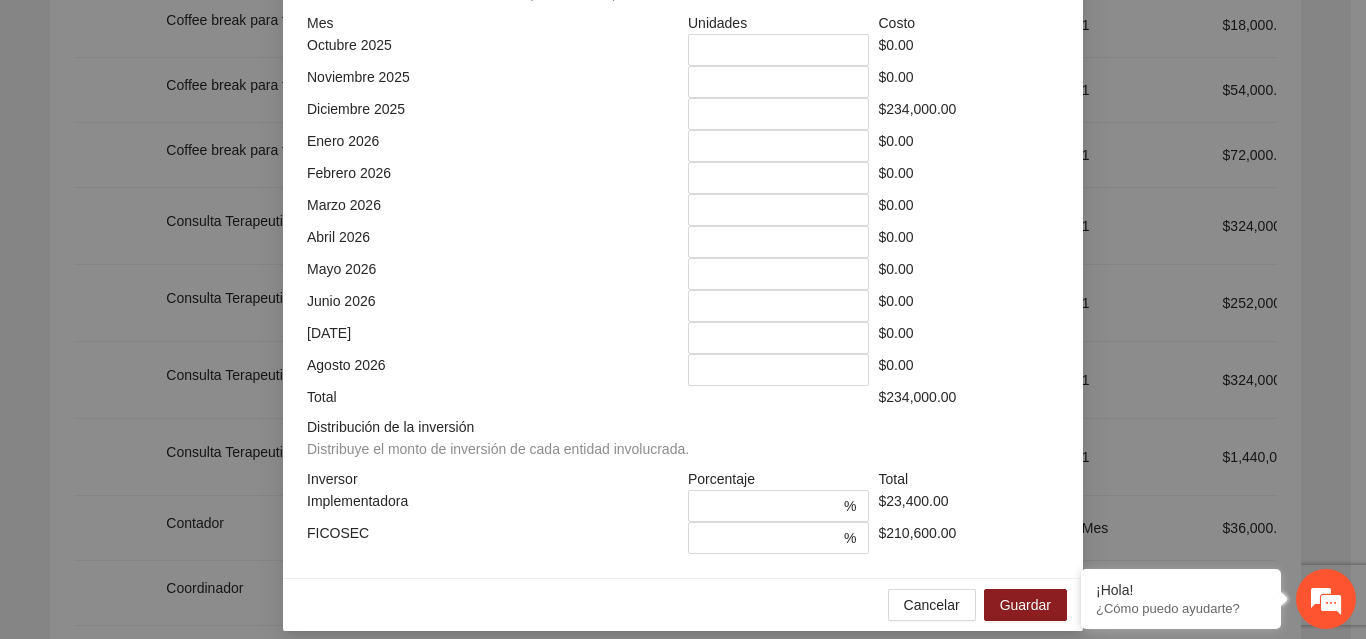 scroll, scrollTop: 526, scrollLeft: 0, axis: vertical 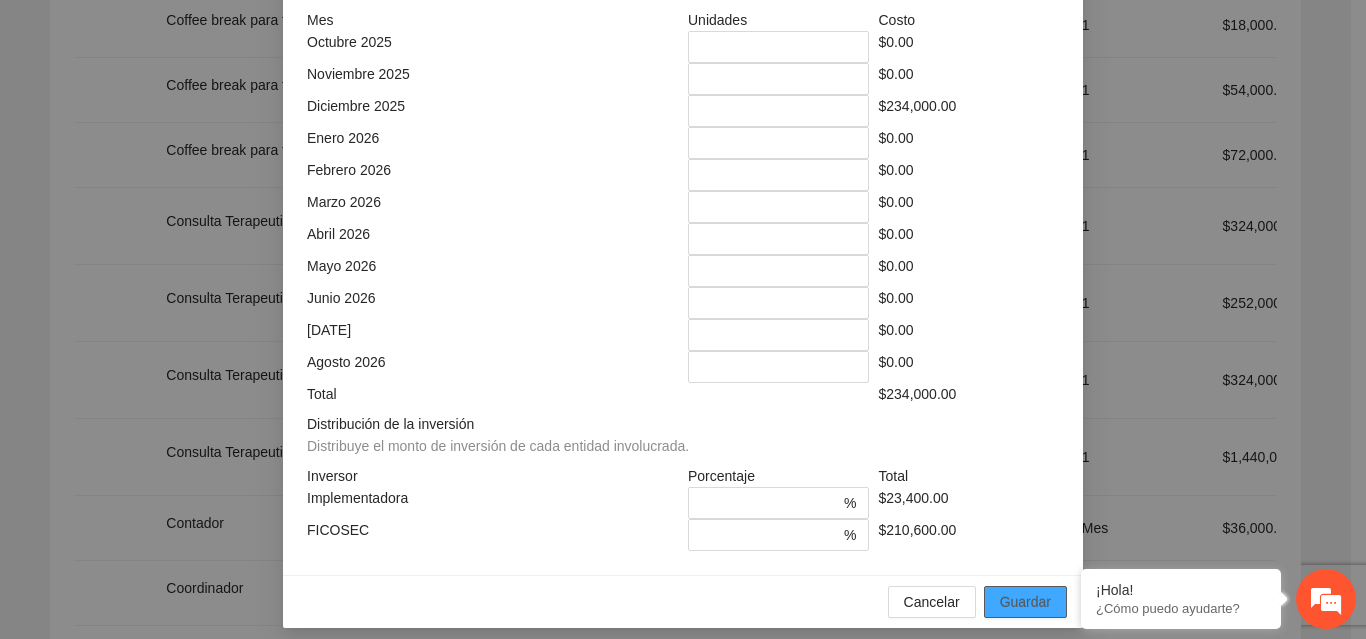 click on "Guardar" at bounding box center (1025, 602) 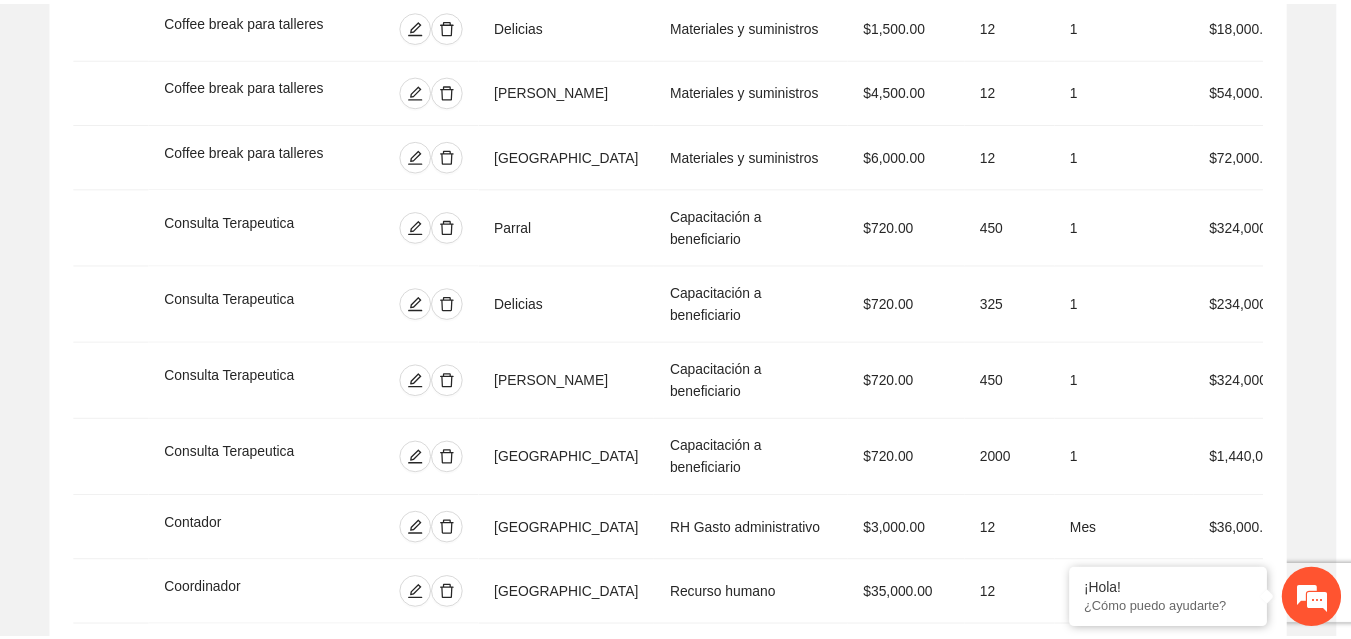 scroll, scrollTop: 439, scrollLeft: 0, axis: vertical 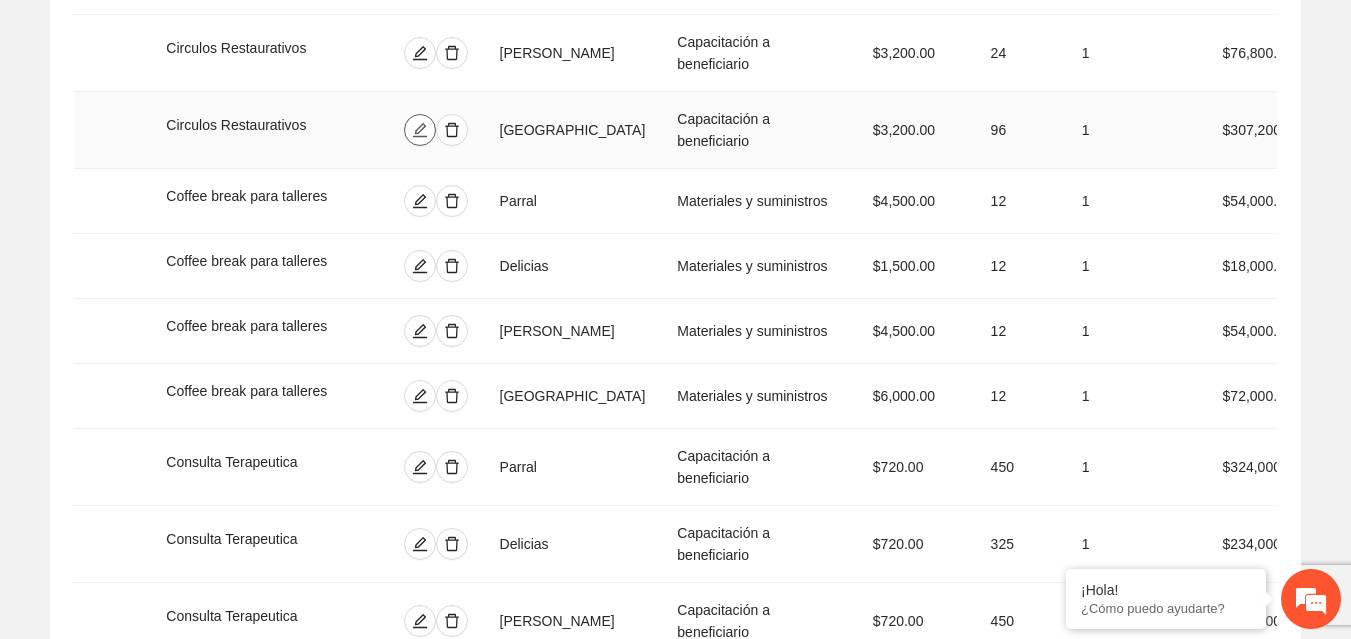 click 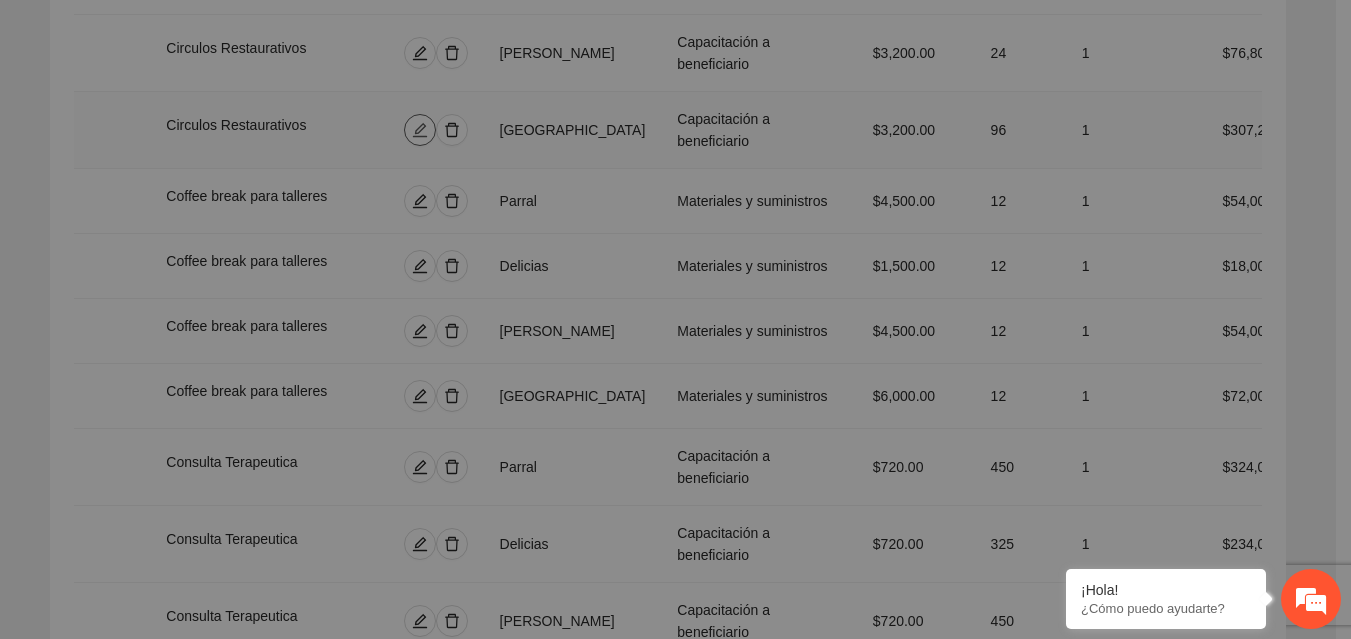 type on "**" 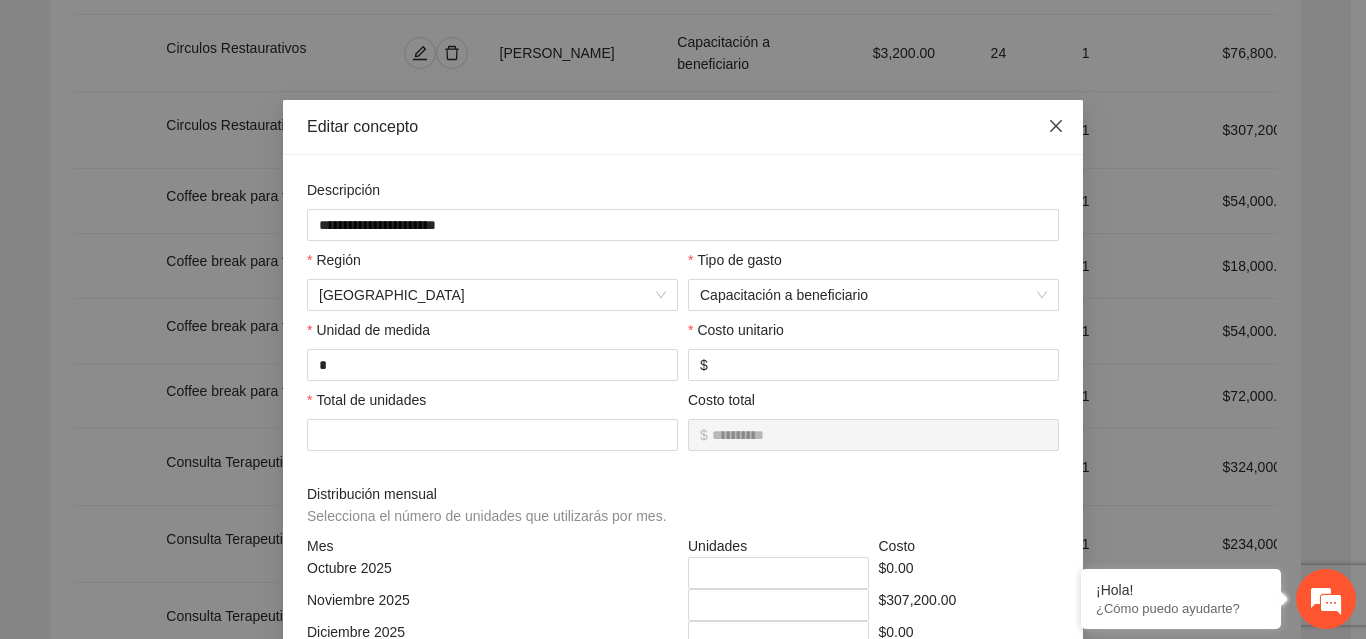 click 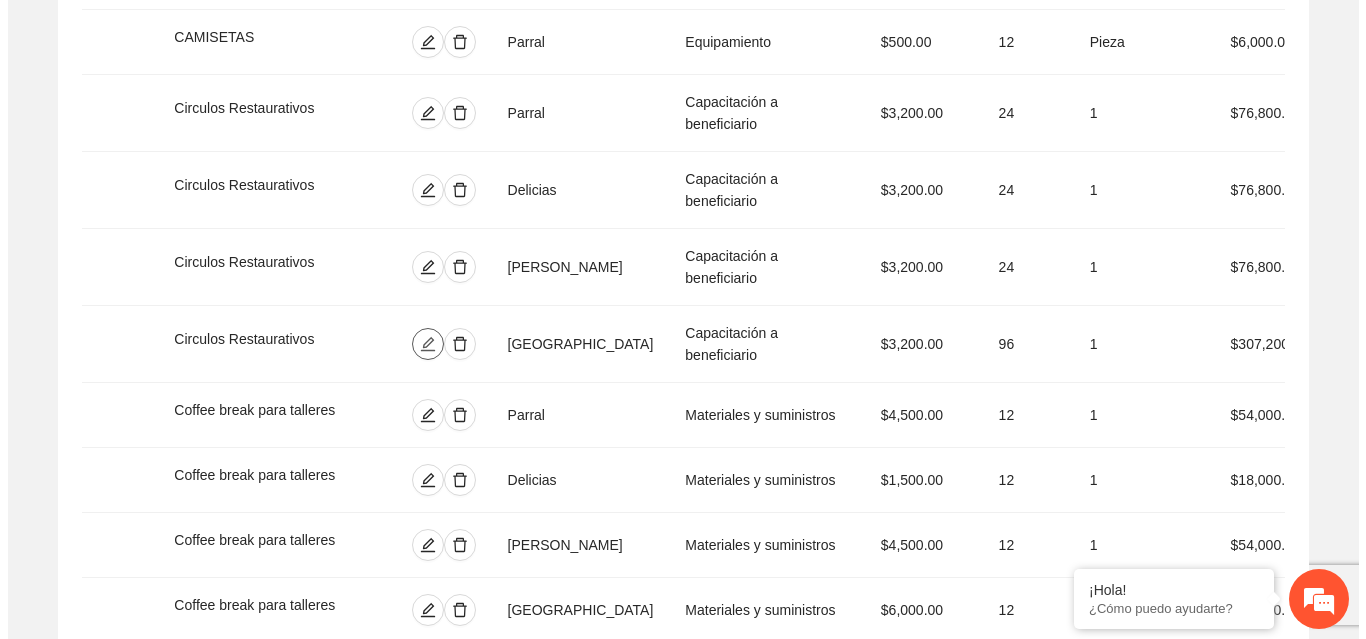 scroll, scrollTop: 1141, scrollLeft: 0, axis: vertical 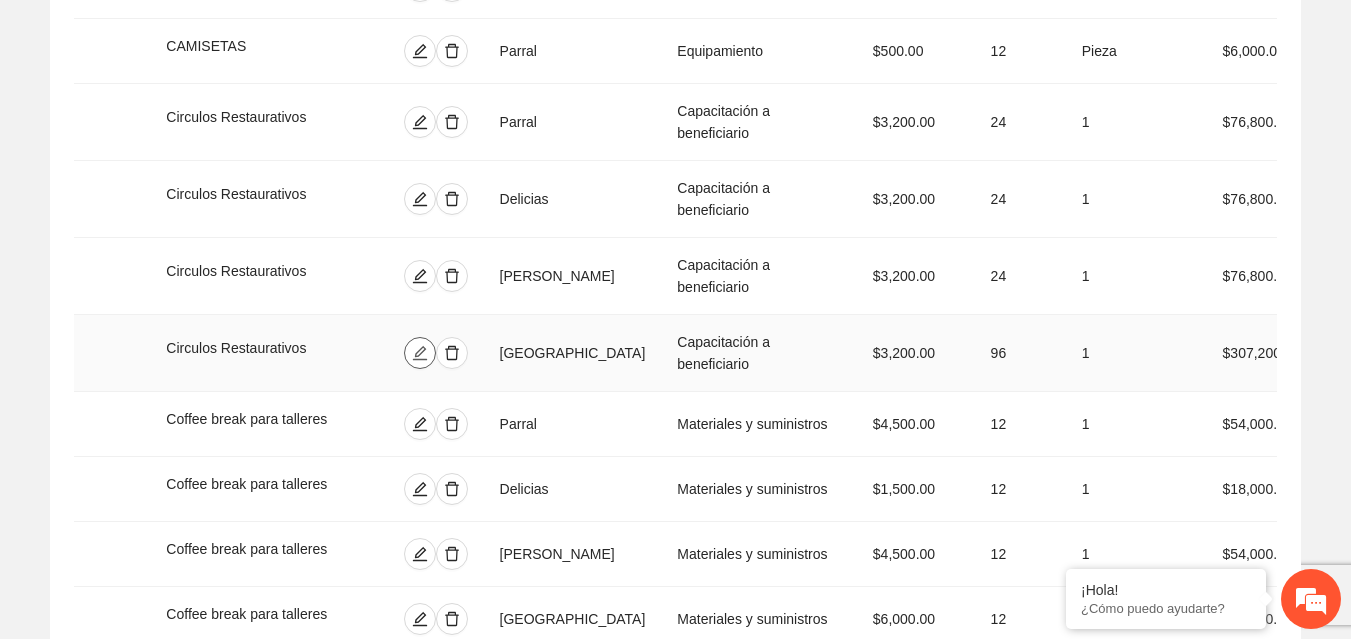 click 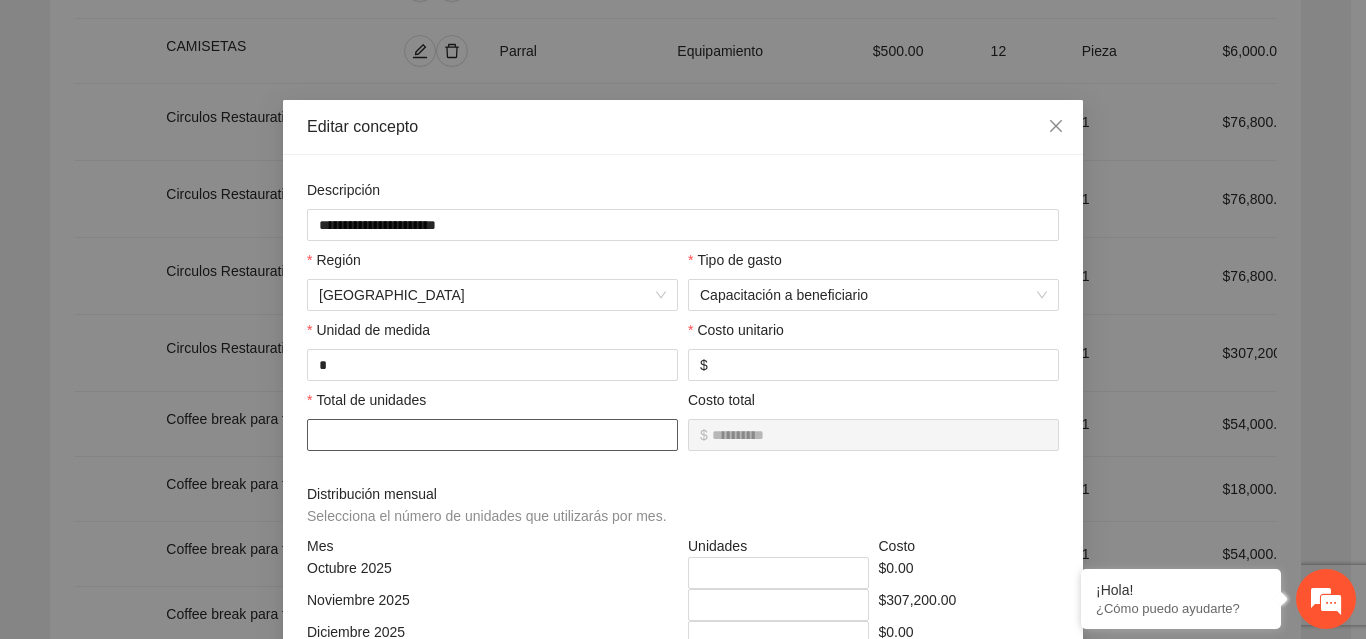 click on "**" at bounding box center [492, 435] 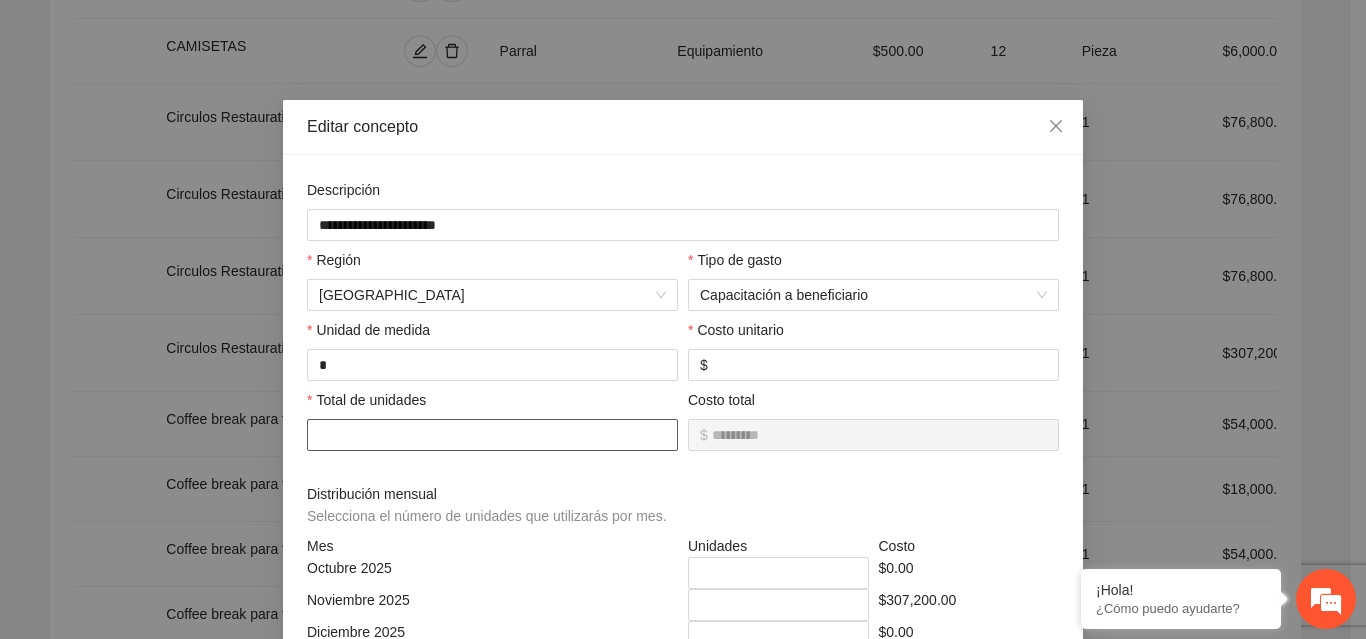 type on "****" 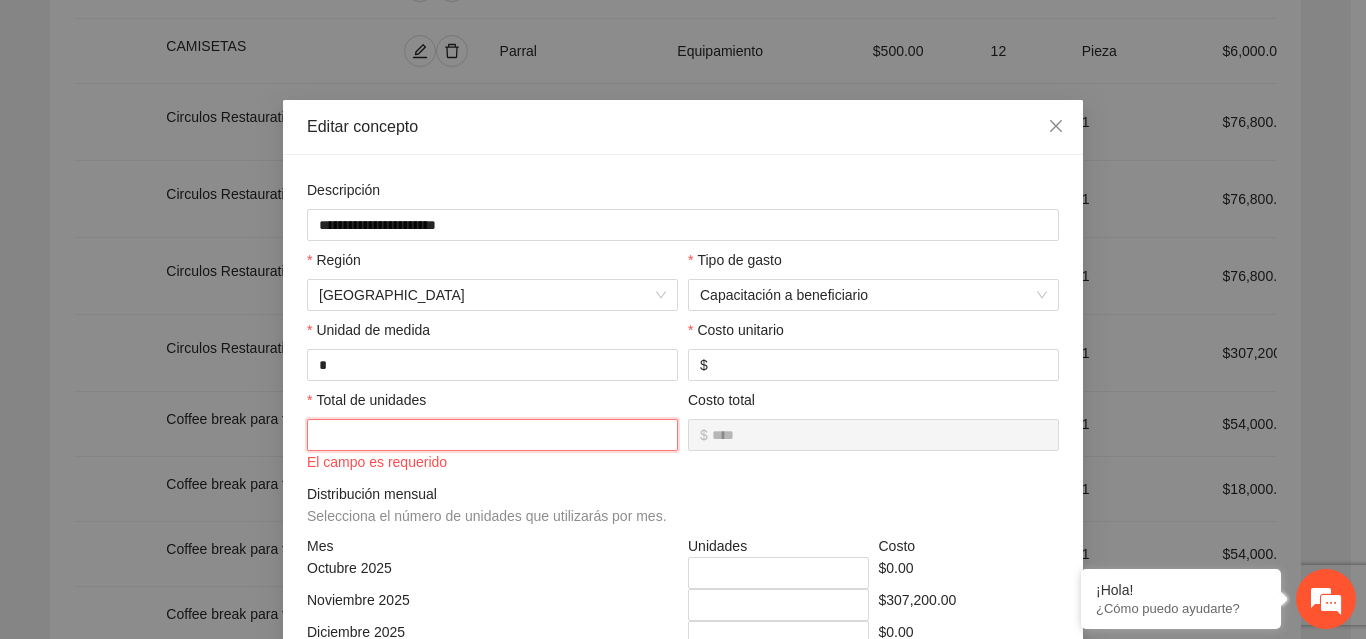 type on "********" 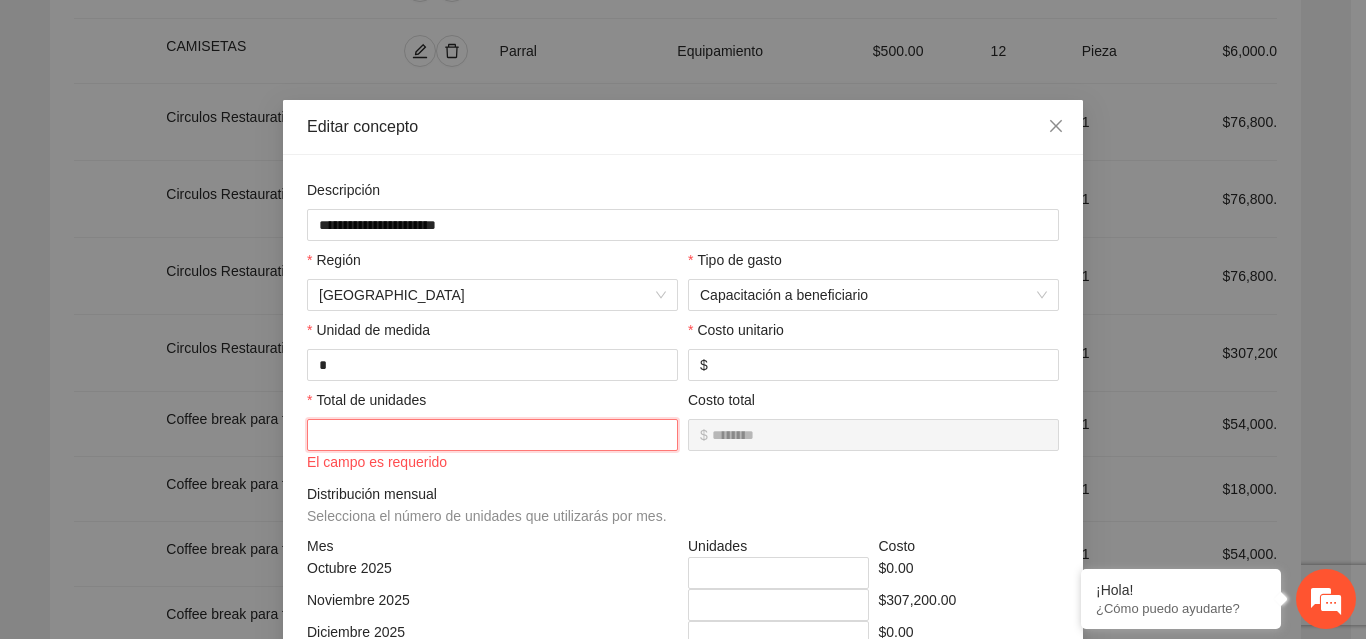 type on "*********" 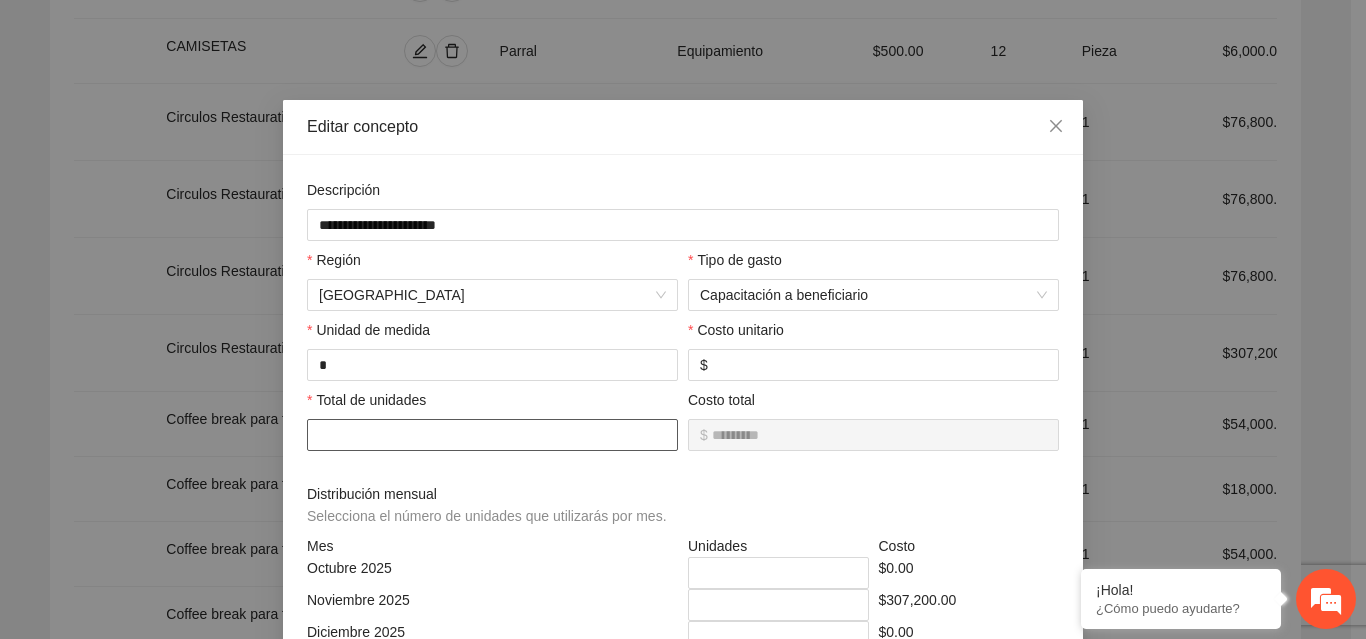 type on "**********" 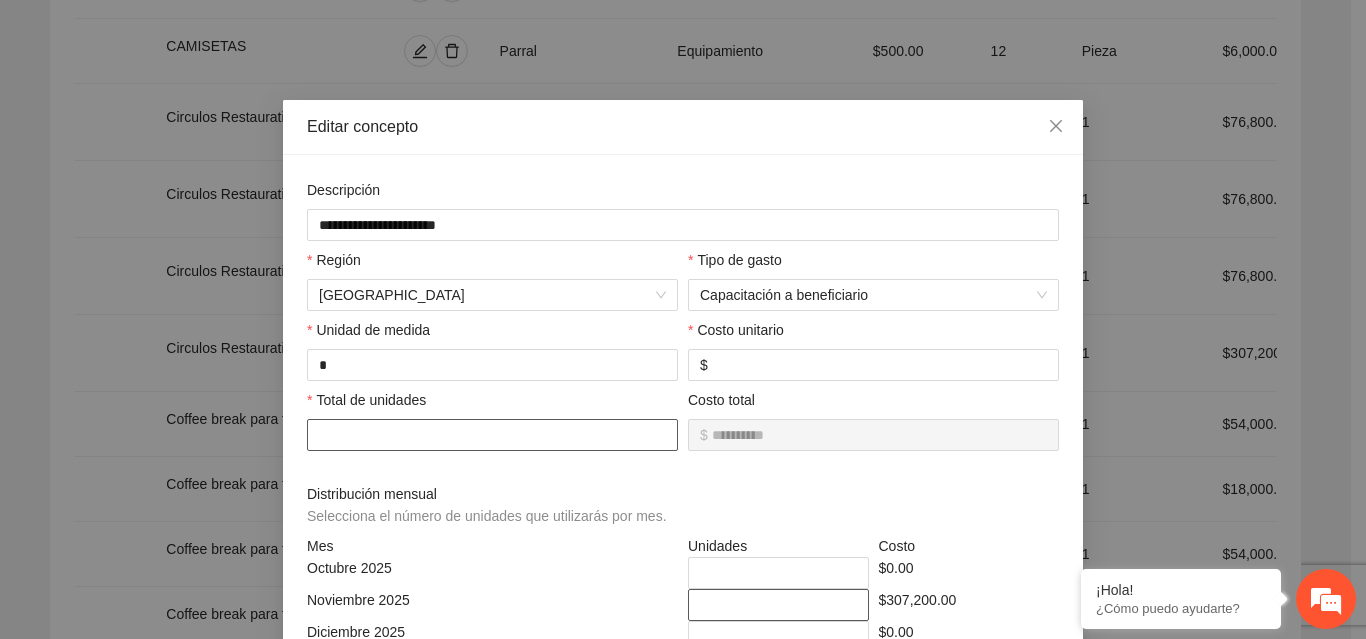 type on "***" 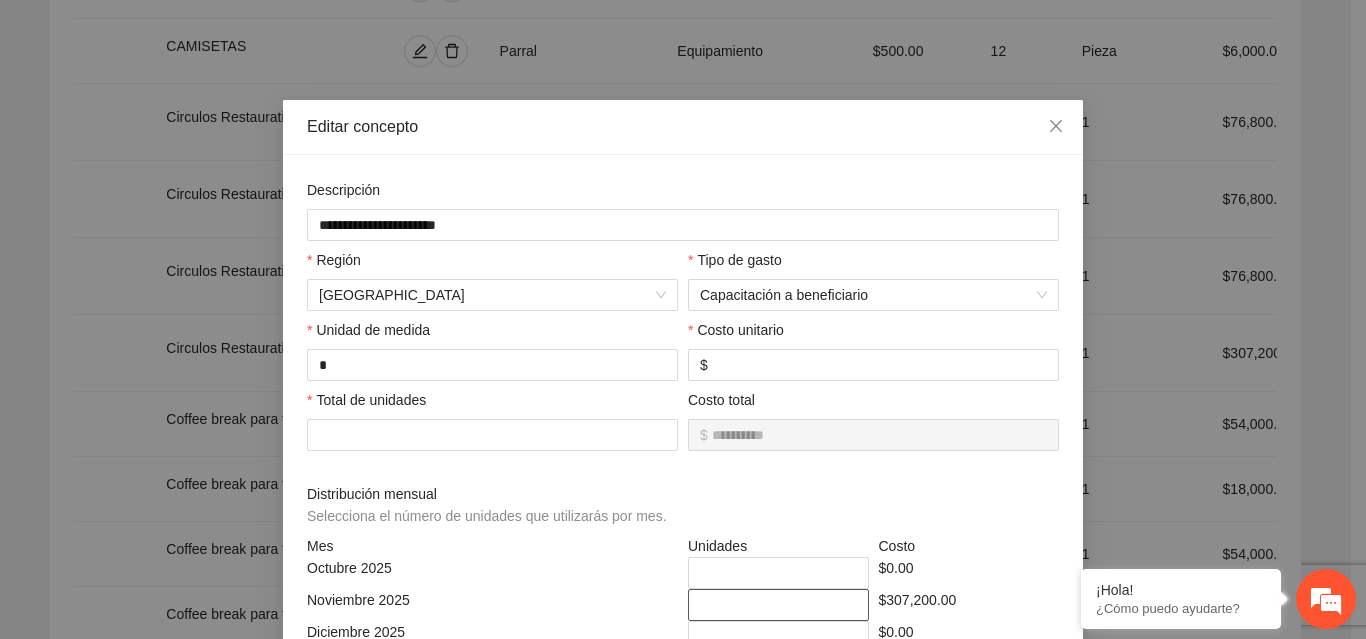 click on "**" at bounding box center (778, 605) 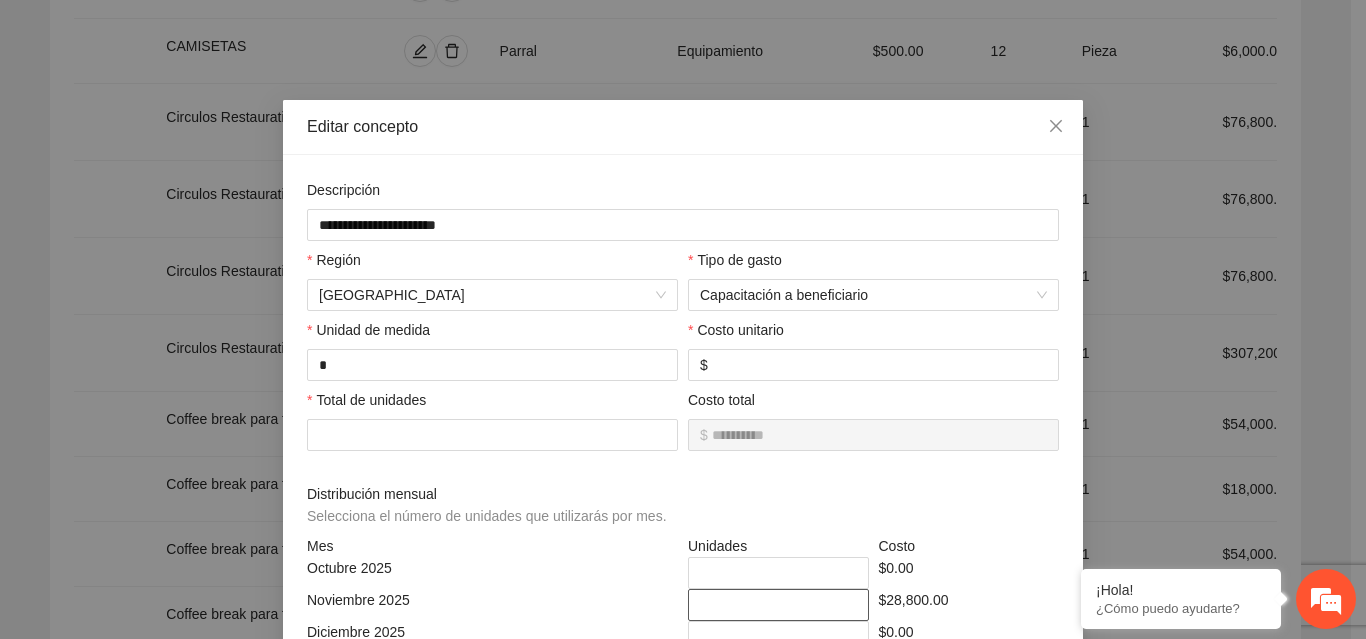 type on "*" 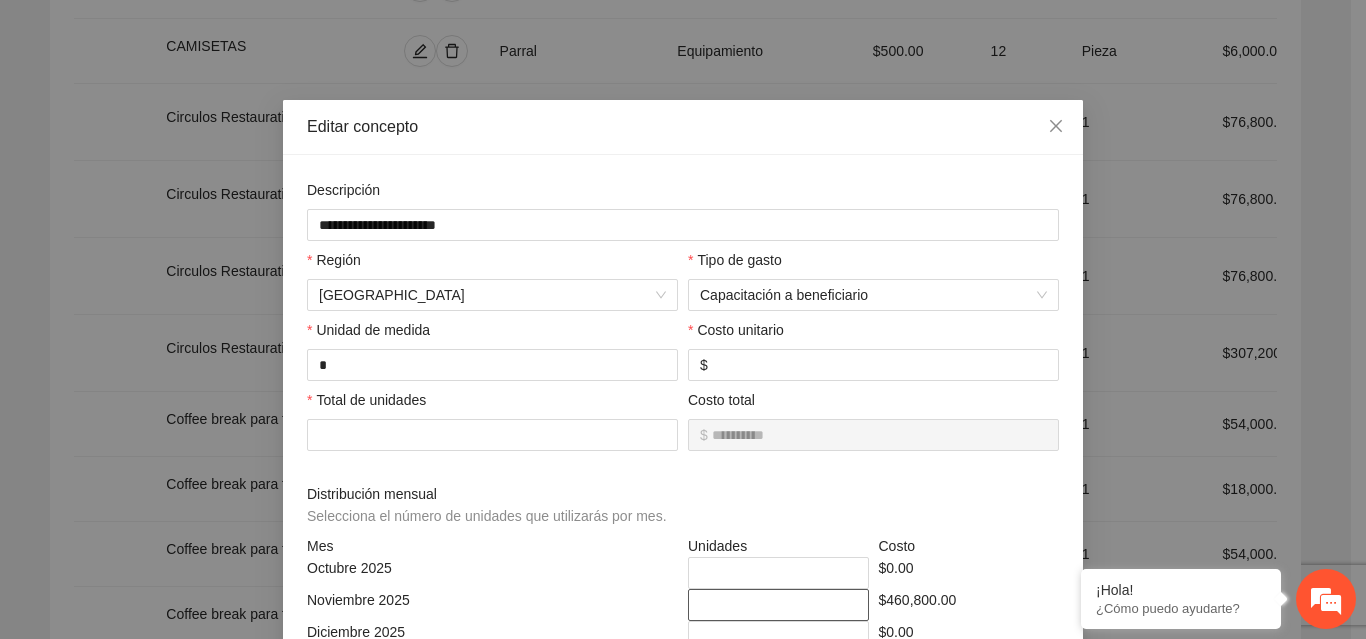type on "***" 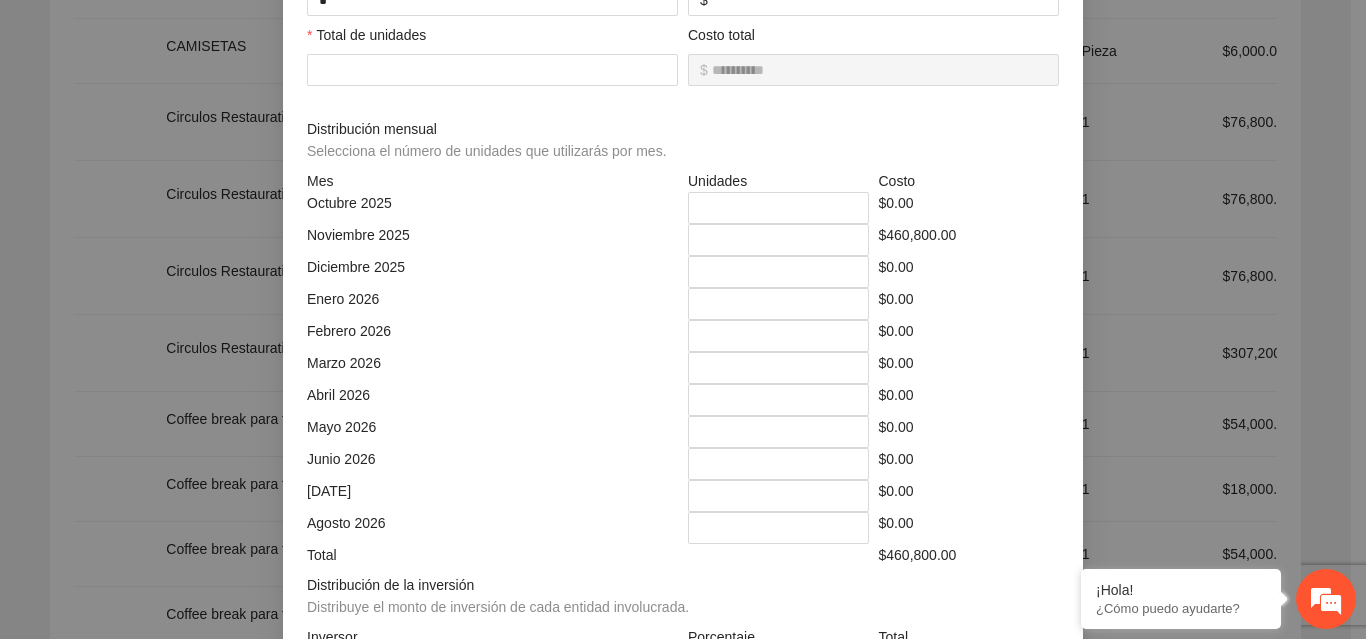 scroll, scrollTop: 539, scrollLeft: 0, axis: vertical 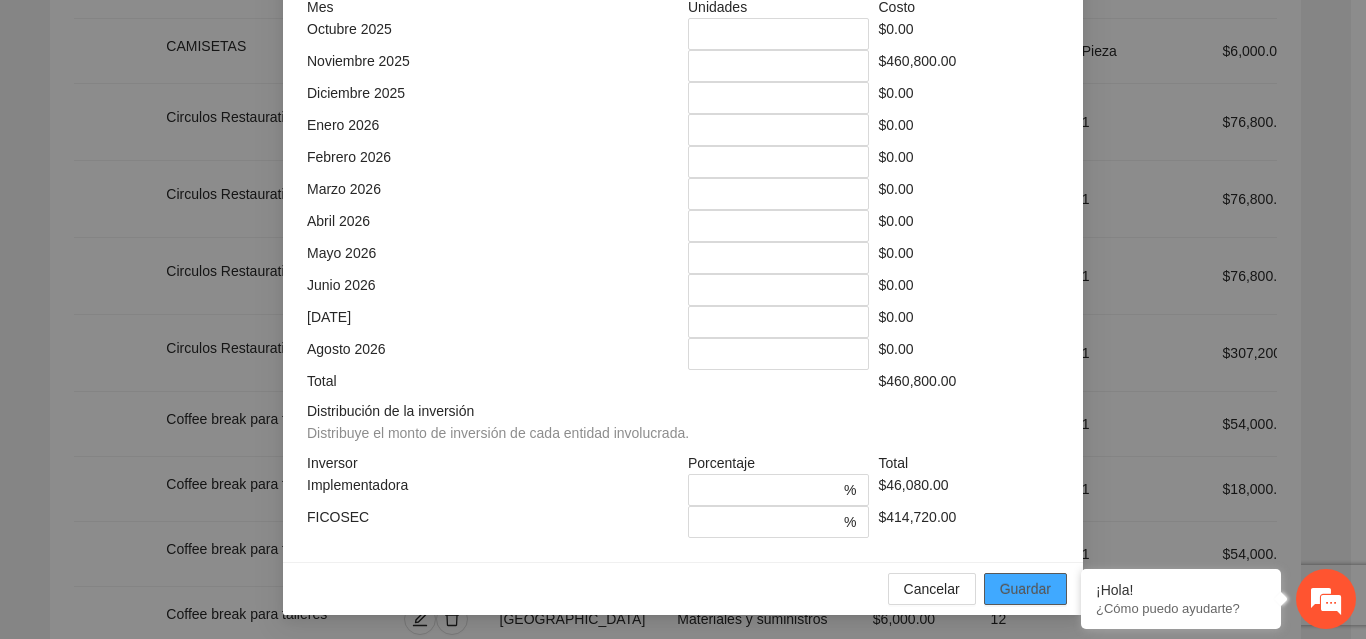click on "Guardar" at bounding box center [1025, 589] 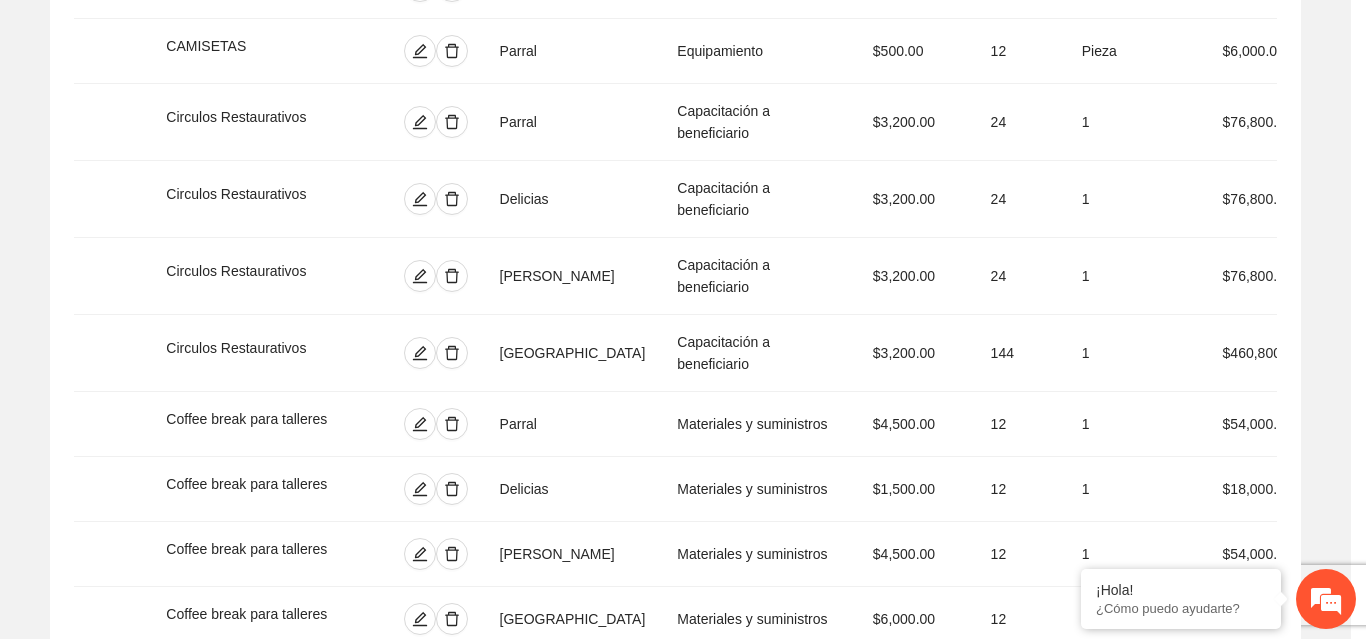 scroll, scrollTop: 439, scrollLeft: 0, axis: vertical 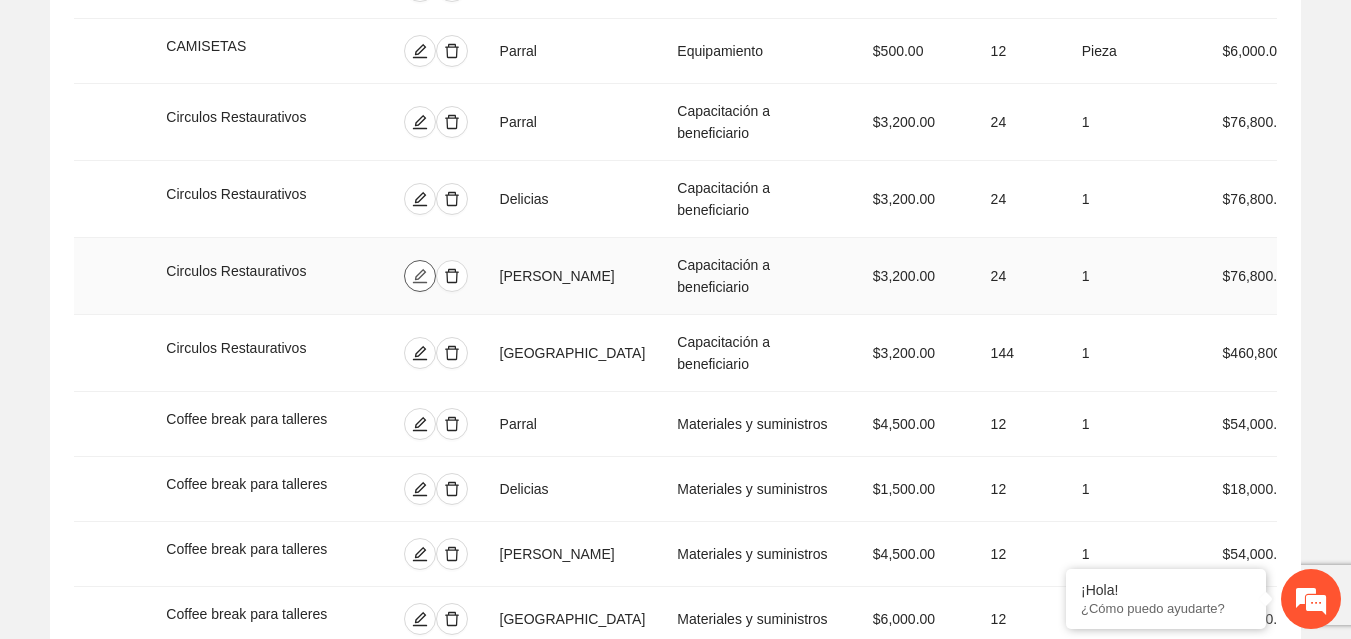 click at bounding box center [420, 276] 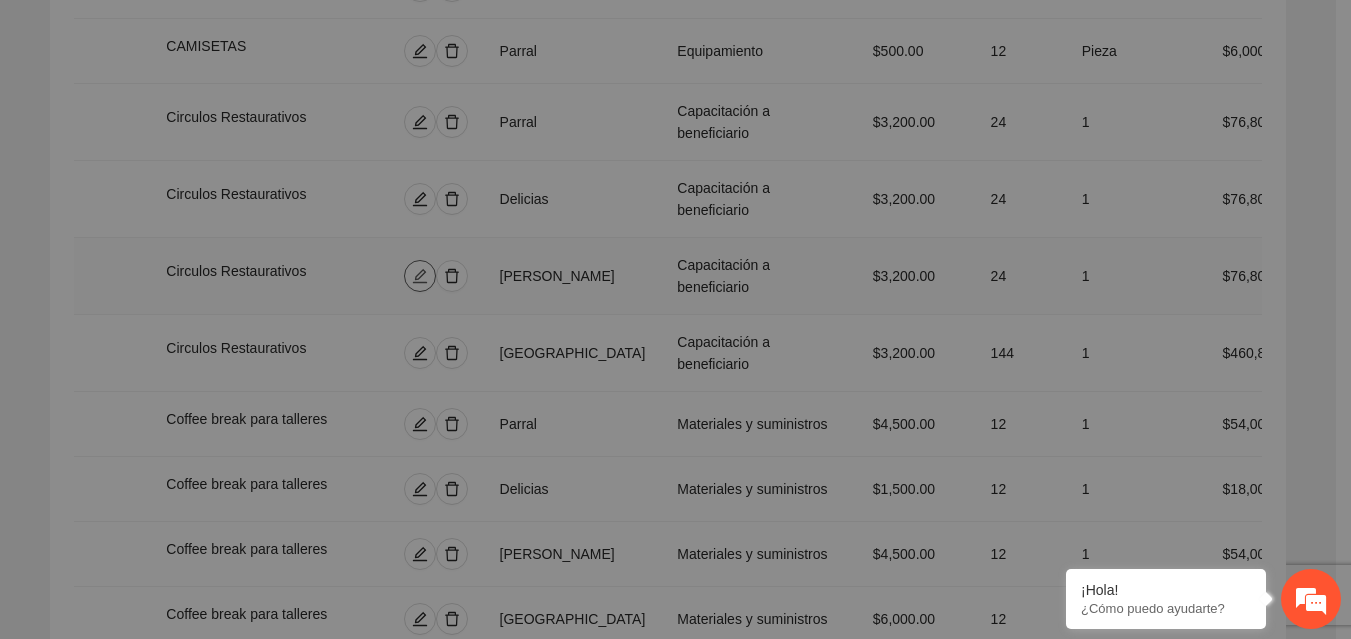 type on "**" 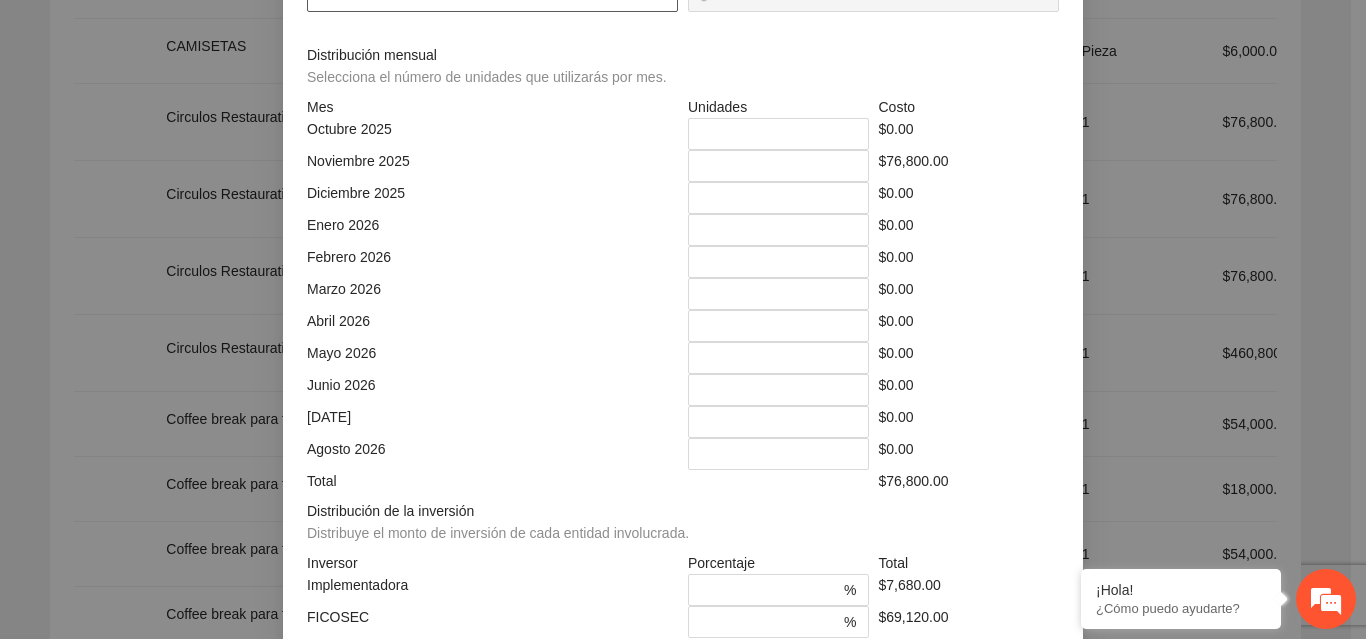drag, startPoint x: 358, startPoint y: 429, endPoint x: 295, endPoint y: 430, distance: 63.007935 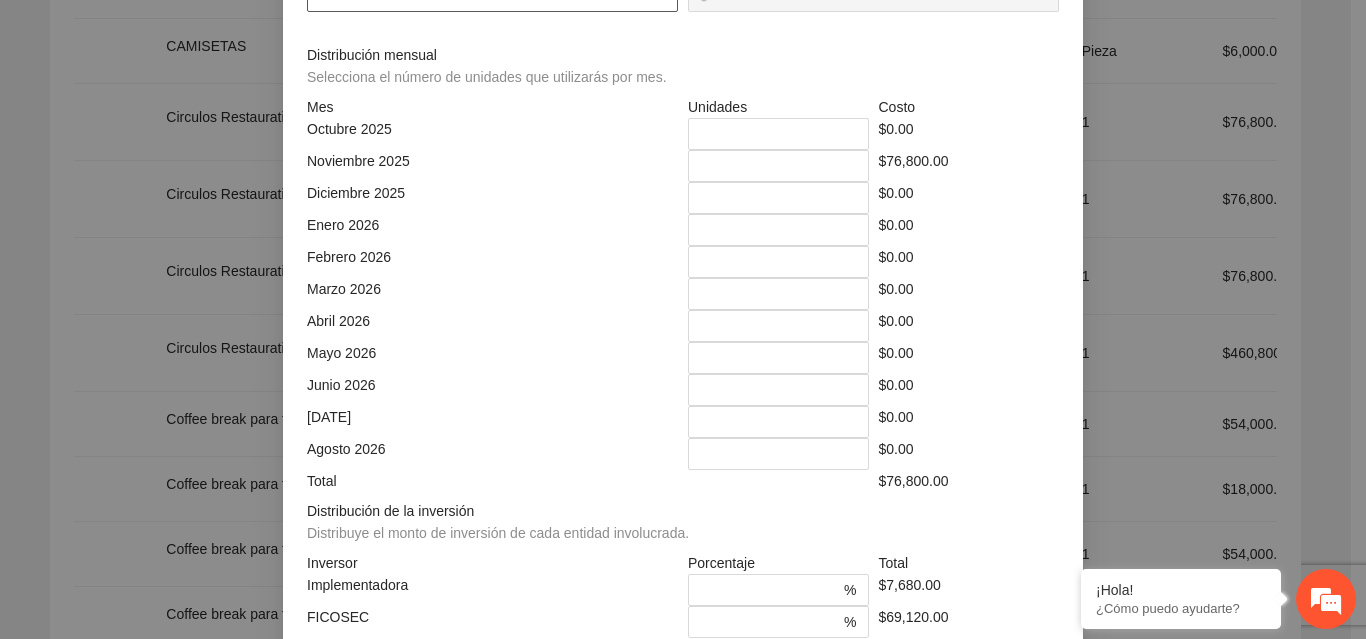 type on "*********" 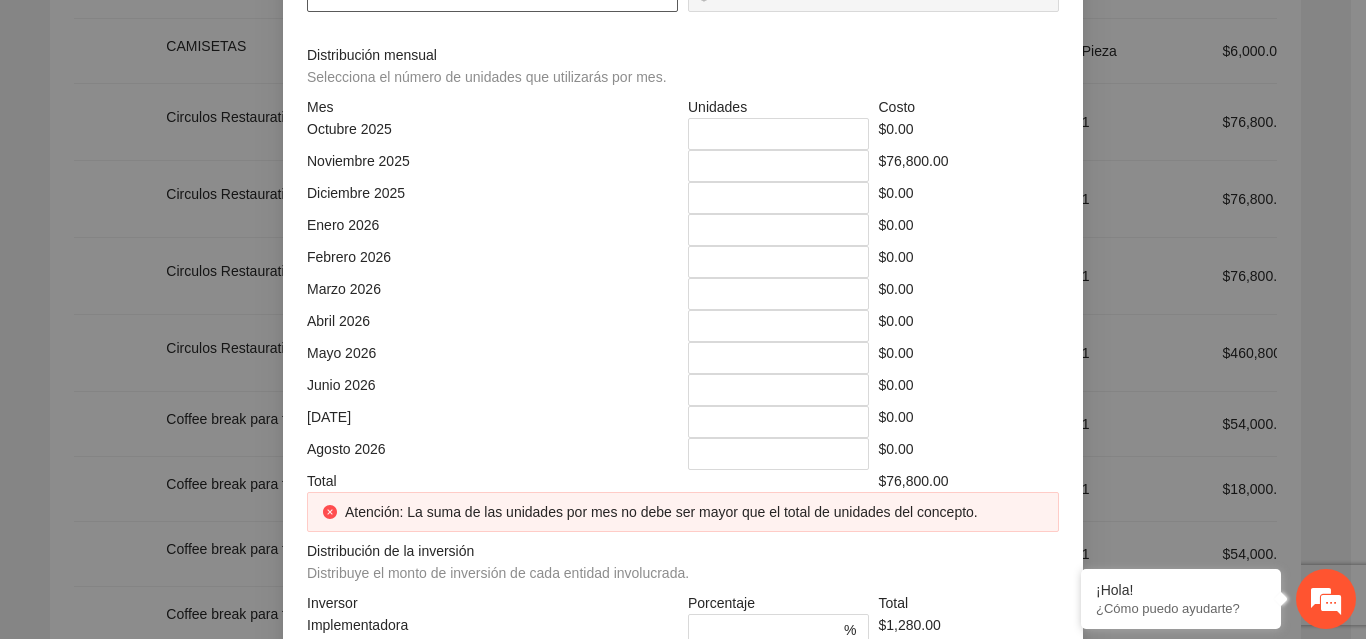 type on "**********" 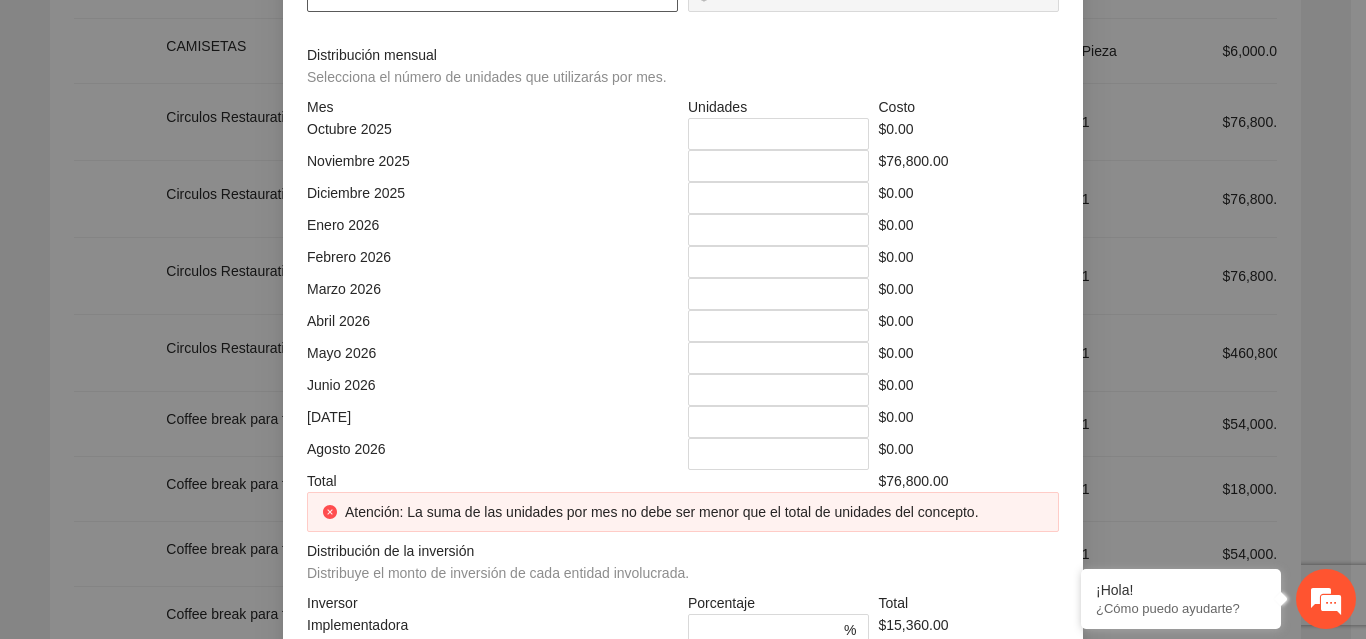 type on "**" 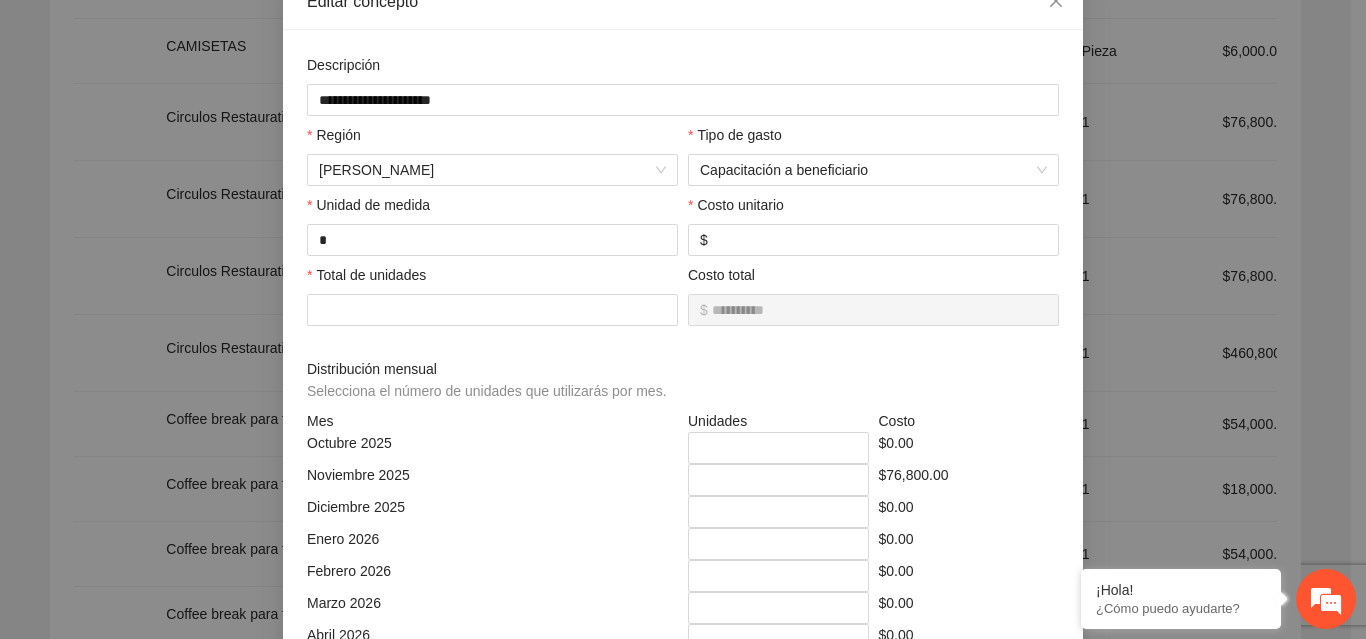scroll, scrollTop: 268, scrollLeft: 0, axis: vertical 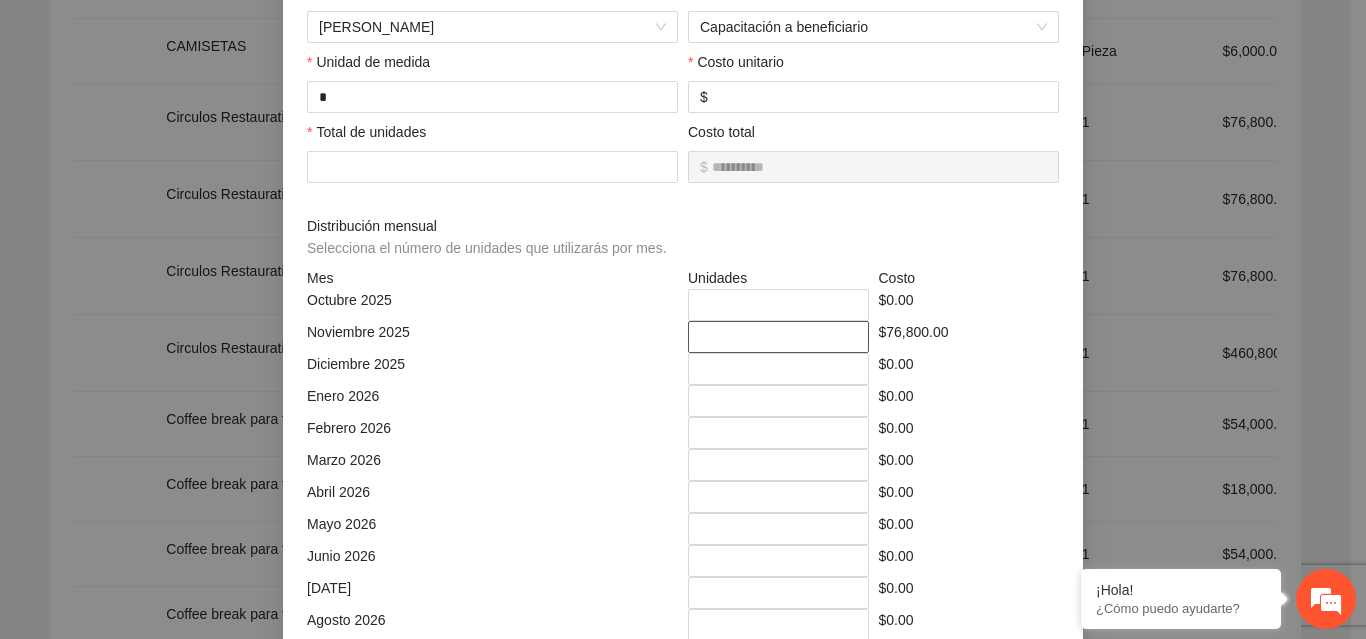 drag, startPoint x: 740, startPoint y: 341, endPoint x: 647, endPoint y: 349, distance: 93.34345 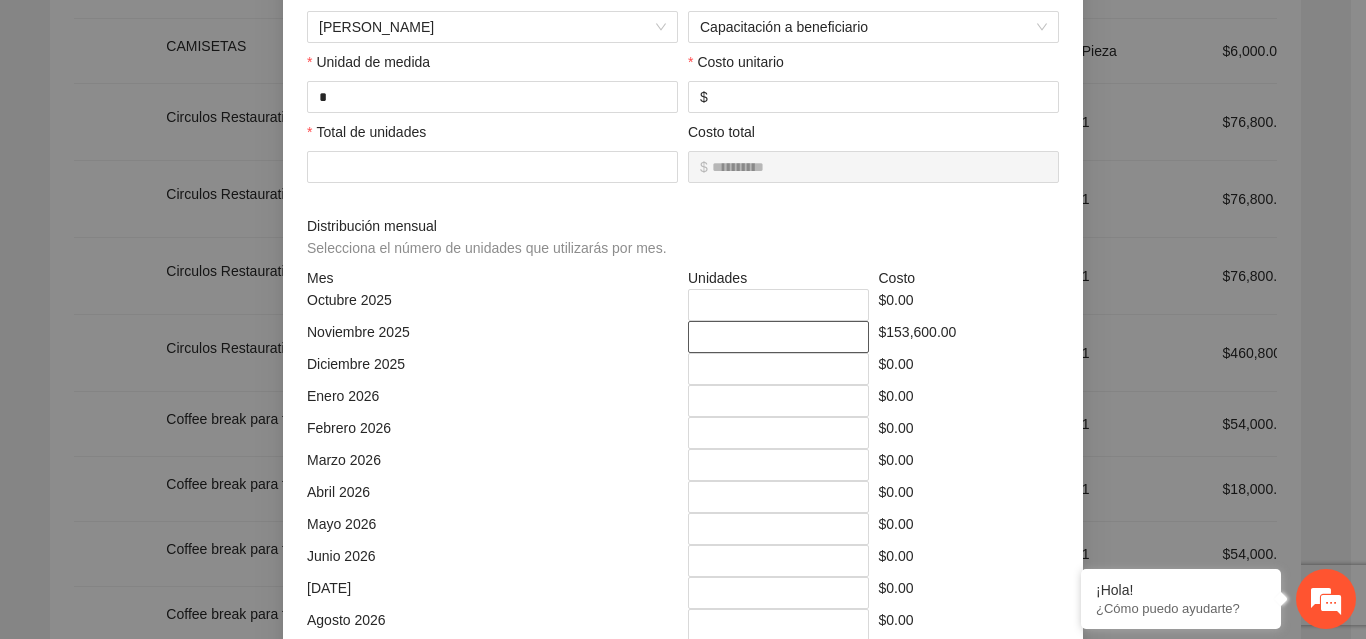 type on "**" 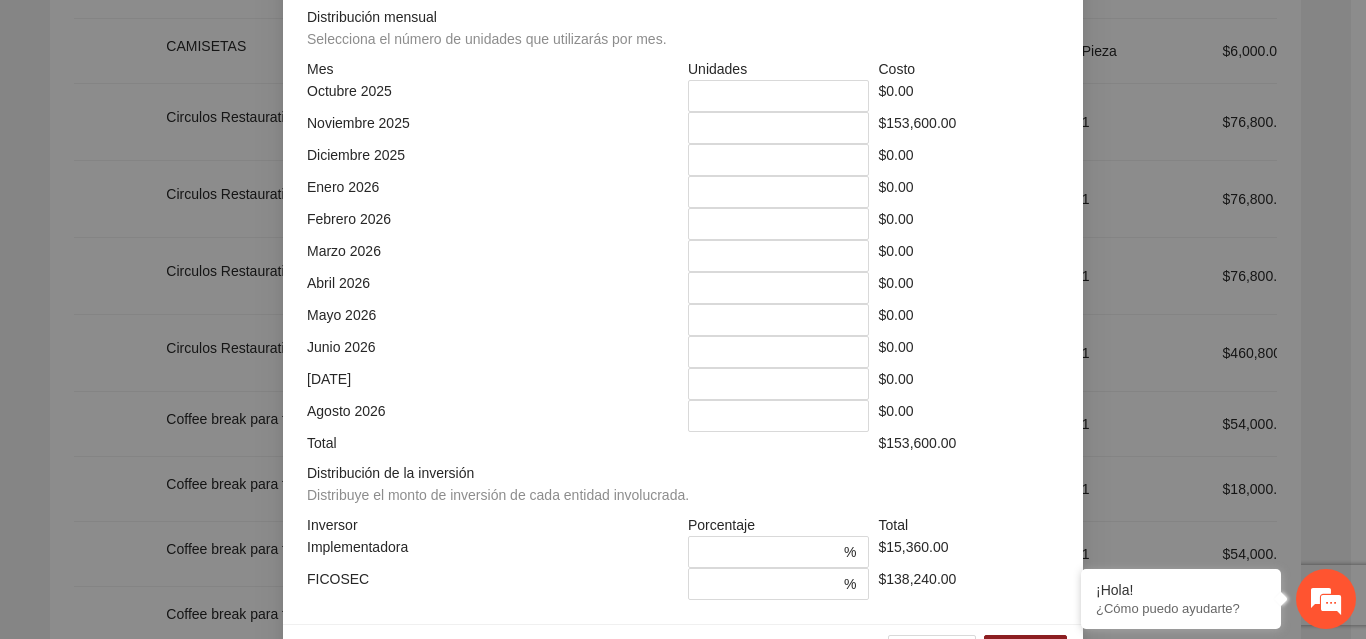 scroll, scrollTop: 539, scrollLeft: 0, axis: vertical 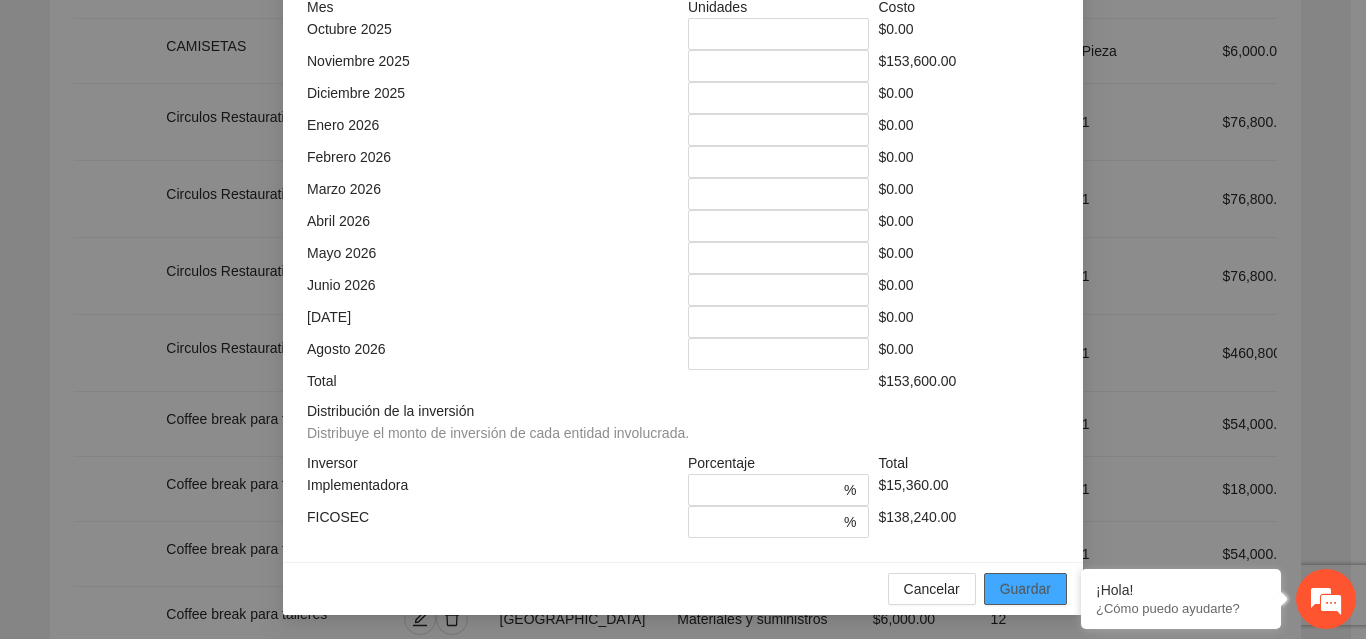 click on "Guardar" at bounding box center (1025, 589) 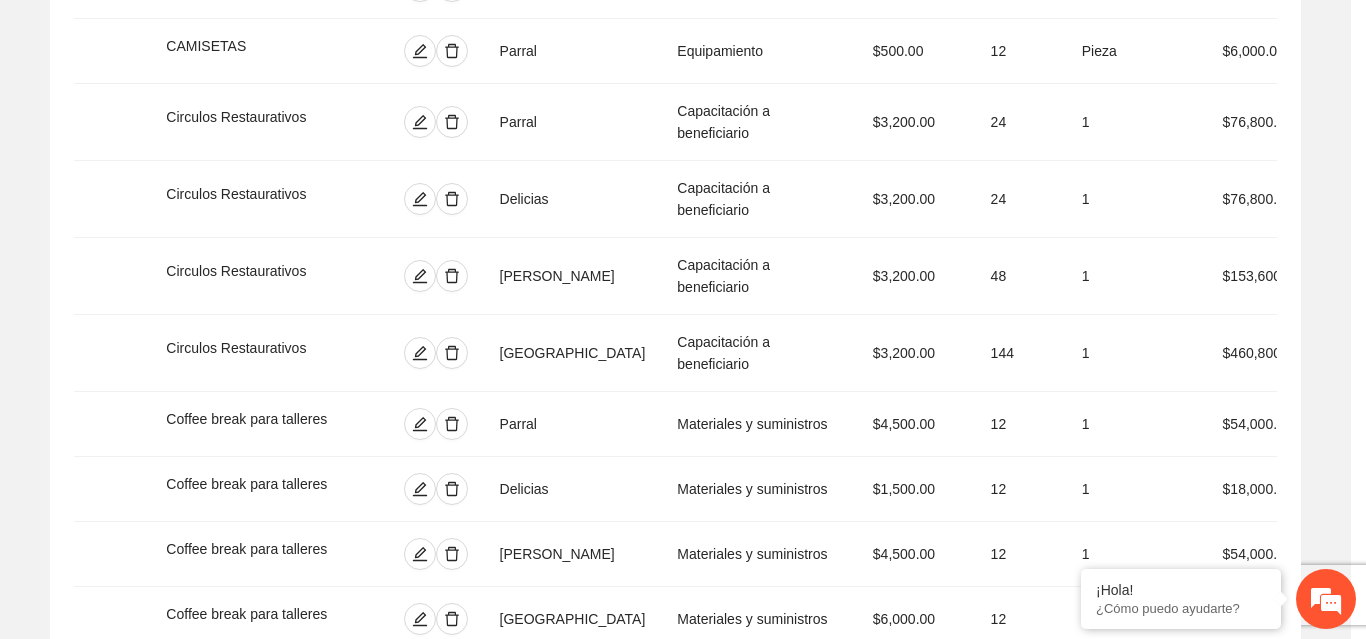 scroll, scrollTop: 439, scrollLeft: 0, axis: vertical 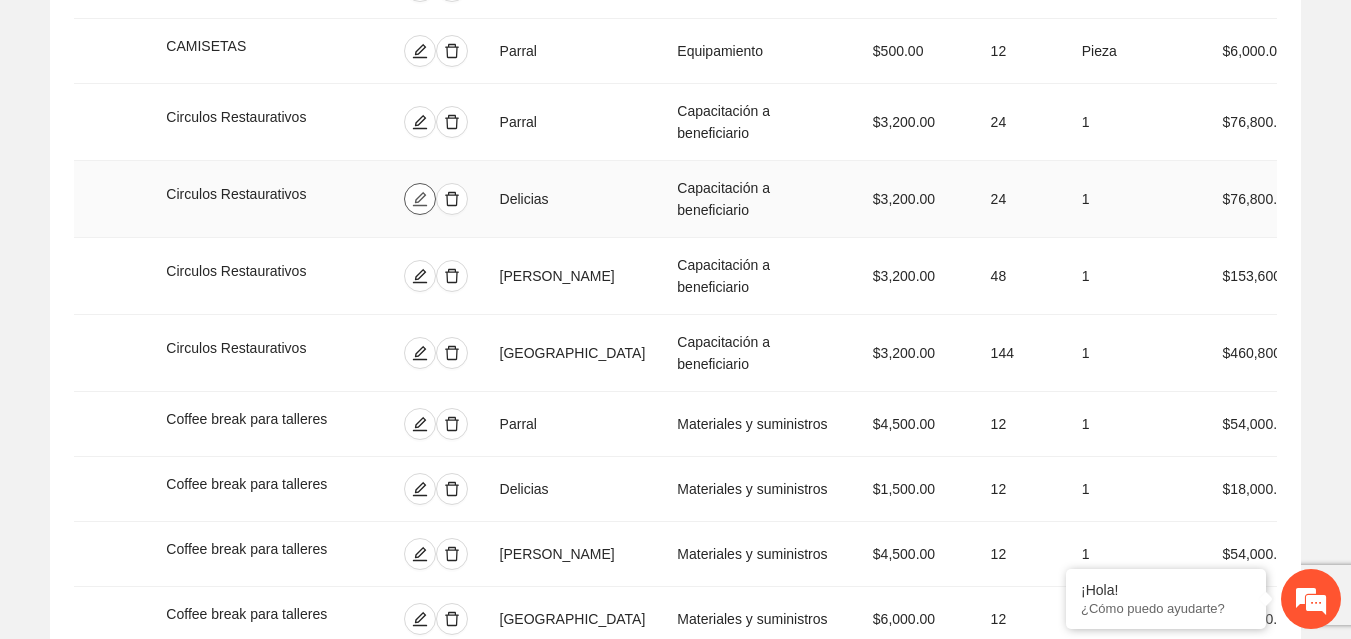 click 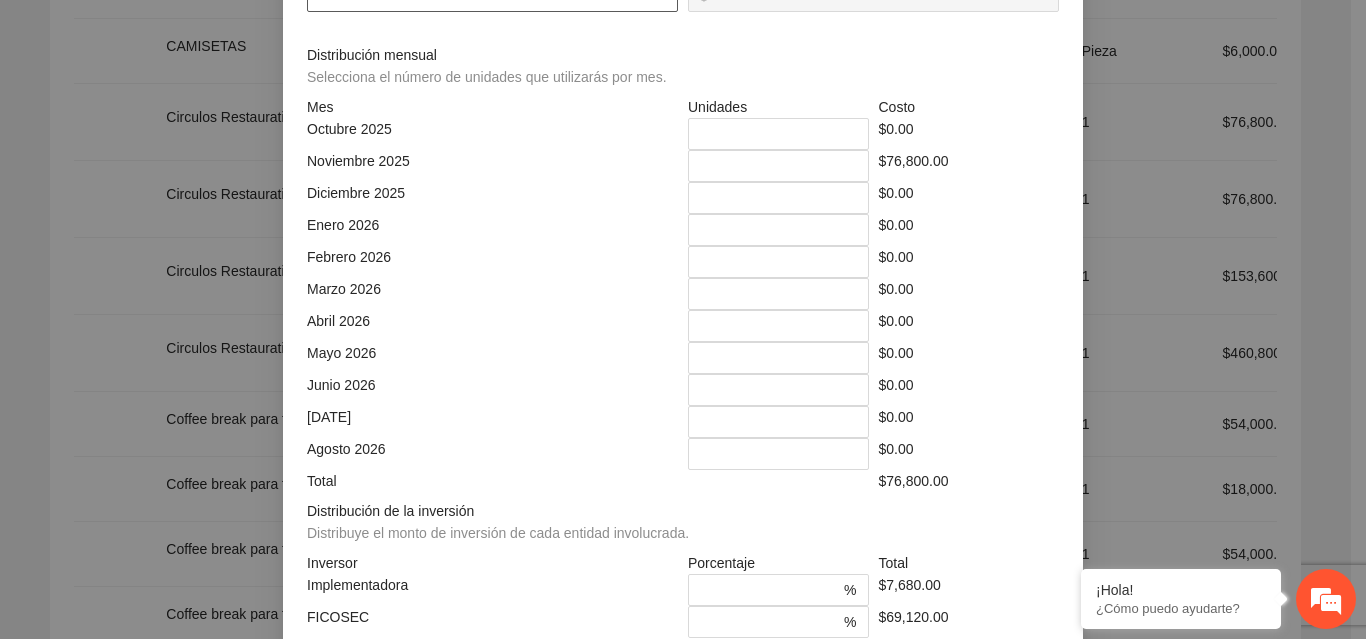 drag, startPoint x: 328, startPoint y: 433, endPoint x: 274, endPoint y: 424, distance: 54.74486 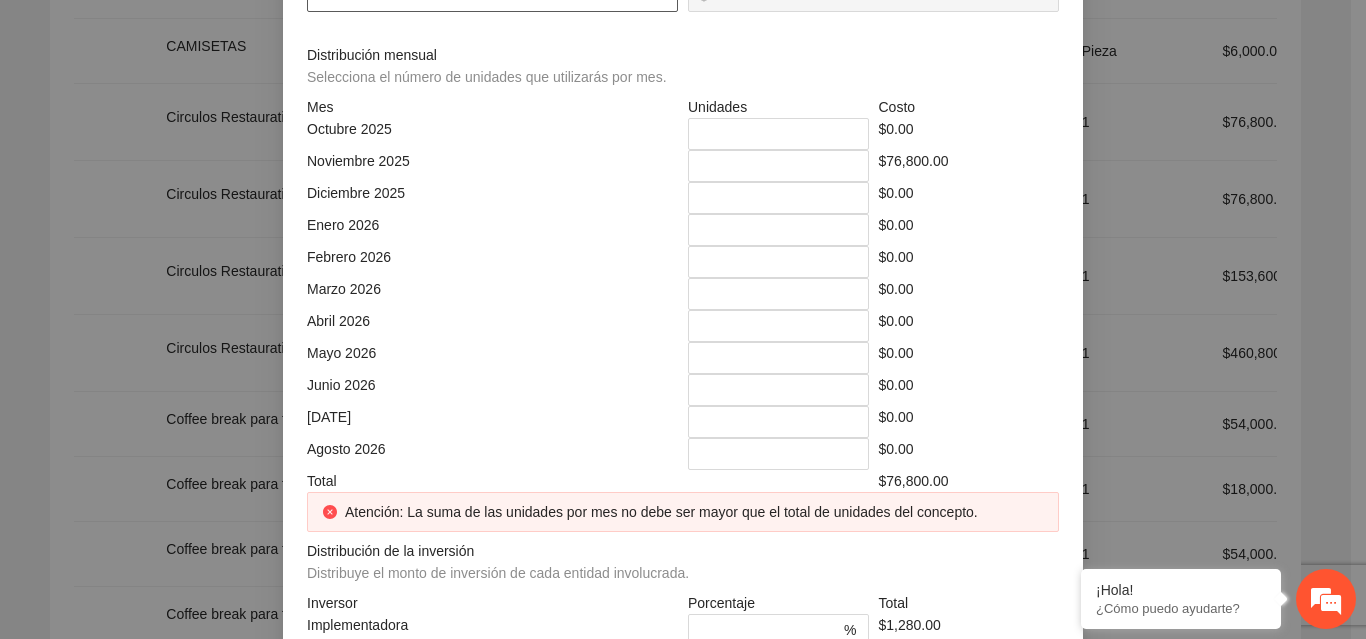 type on "**********" 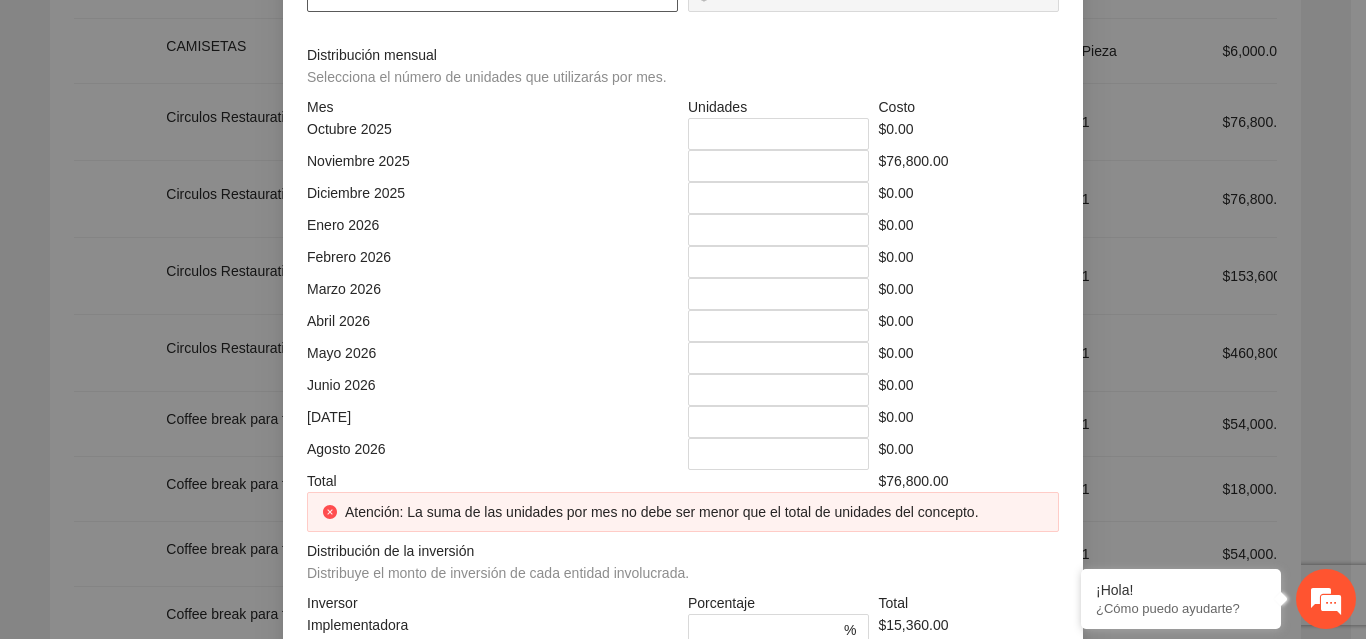 type on "**" 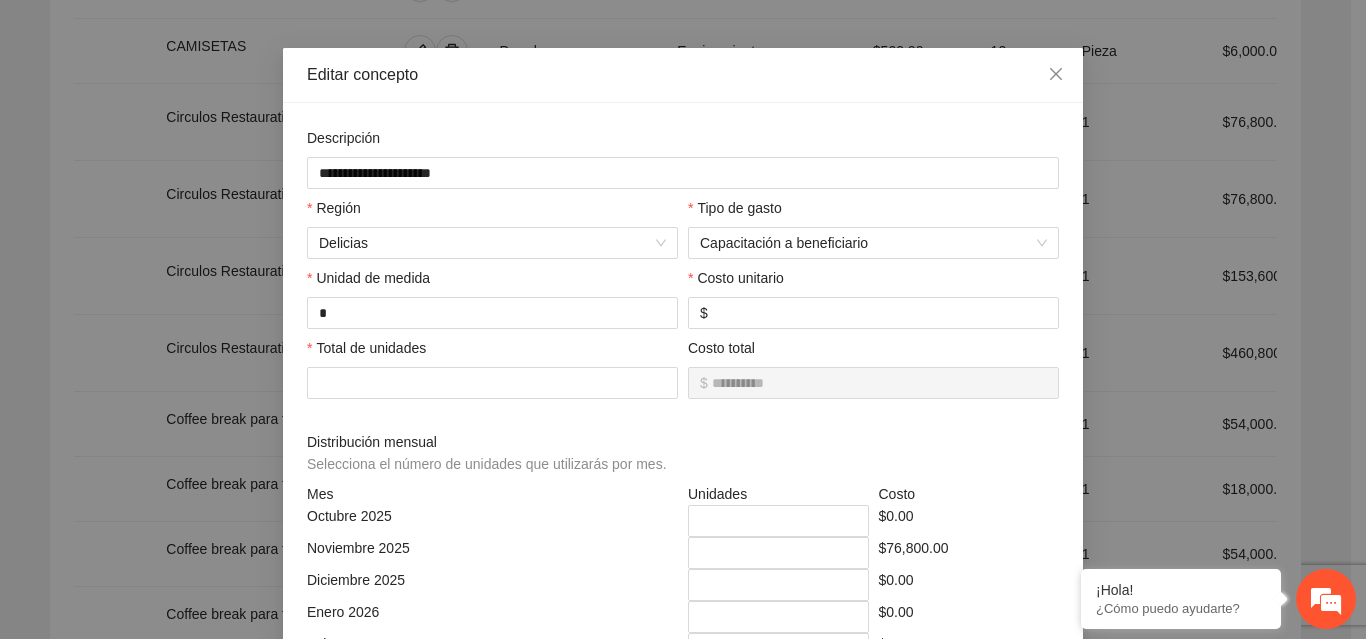 scroll, scrollTop: 56, scrollLeft: 0, axis: vertical 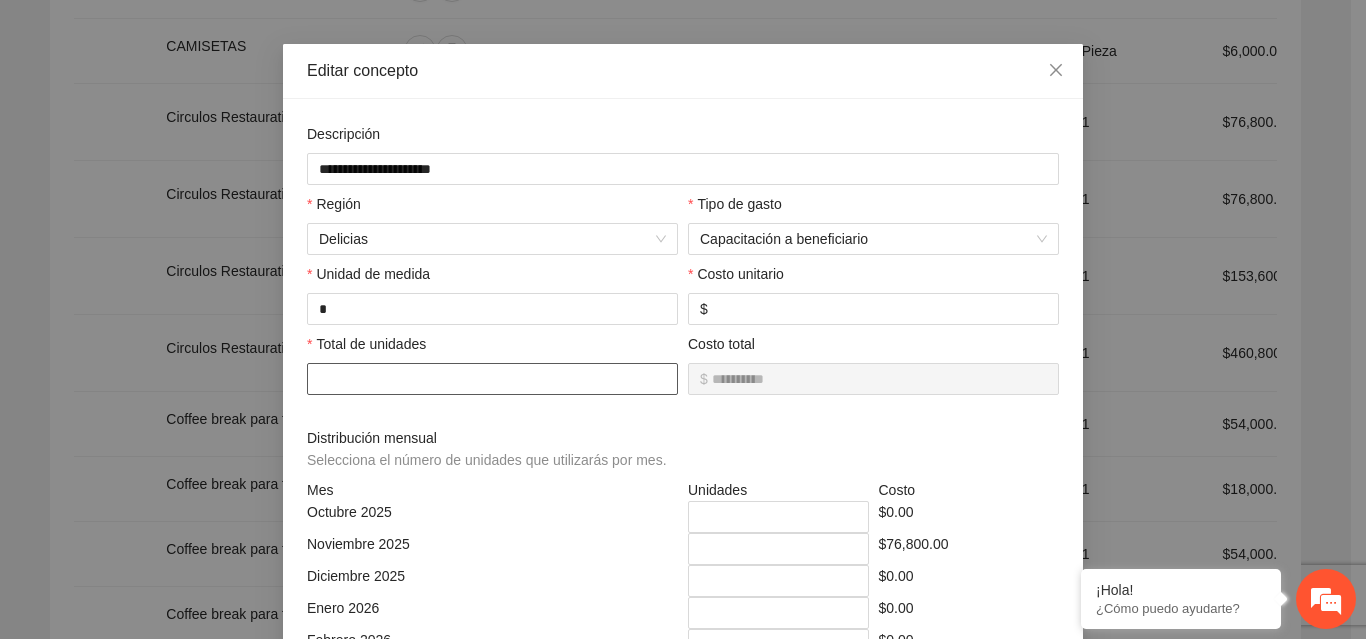 drag, startPoint x: 408, startPoint y: 374, endPoint x: 246, endPoint y: 387, distance: 162.52077 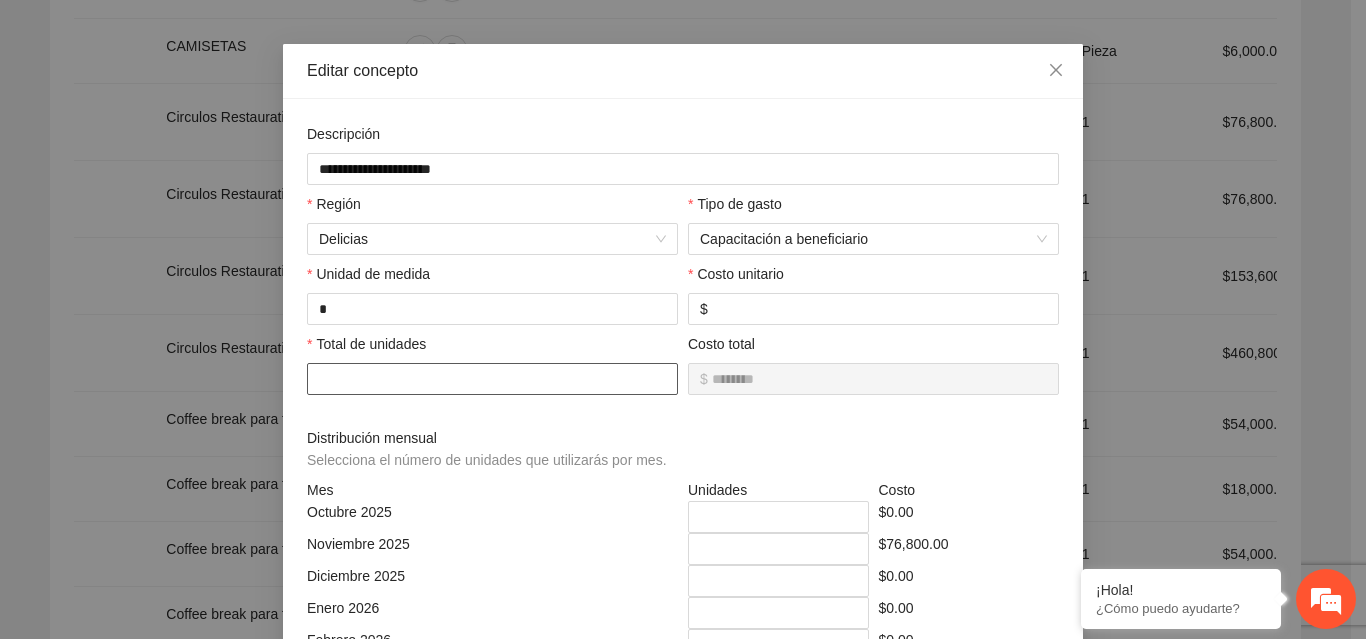 type on "*********" 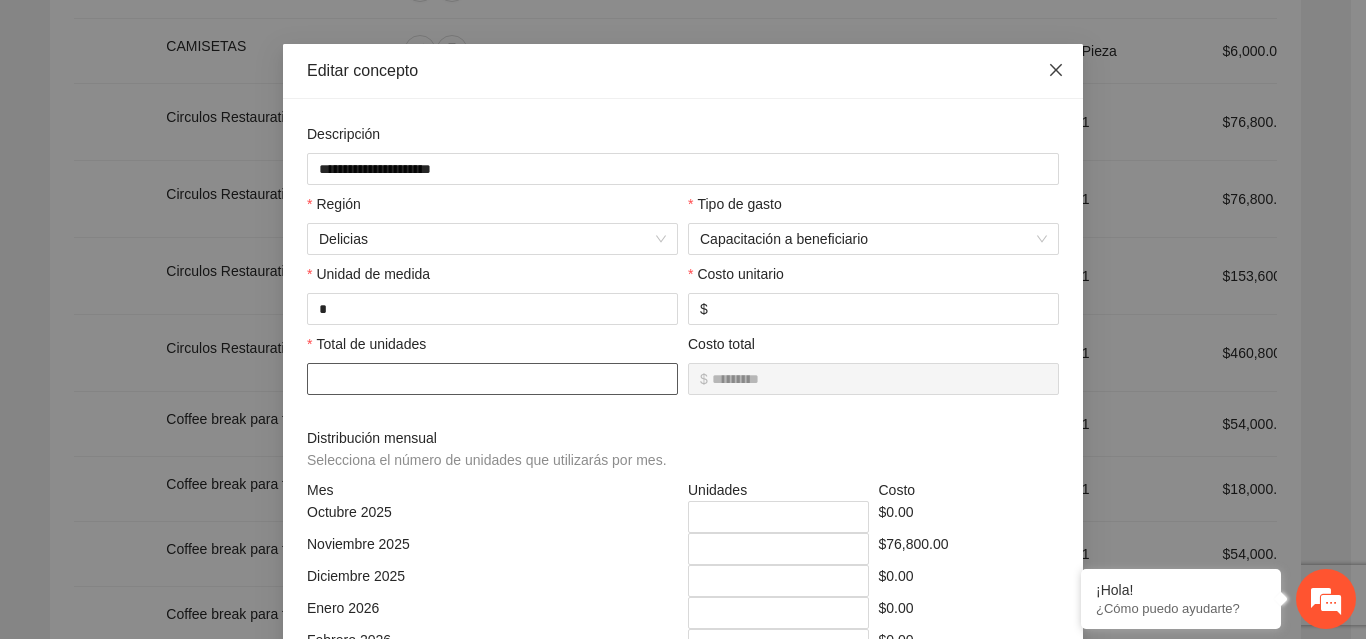 type on "**" 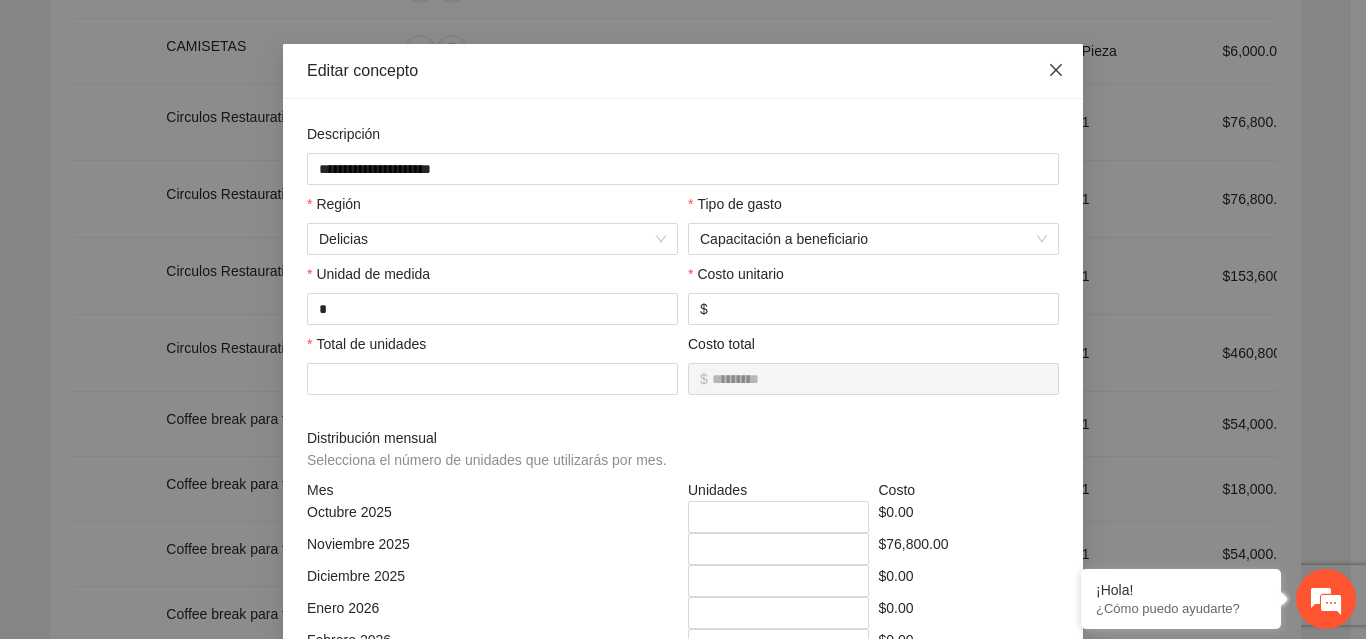 click 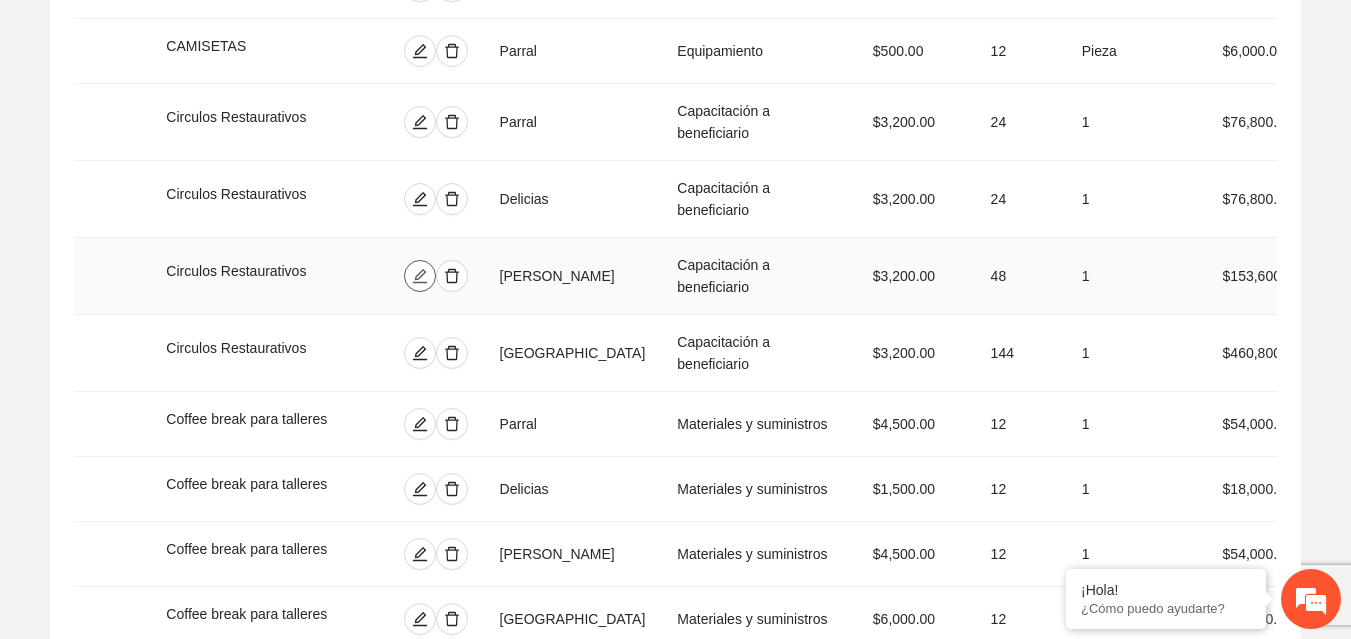click at bounding box center [420, 276] 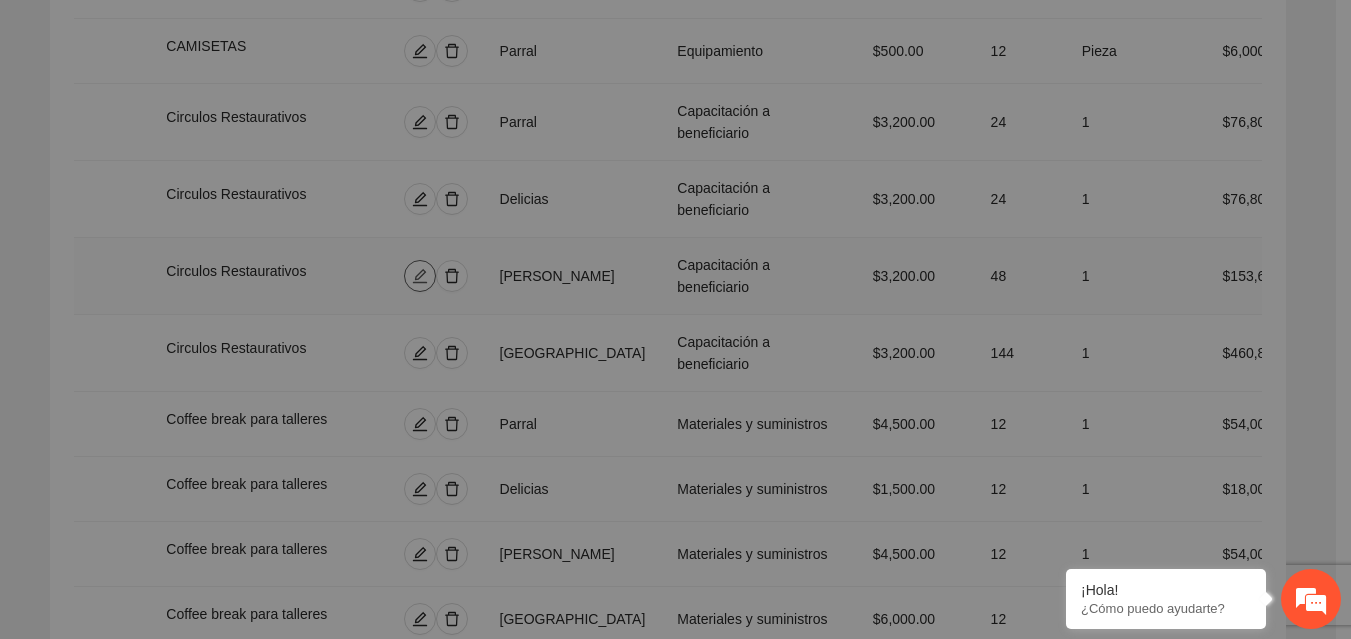 type on "**" 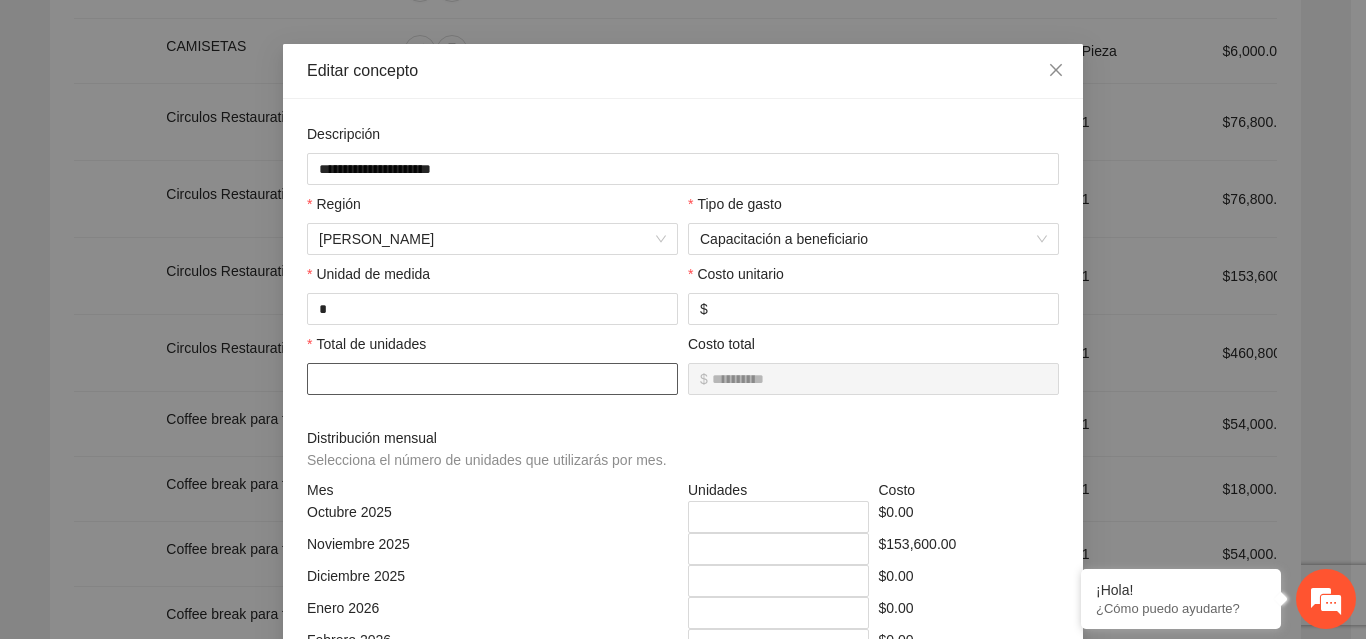 drag, startPoint x: 346, startPoint y: 423, endPoint x: 289, endPoint y: 412, distance: 58.0517 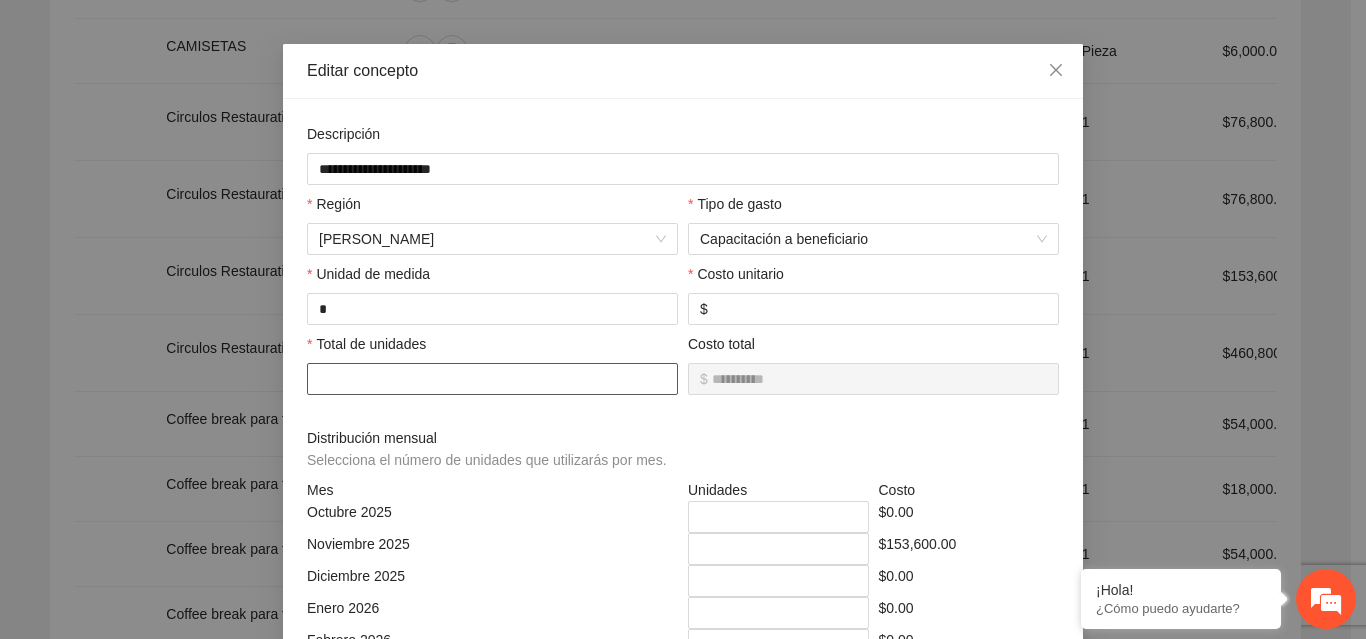 type on "********" 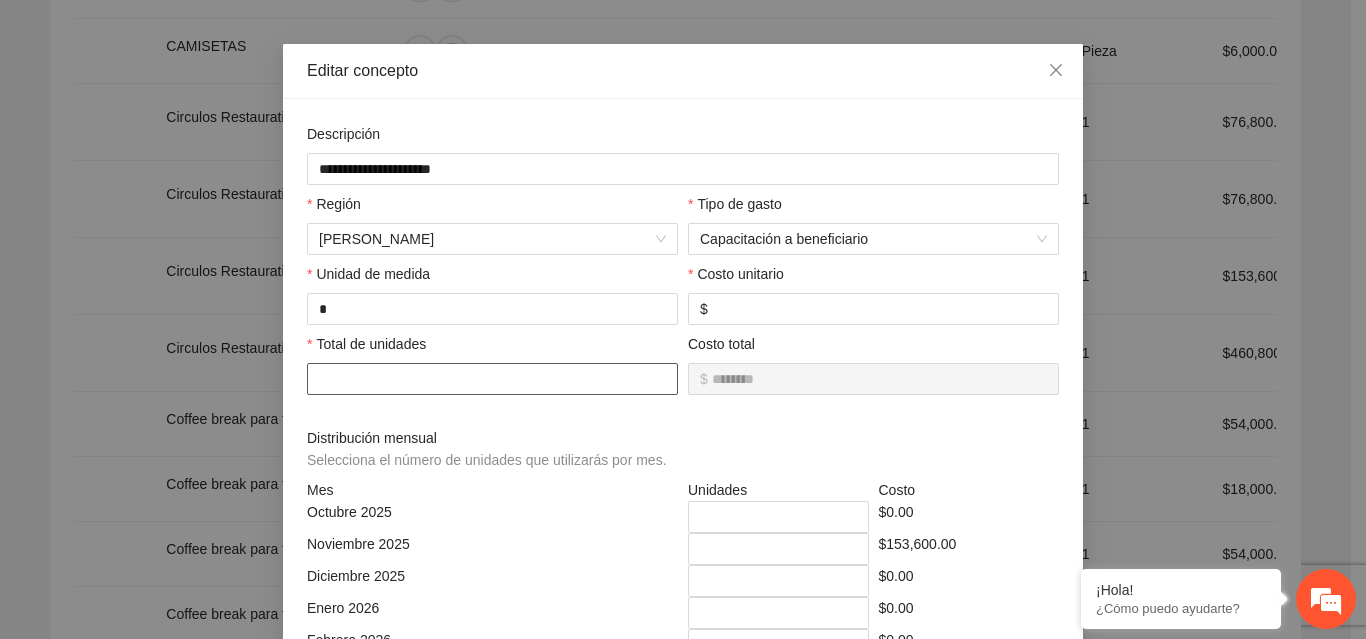 type on "*********" 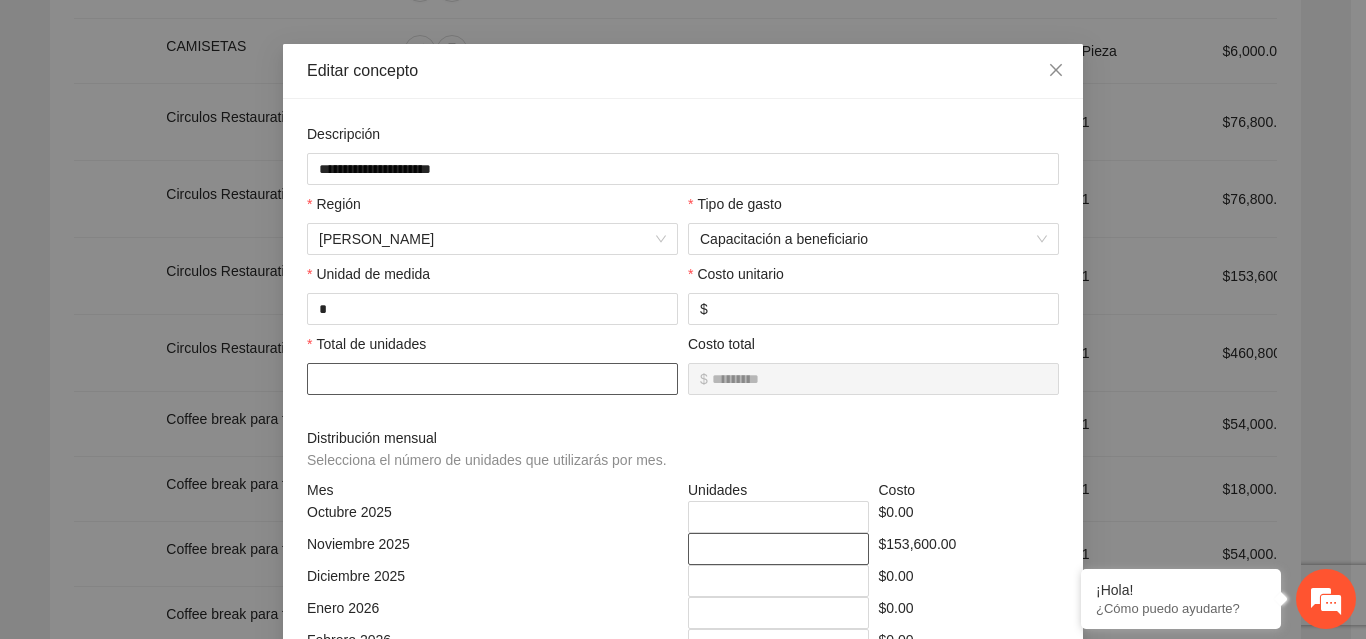 type on "**" 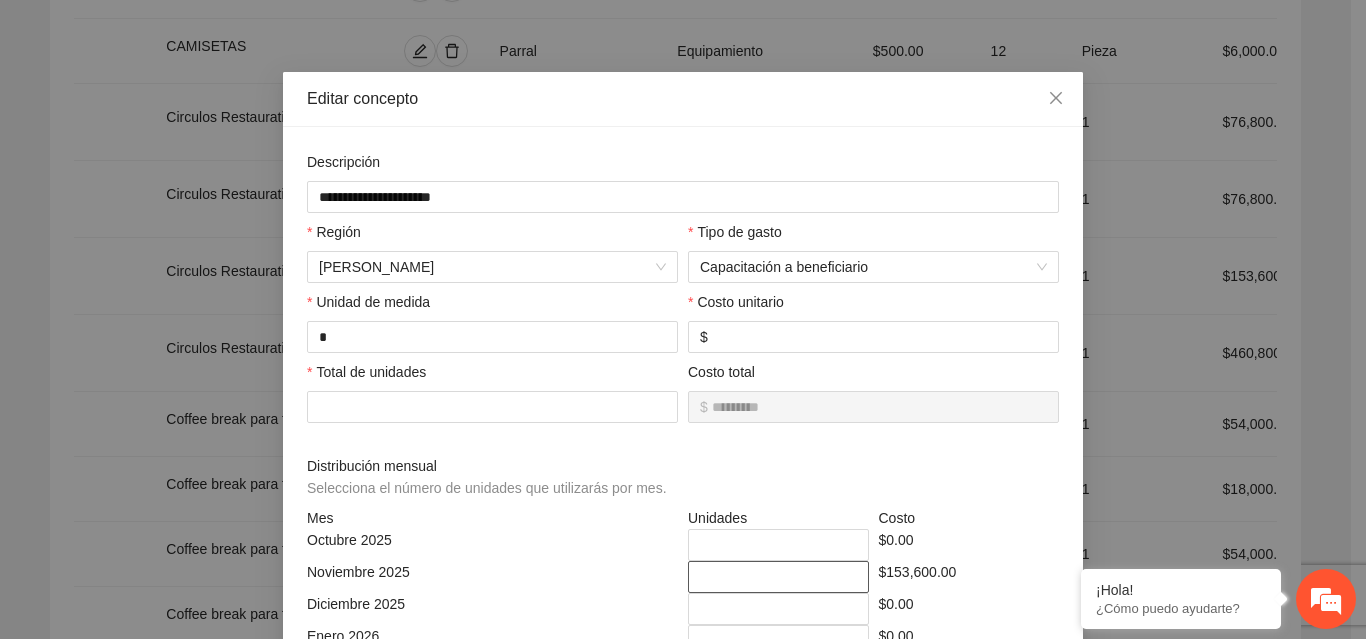 drag, startPoint x: 711, startPoint y: 612, endPoint x: 608, endPoint y: 620, distance: 103.31021 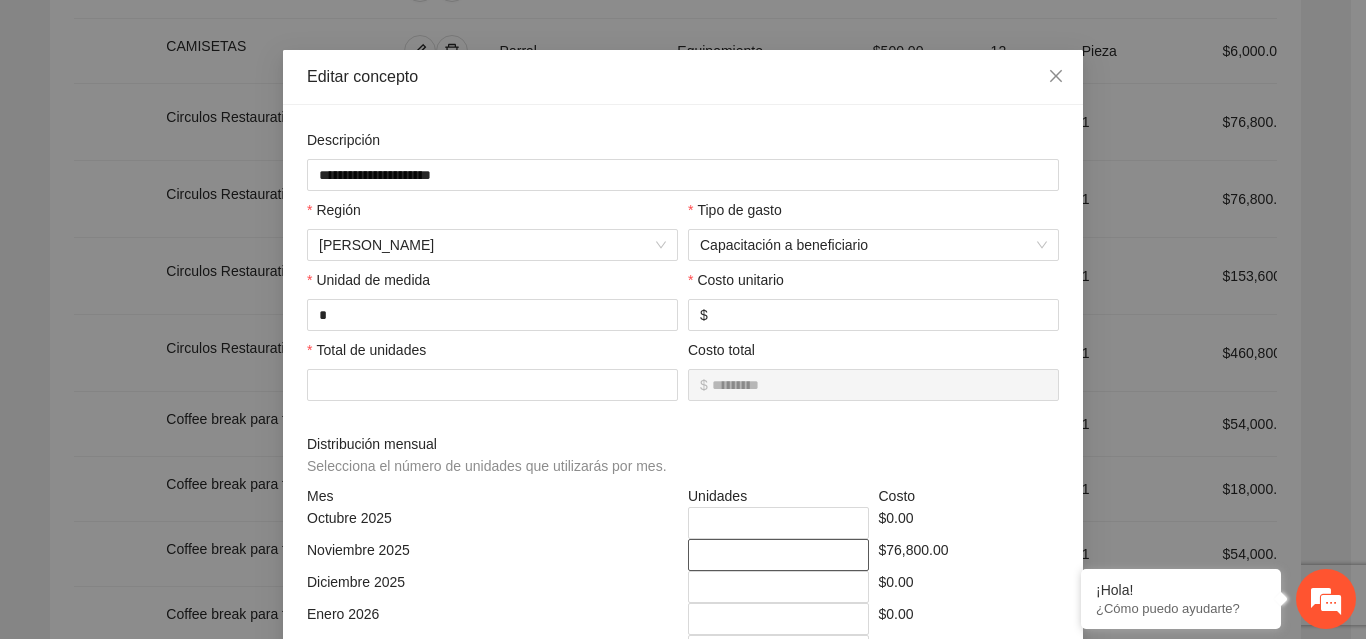 type on "**" 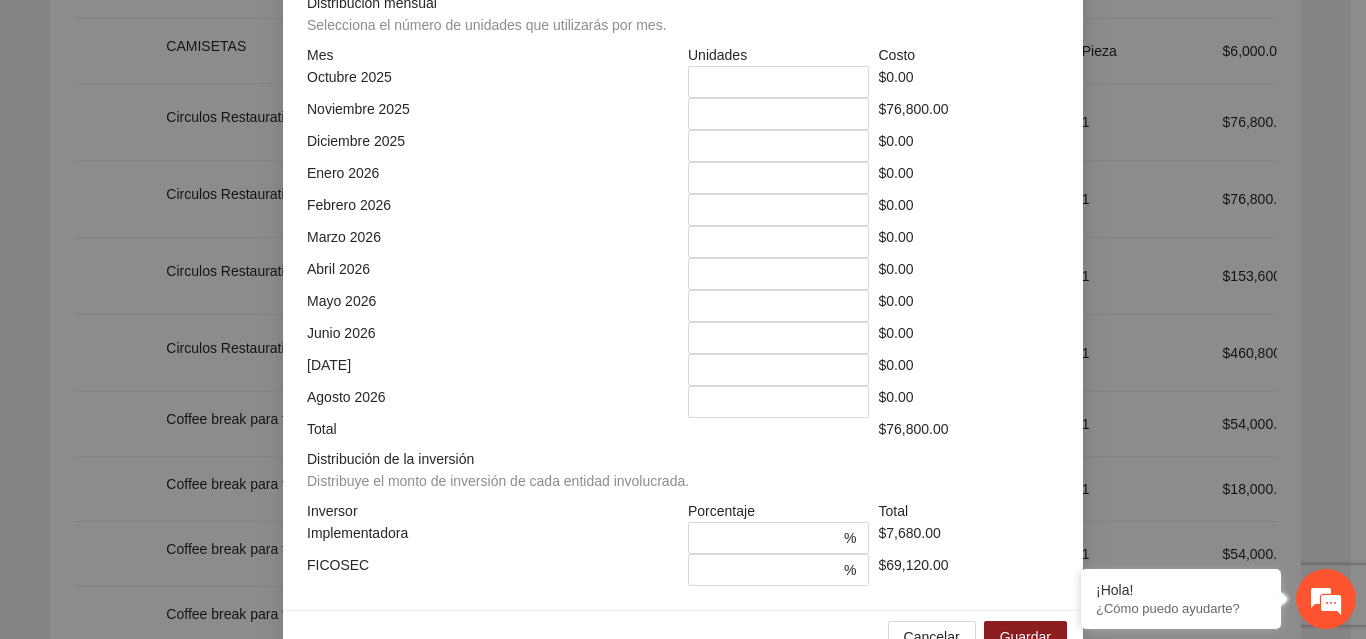 scroll, scrollTop: 539, scrollLeft: 0, axis: vertical 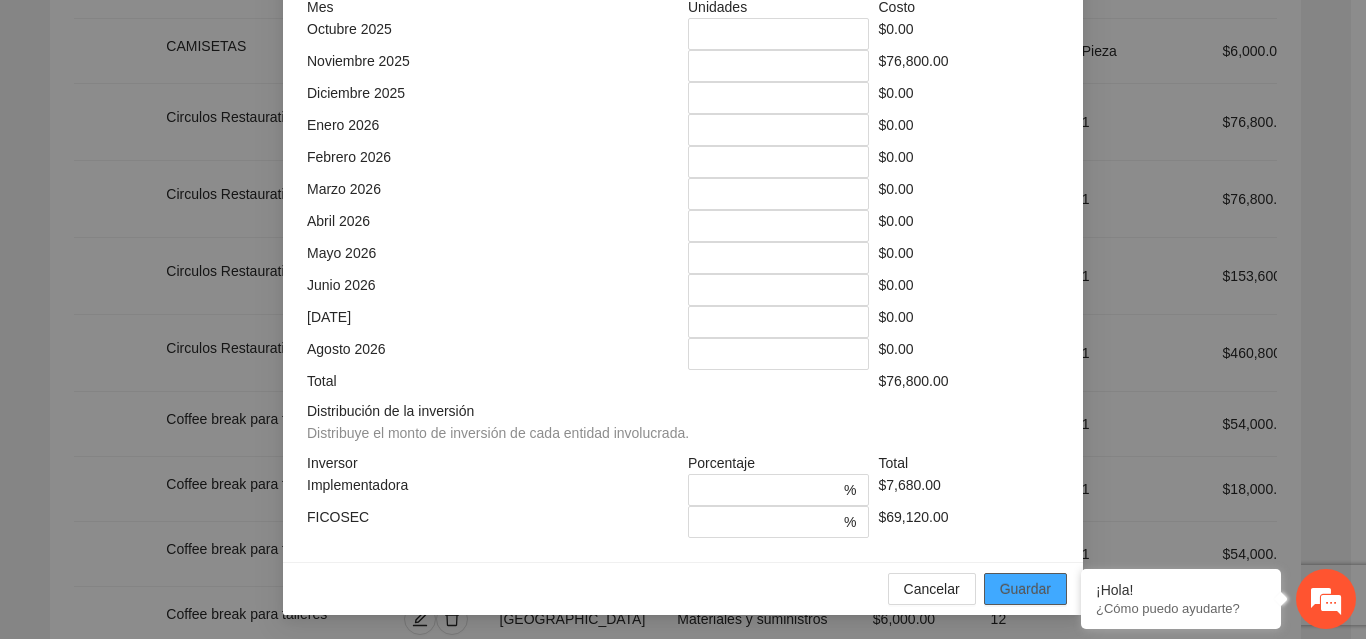 click on "Guardar" at bounding box center [1025, 589] 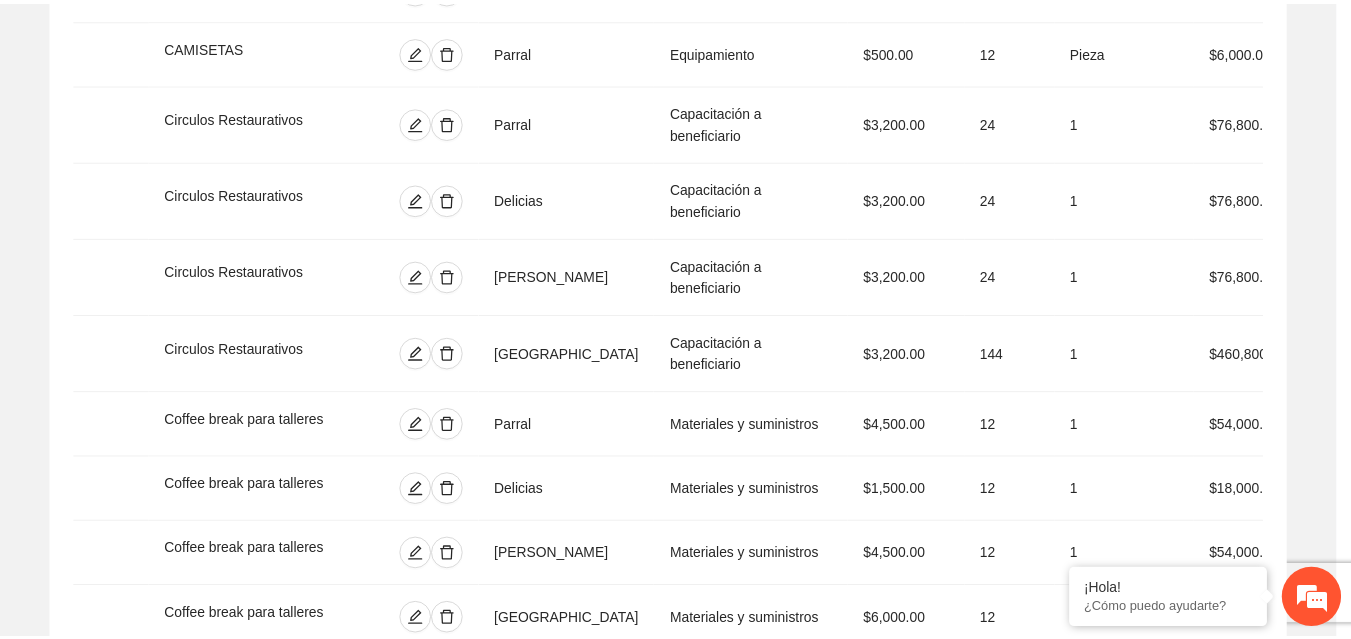 scroll, scrollTop: 439, scrollLeft: 0, axis: vertical 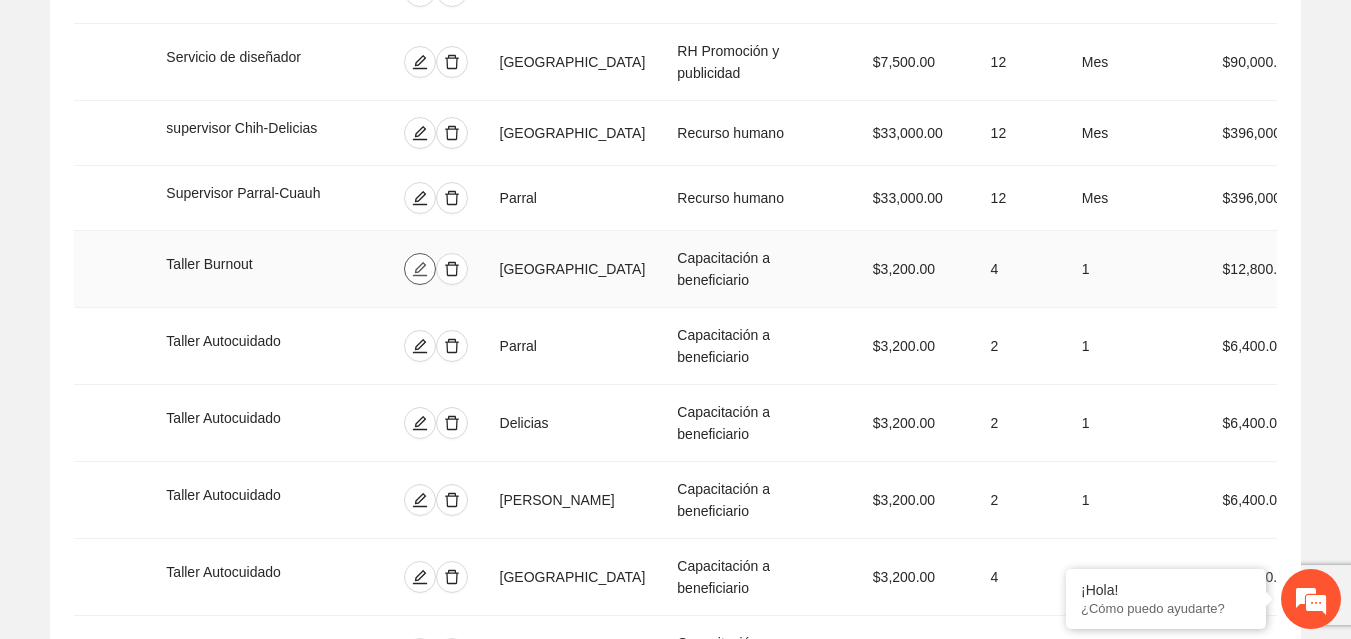 click 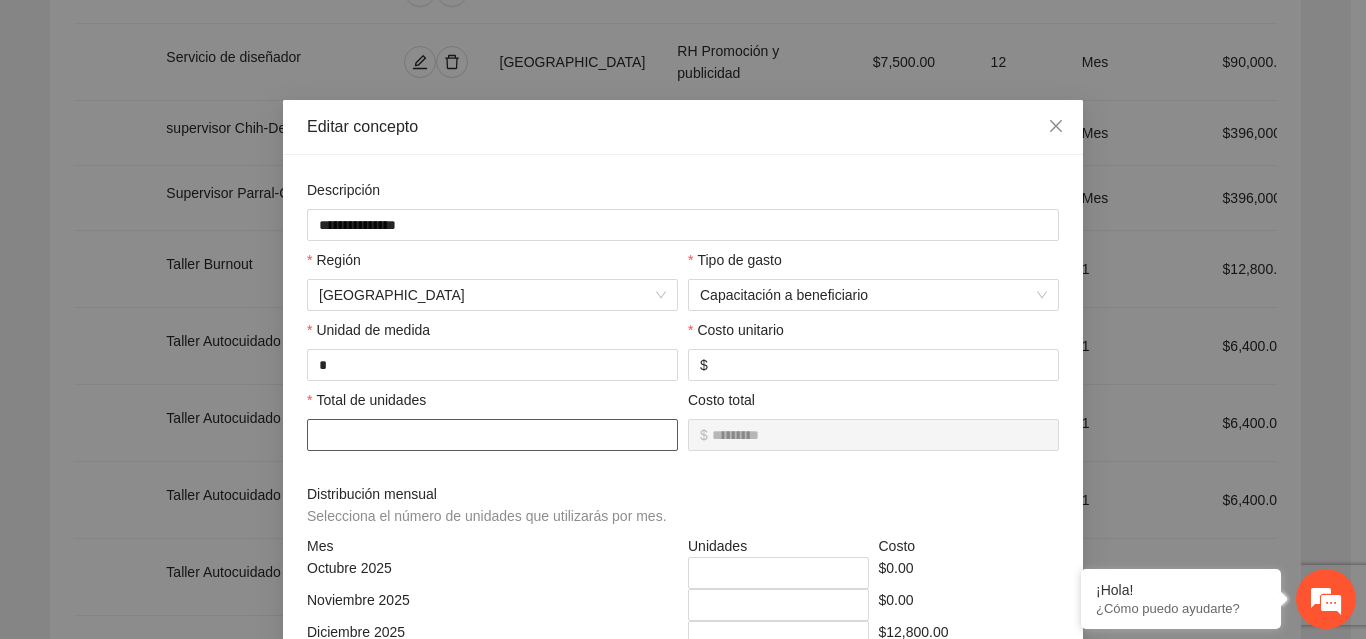 click on "*" at bounding box center [492, 435] 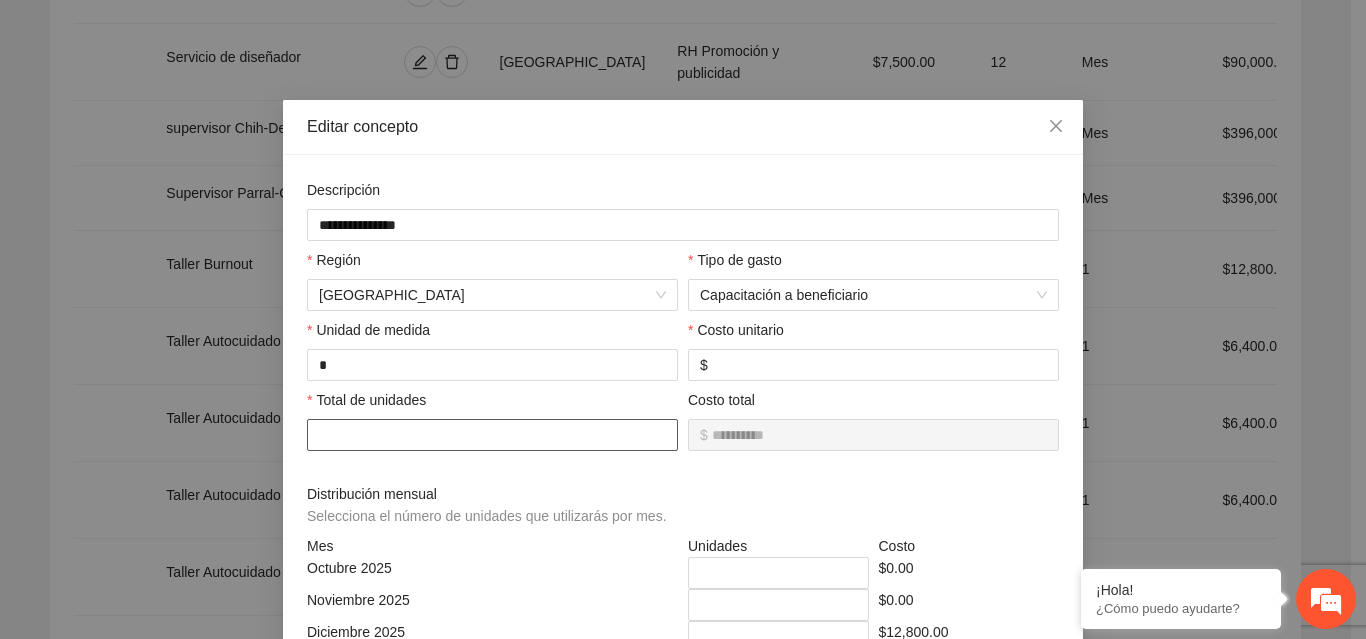 type on "*********" 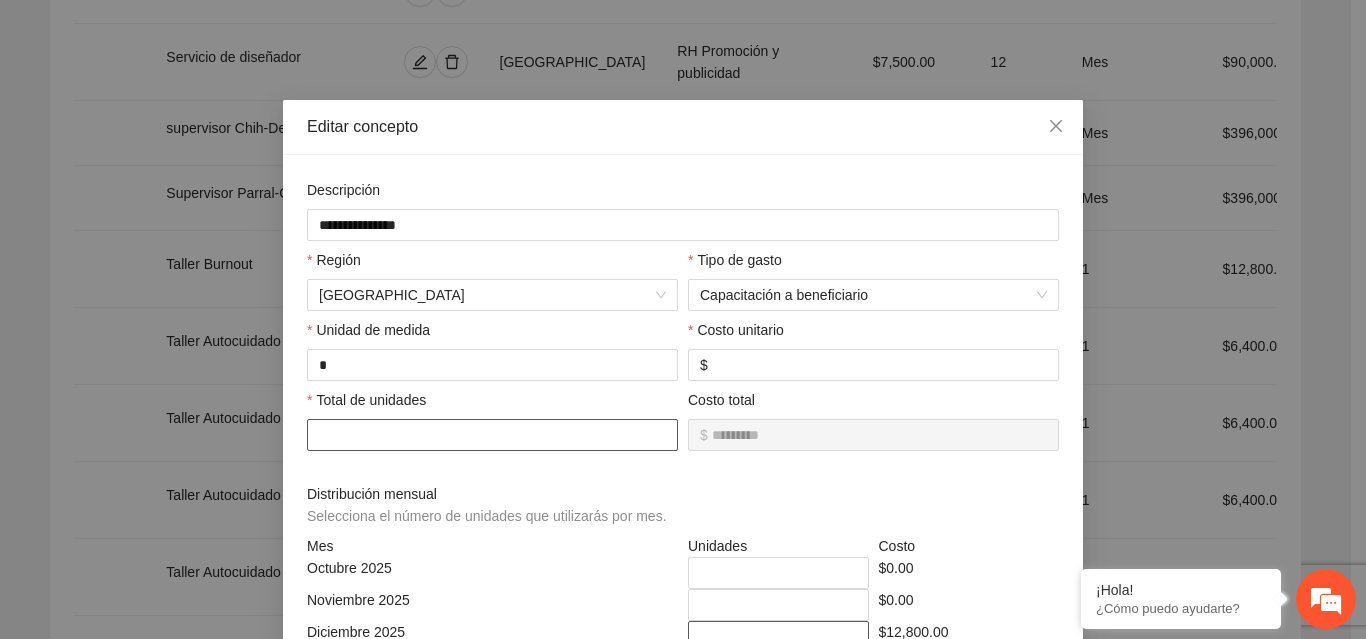 type on "*" 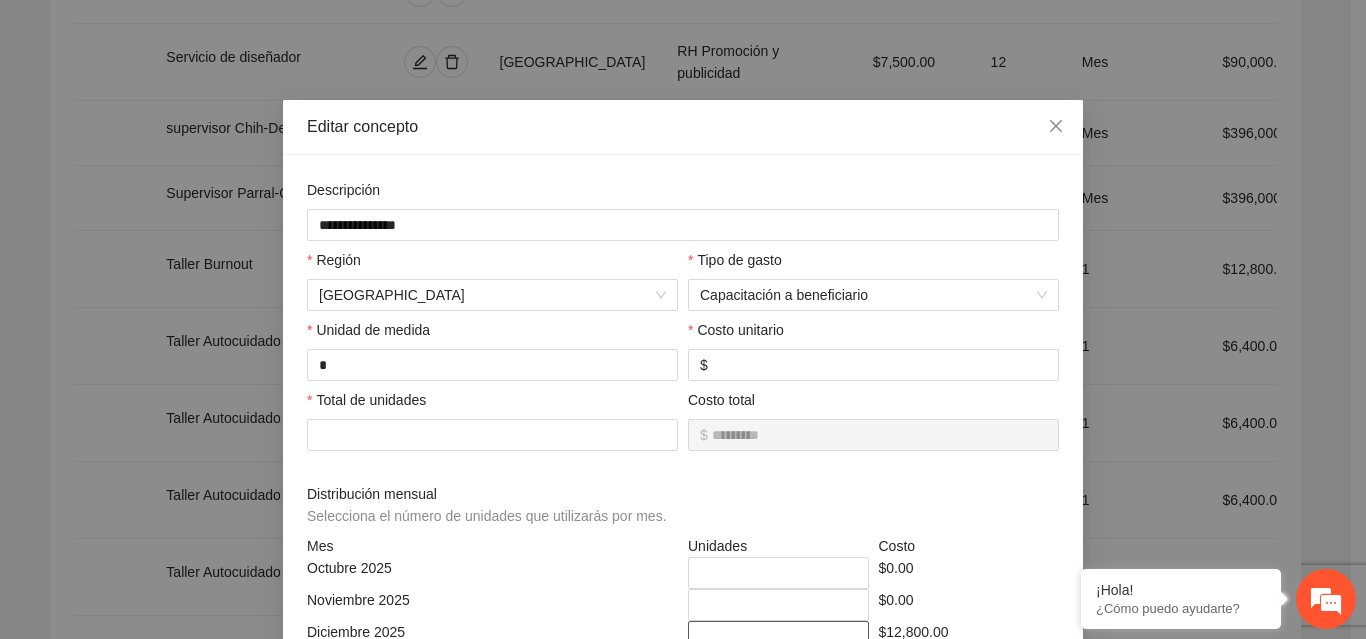 click on "*" at bounding box center [778, 637] 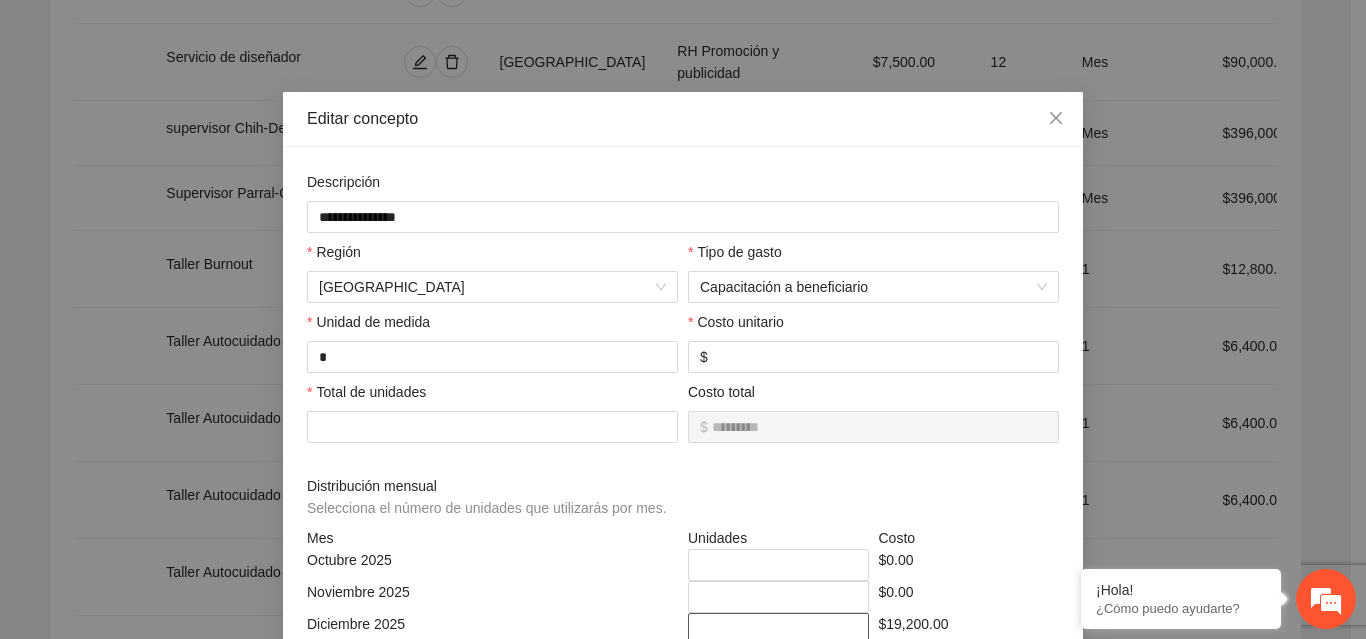 type on "*" 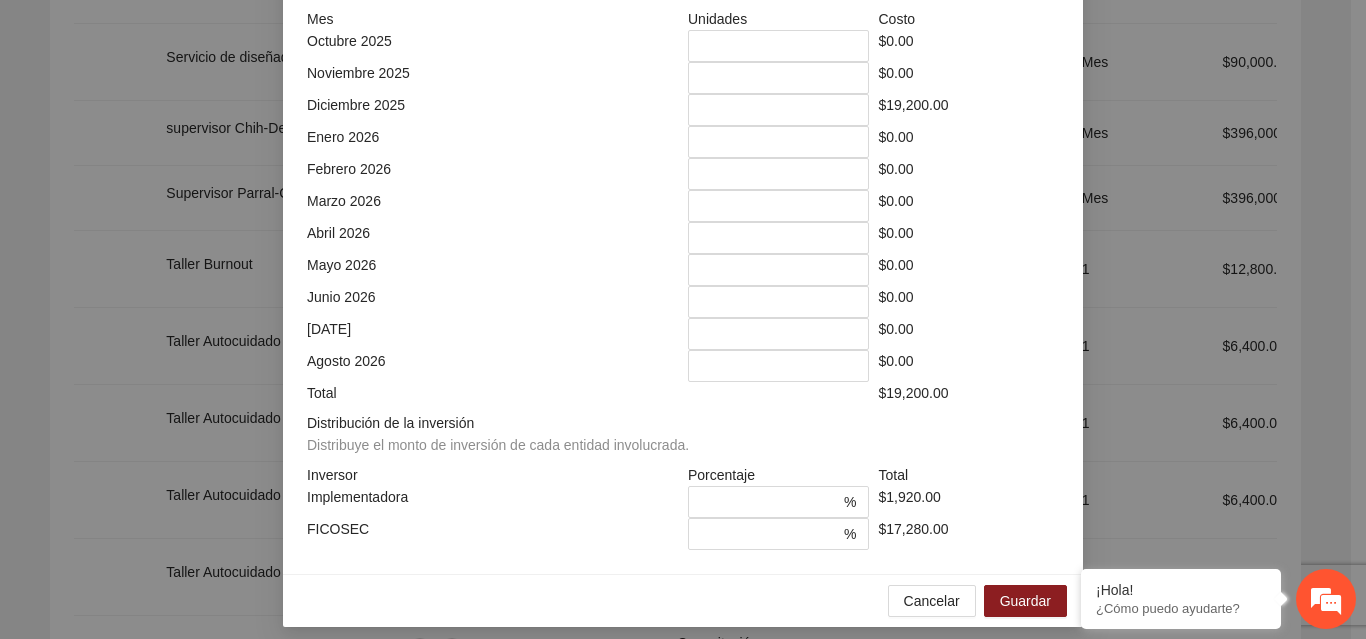 scroll, scrollTop: 539, scrollLeft: 0, axis: vertical 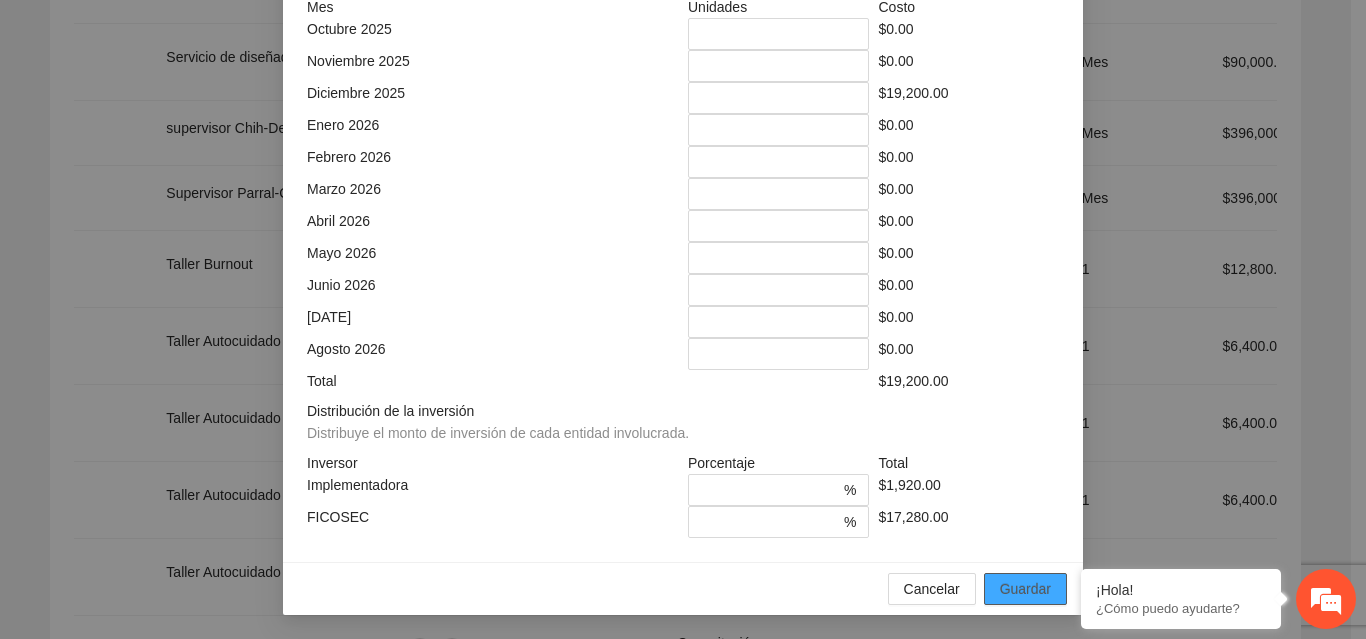 click on "Guardar" at bounding box center [1025, 589] 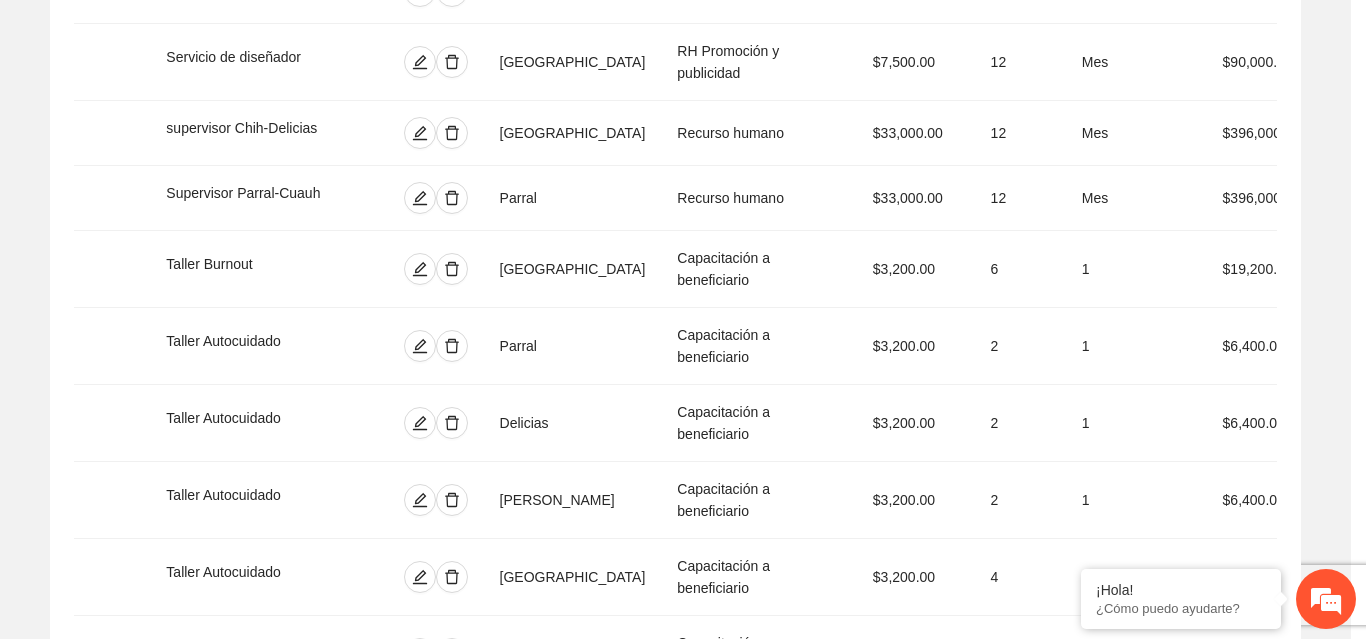 scroll, scrollTop: 439, scrollLeft: 0, axis: vertical 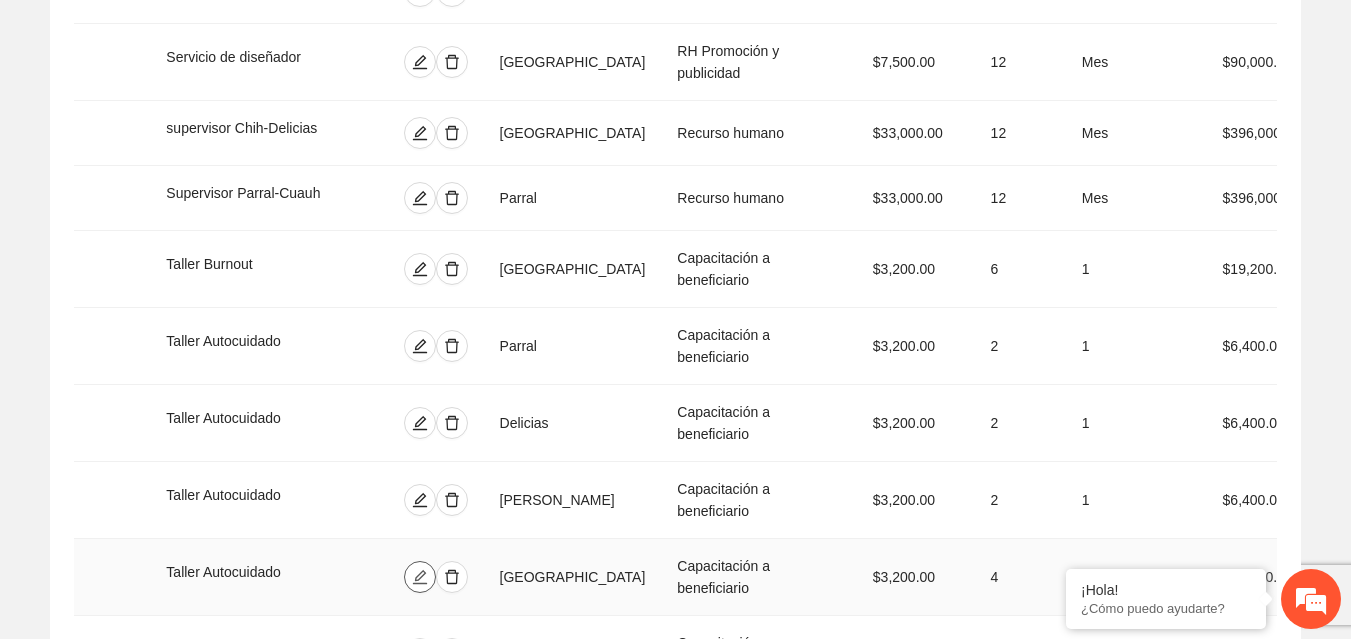 click 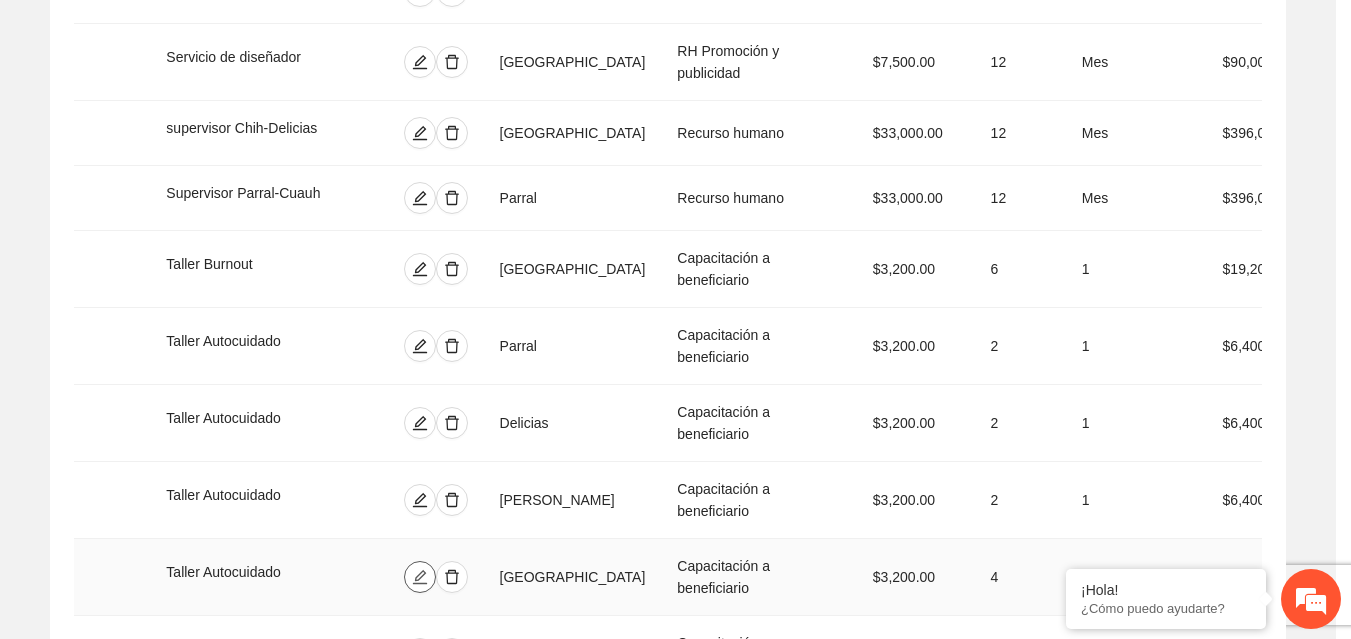 type on "*********" 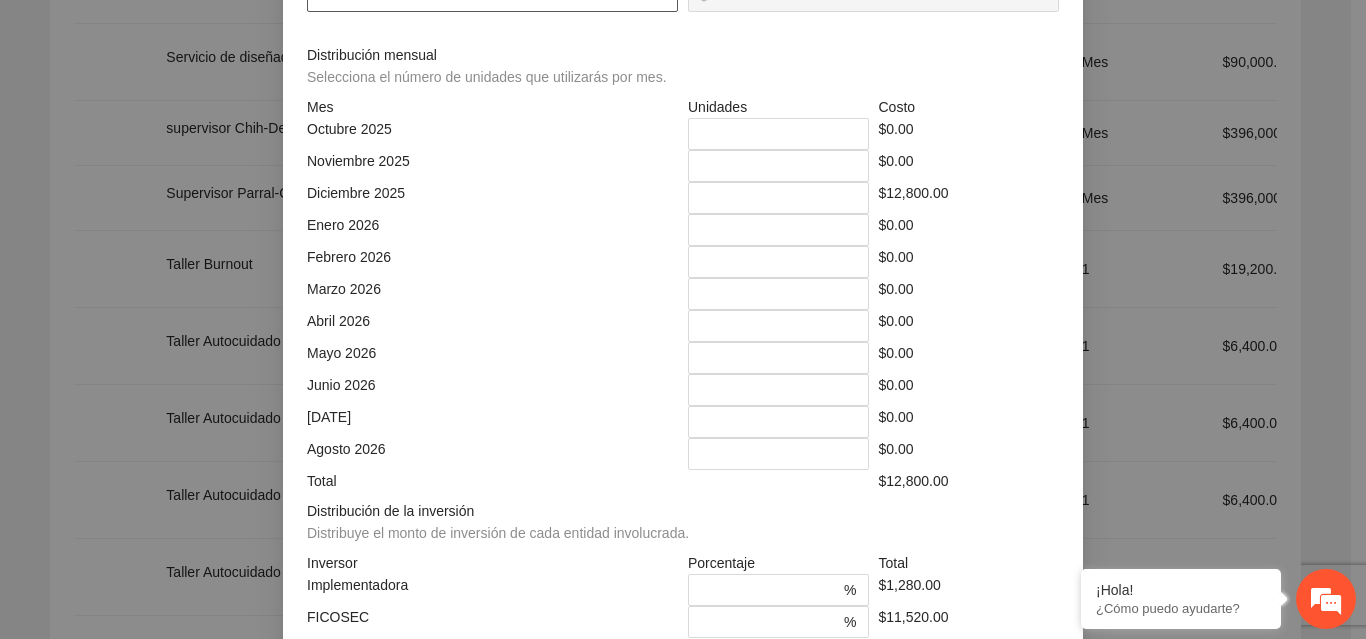 click on "*" at bounding box center [492, -4] 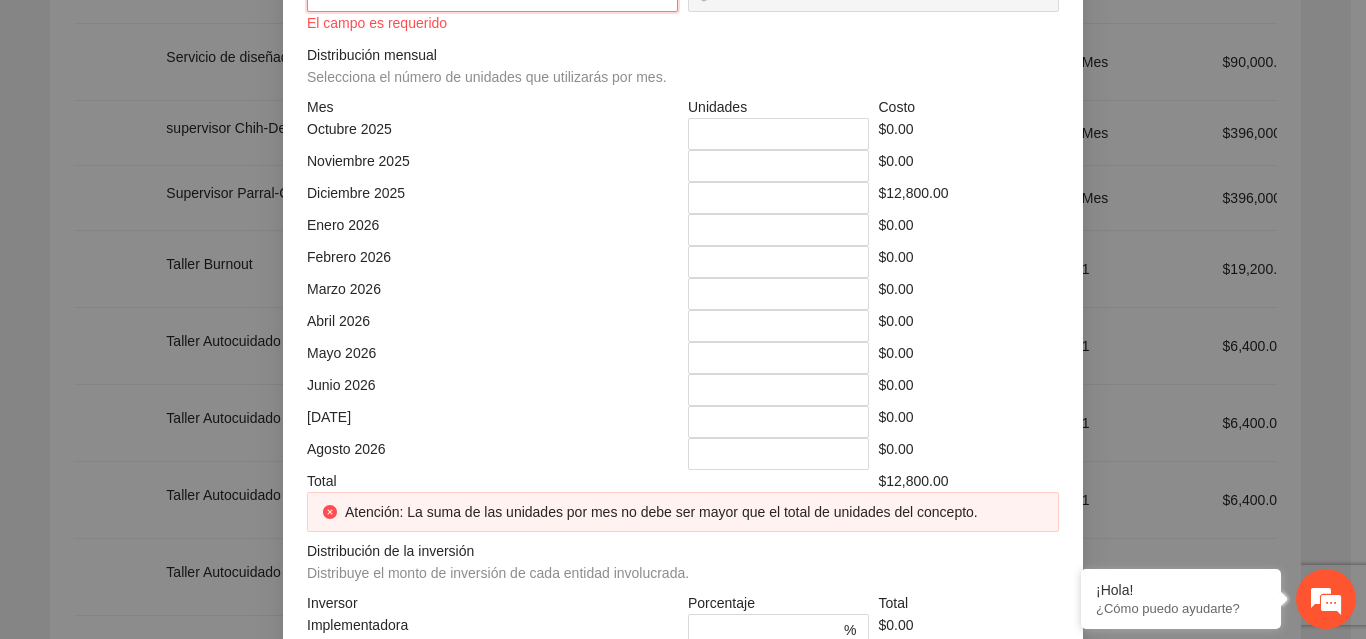 type on "*" 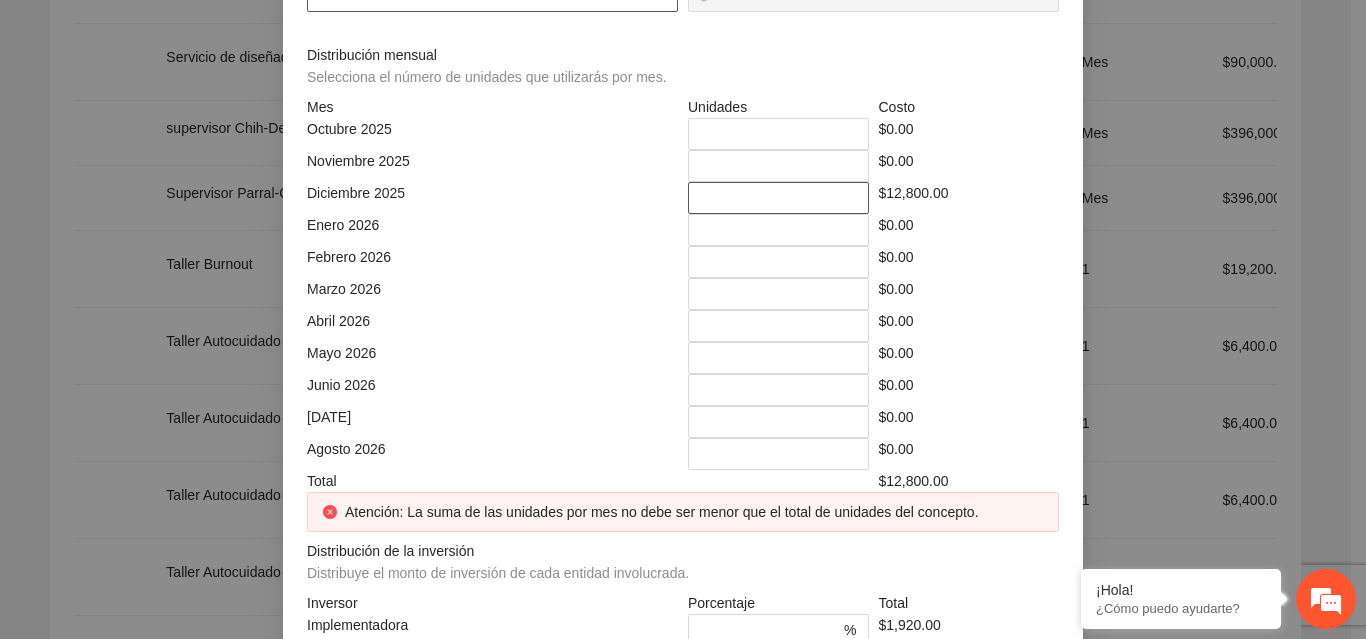 type on "*" 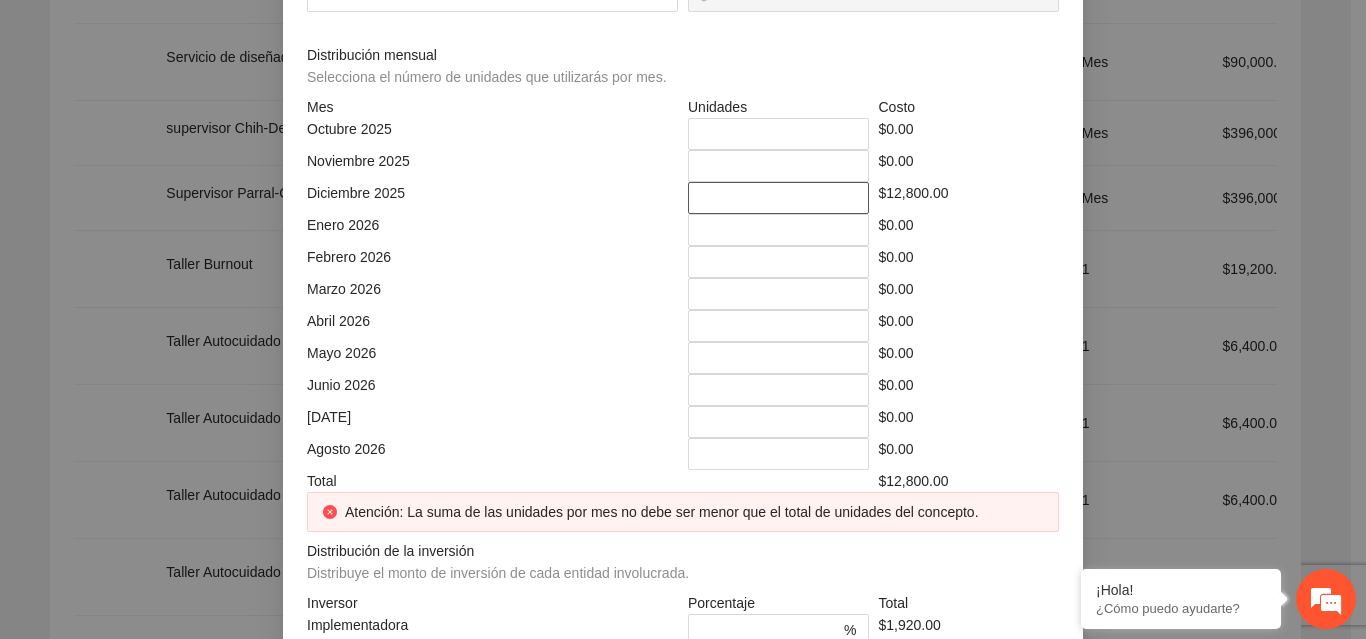 click on "*" at bounding box center (778, 198) 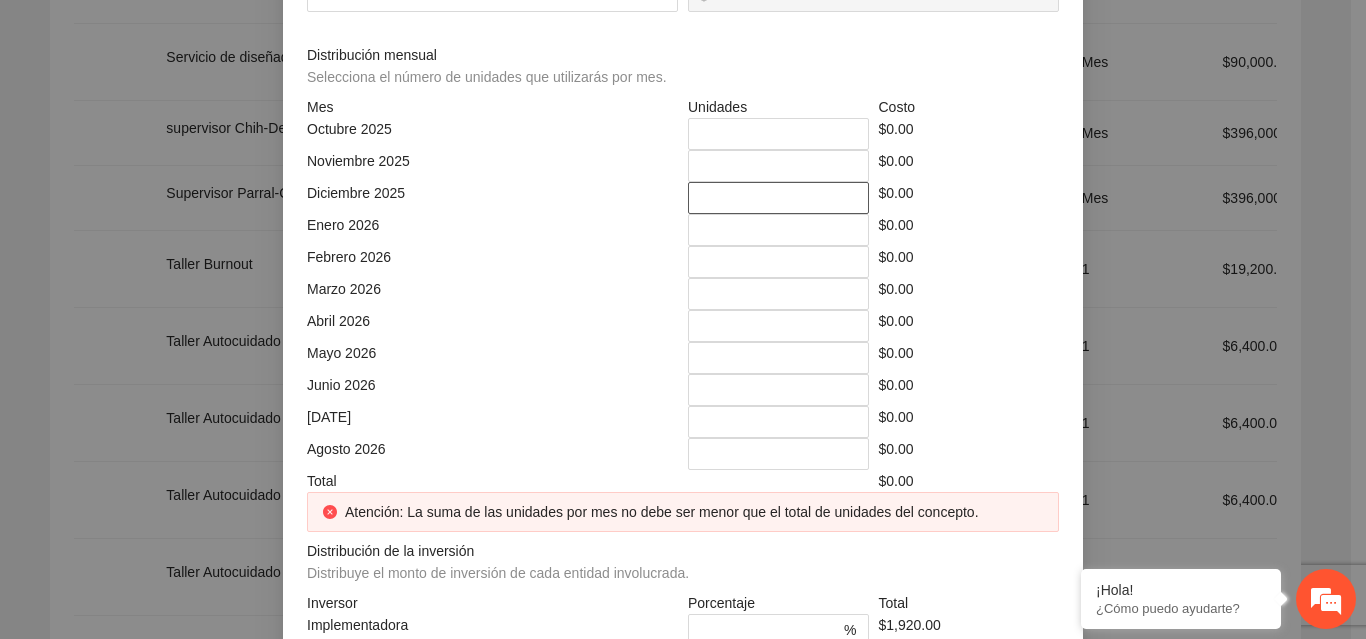 scroll, scrollTop: 8, scrollLeft: 0, axis: vertical 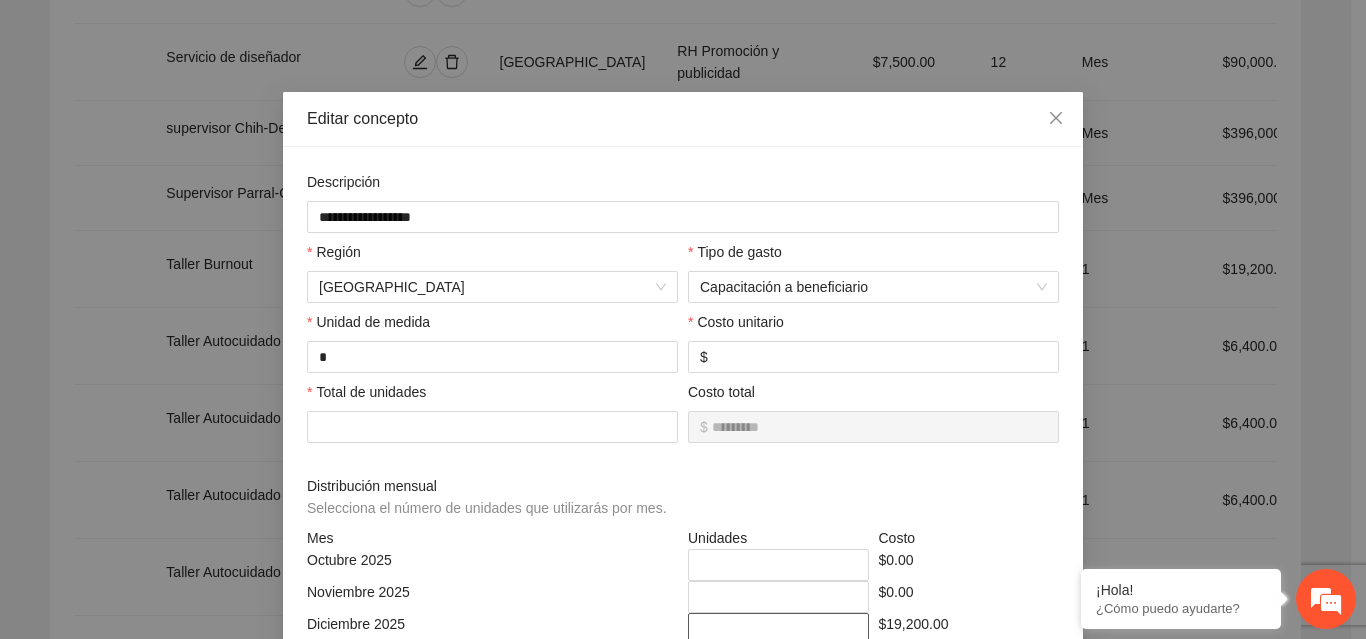 type on "*" 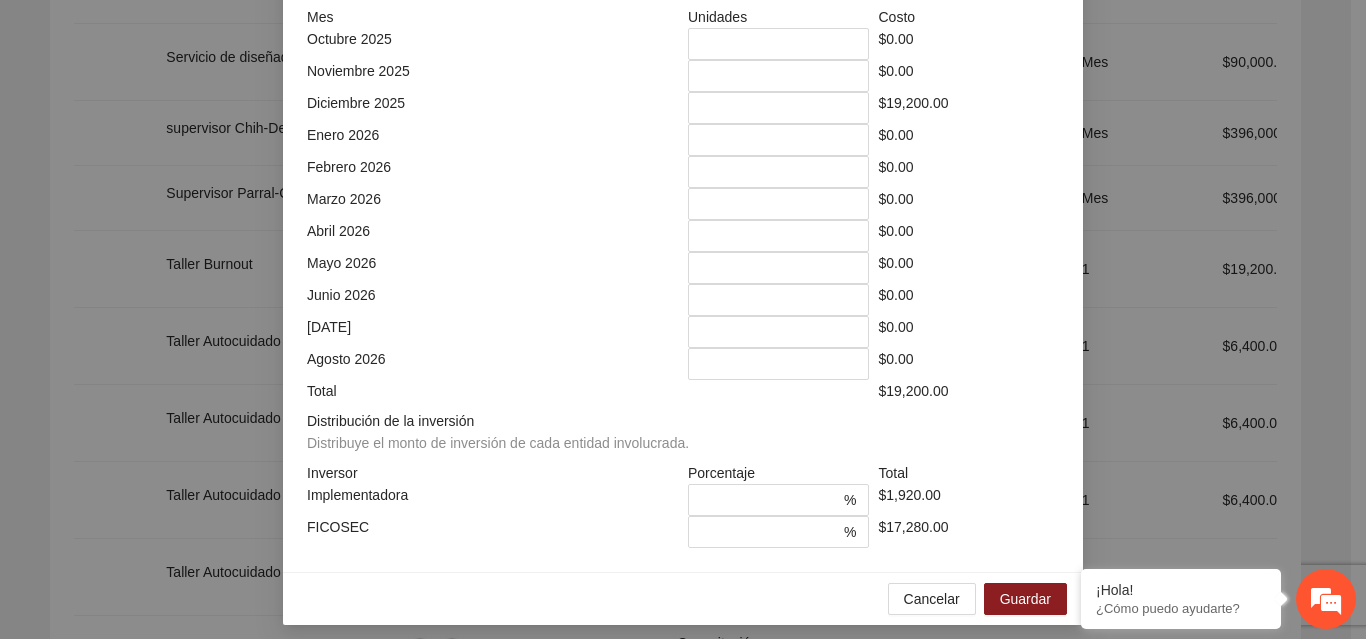 scroll, scrollTop: 539, scrollLeft: 0, axis: vertical 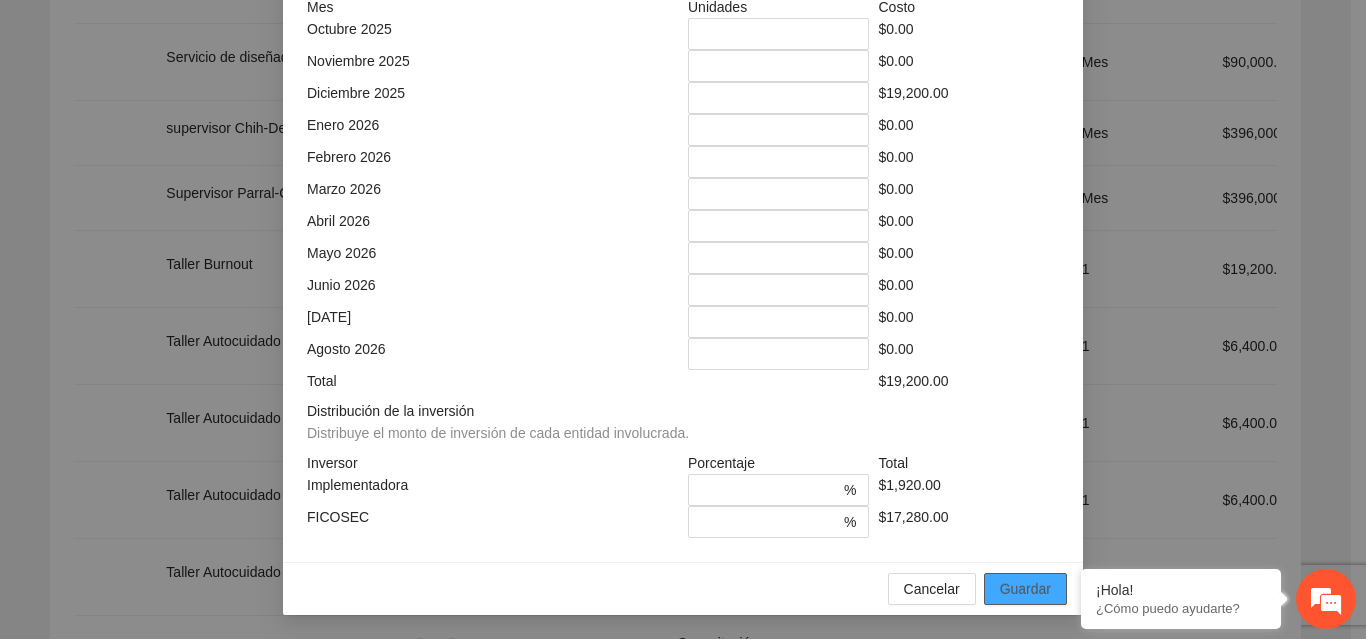 click on "Guardar" at bounding box center [1025, 589] 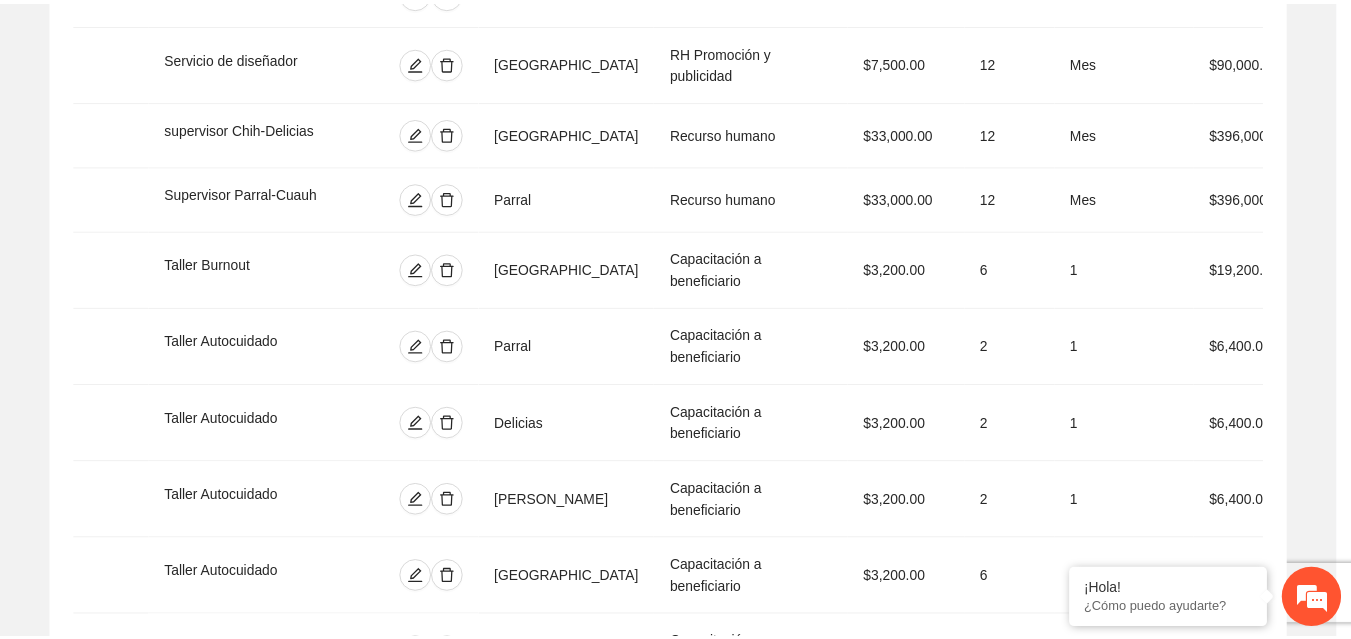 scroll, scrollTop: 439, scrollLeft: 0, axis: vertical 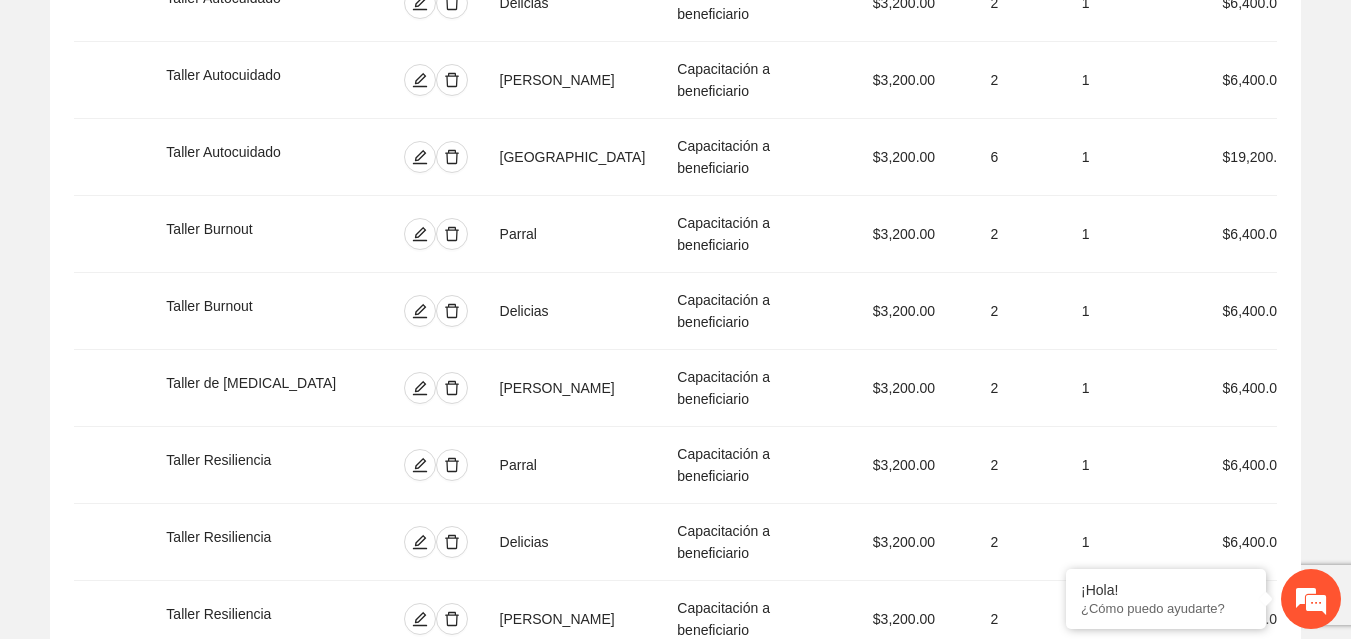 click 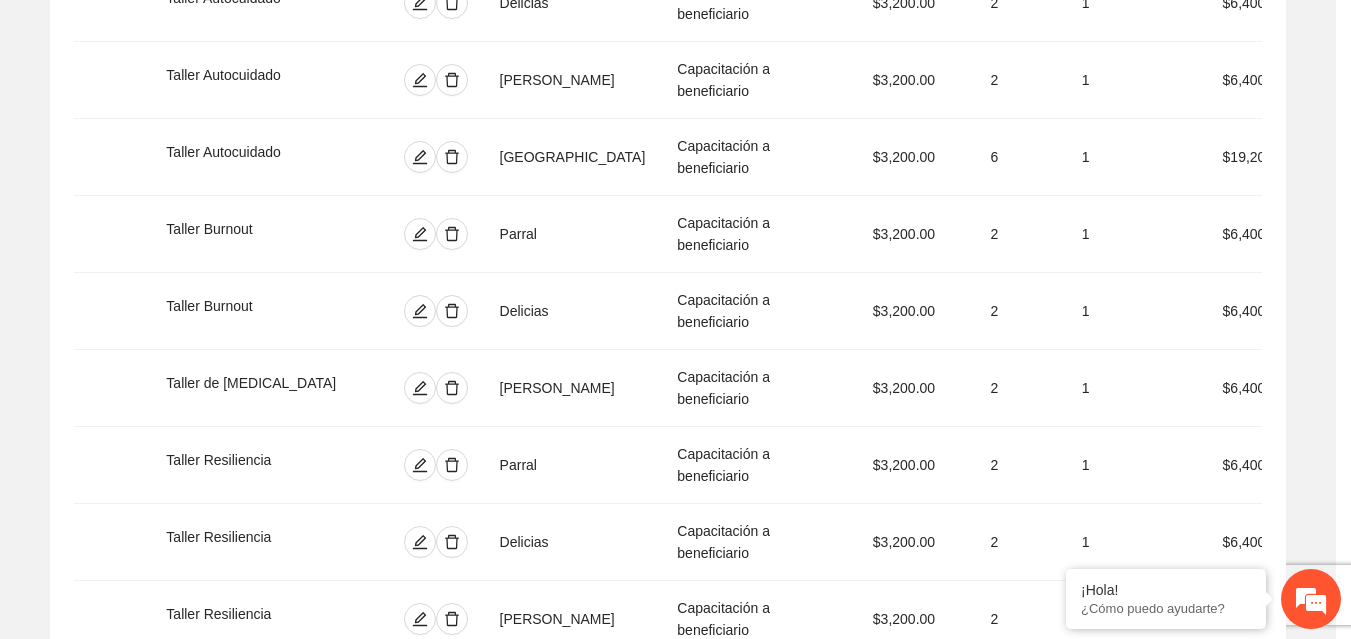 type on "*********" 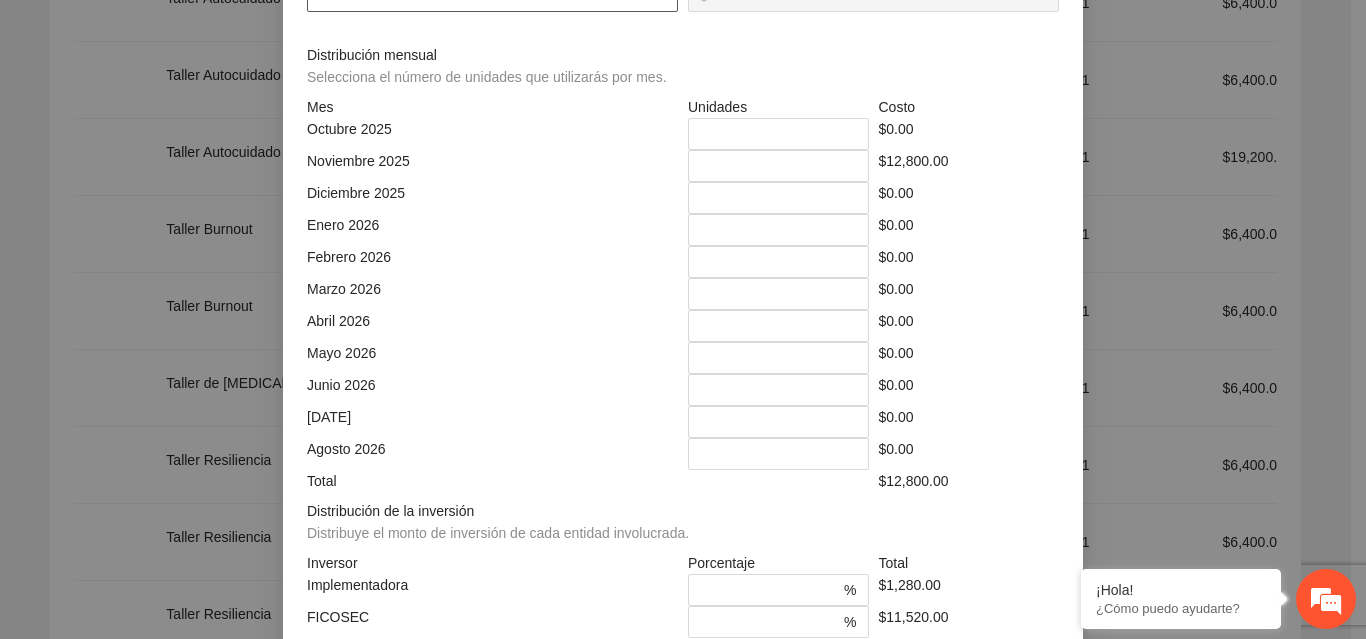 click on "*" at bounding box center (492, -4) 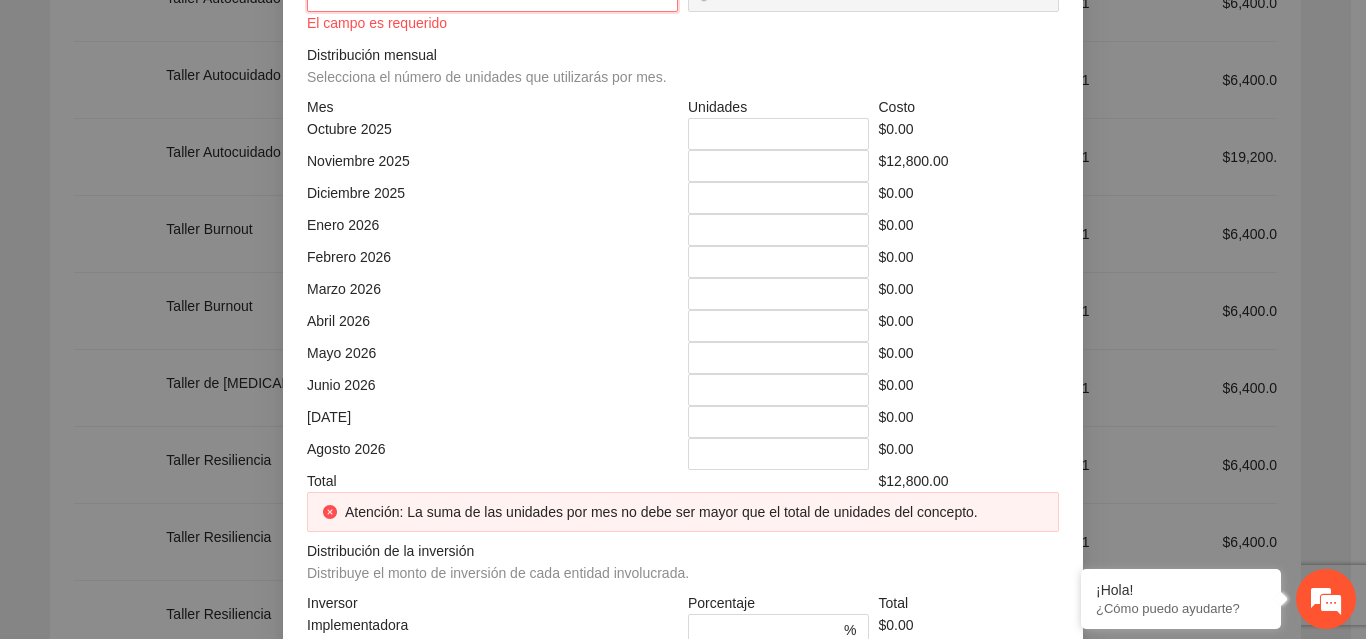 type on "*********" 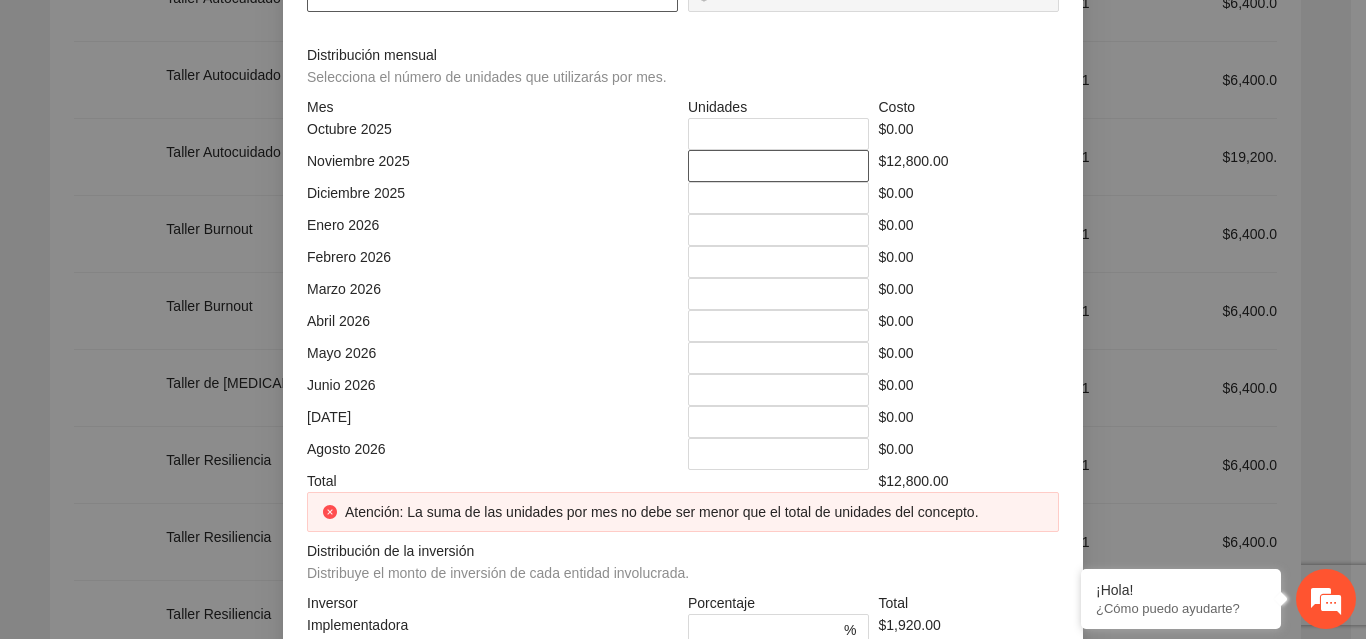 type on "*" 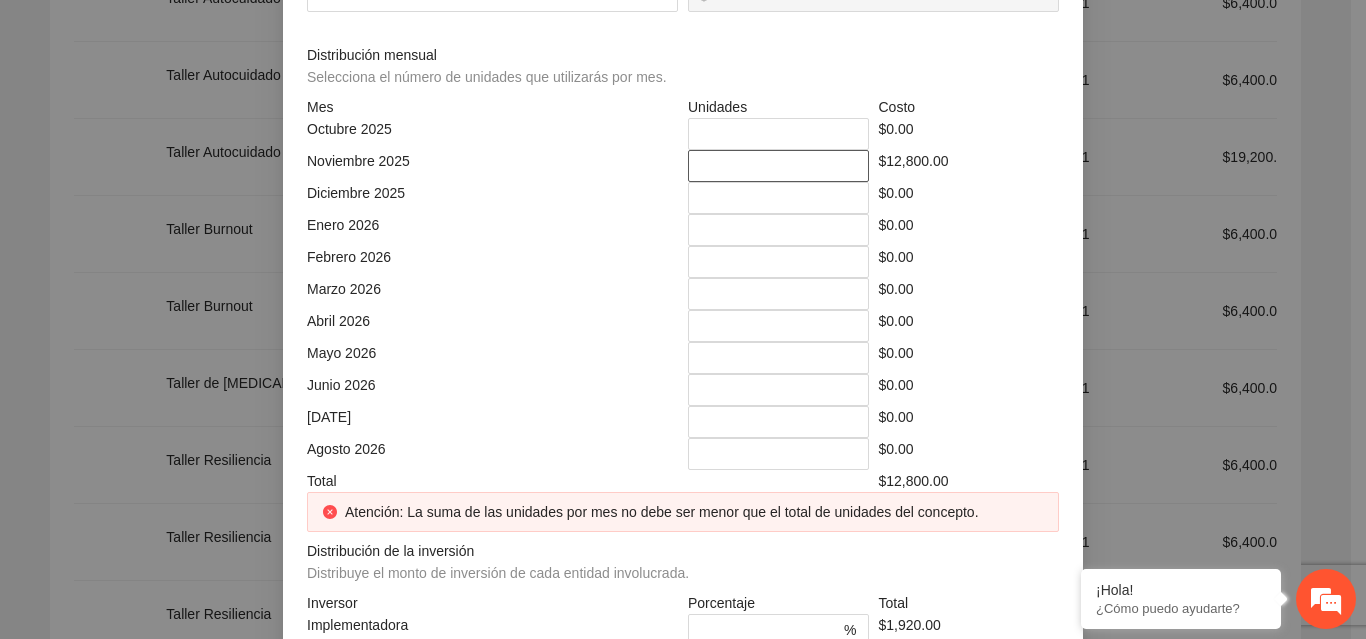 click on "*" at bounding box center [778, 166] 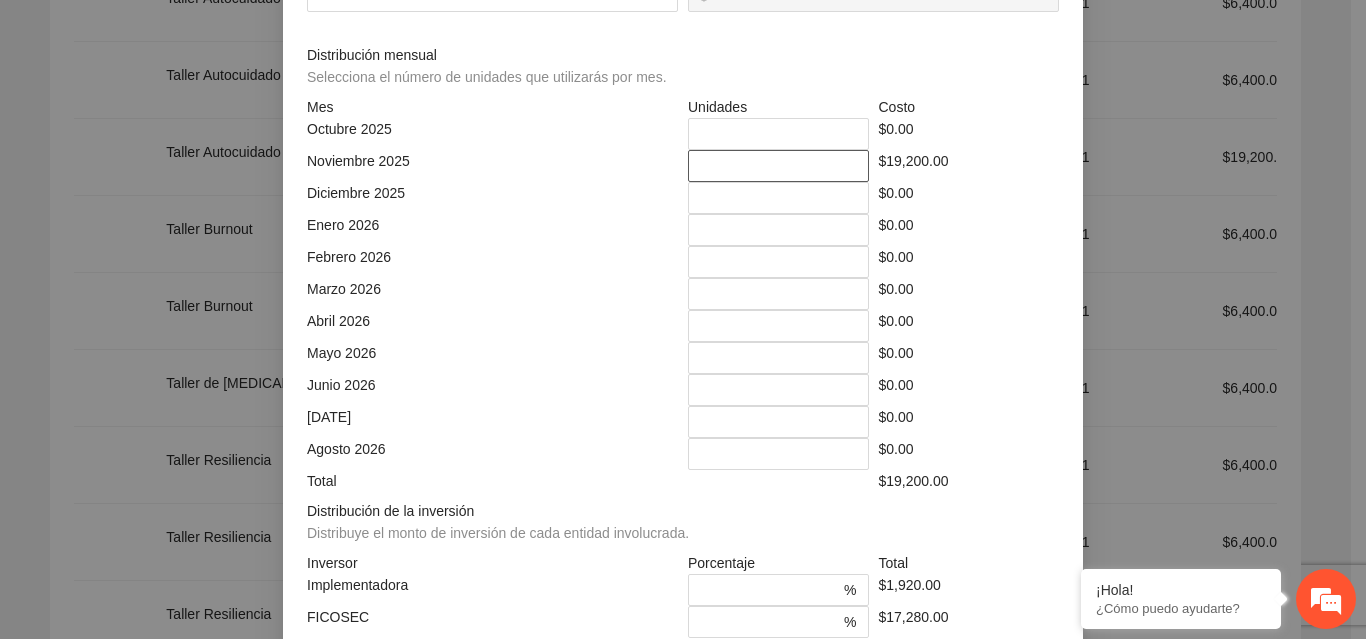 type on "*" 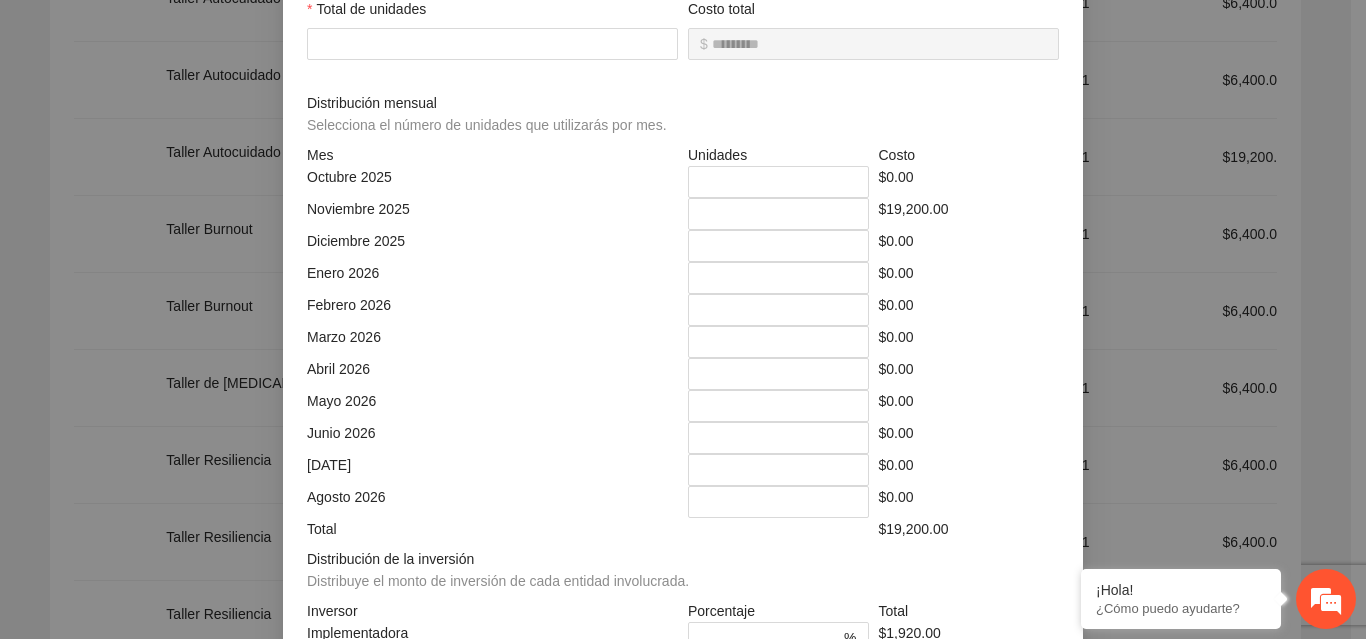 scroll, scrollTop: 469, scrollLeft: 0, axis: vertical 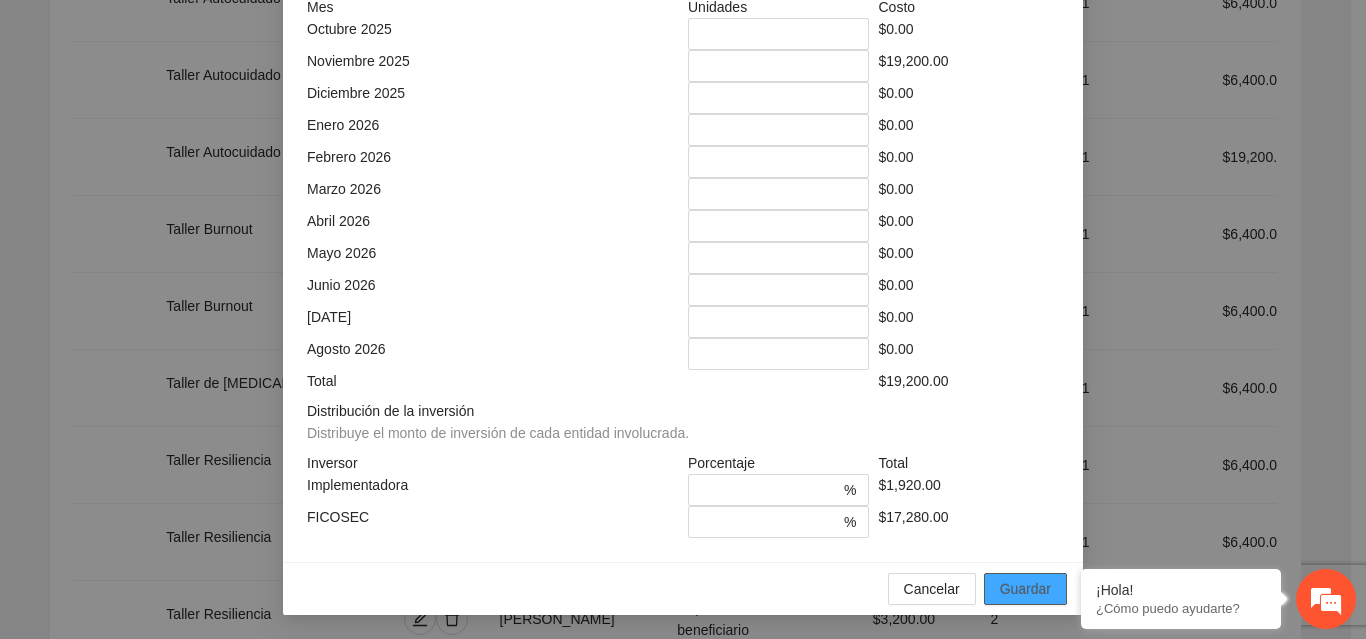 click on "Guardar" at bounding box center [1025, 589] 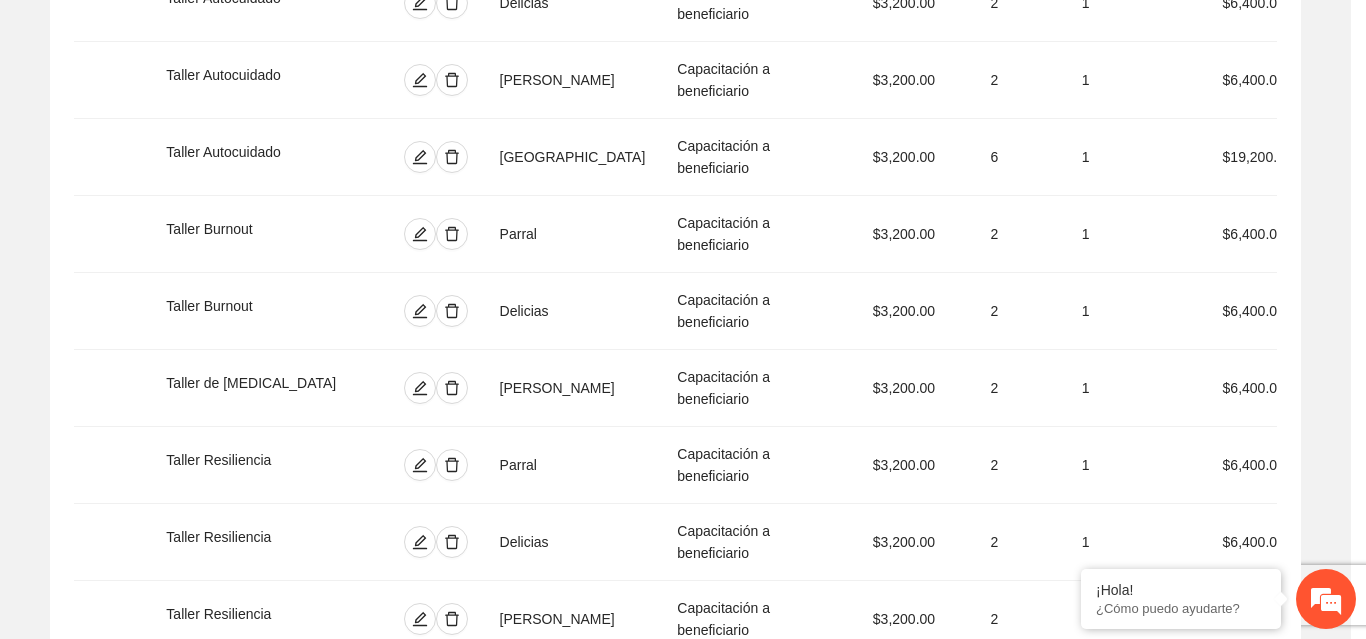 scroll, scrollTop: 439, scrollLeft: 0, axis: vertical 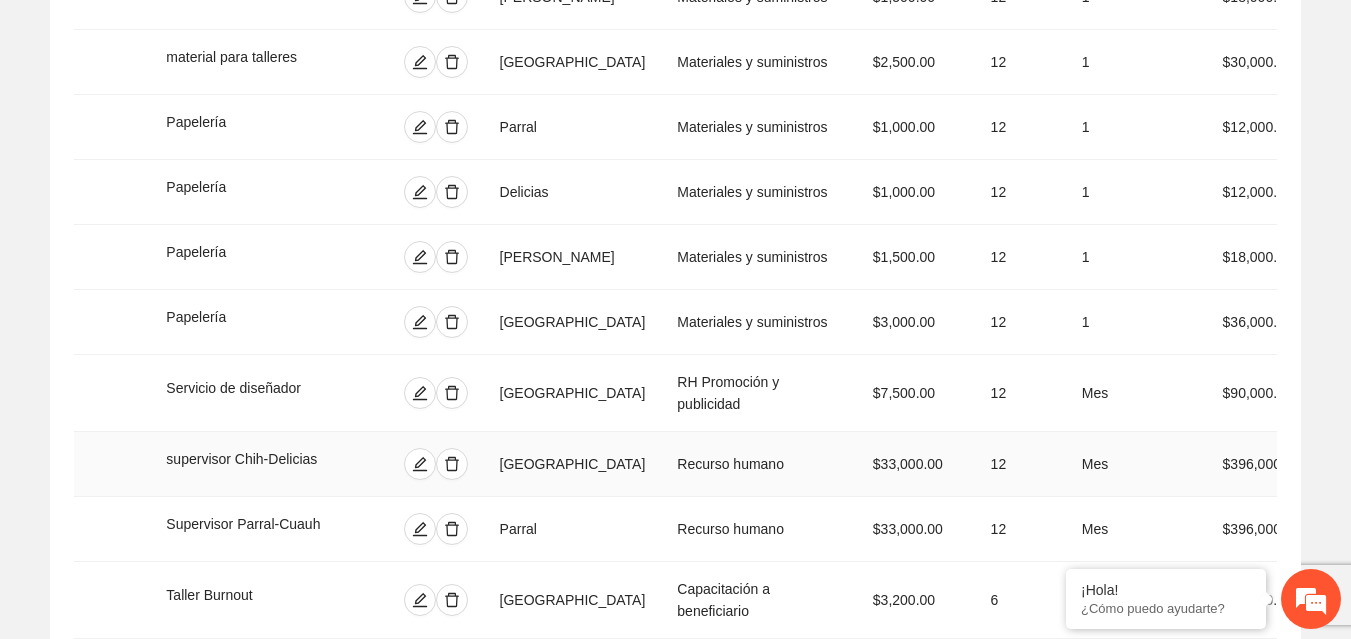 click at bounding box center [413, 464] 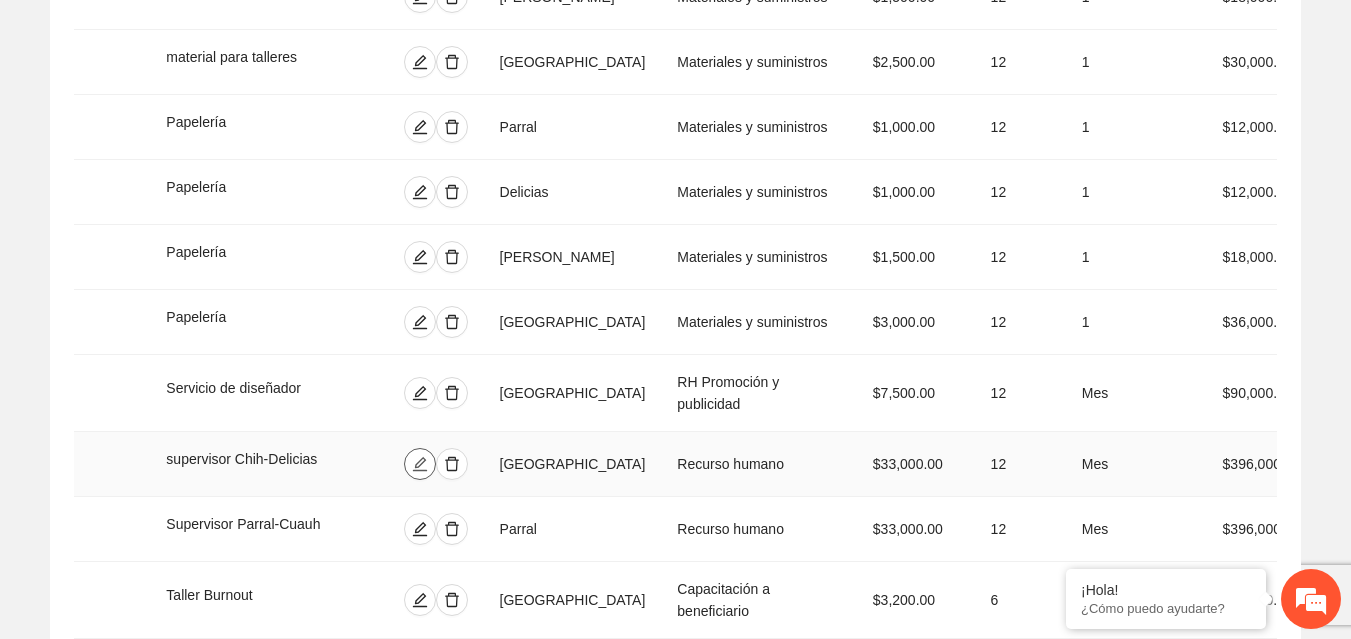 click 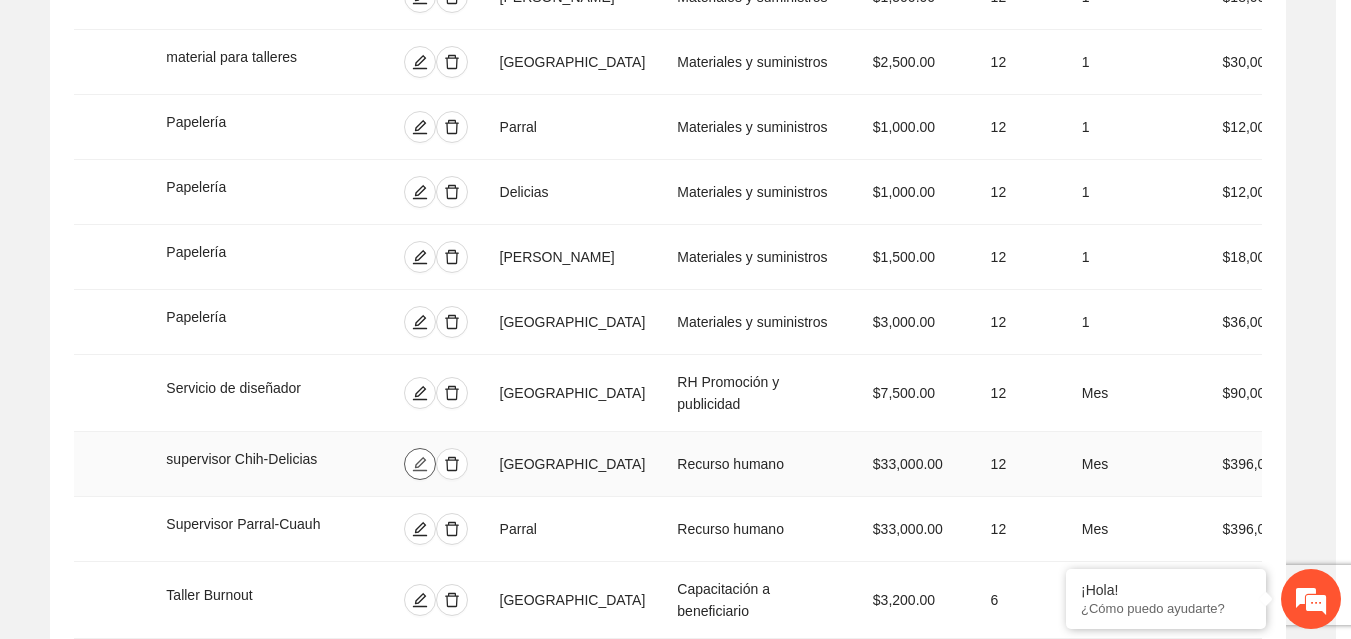 type on "**********" 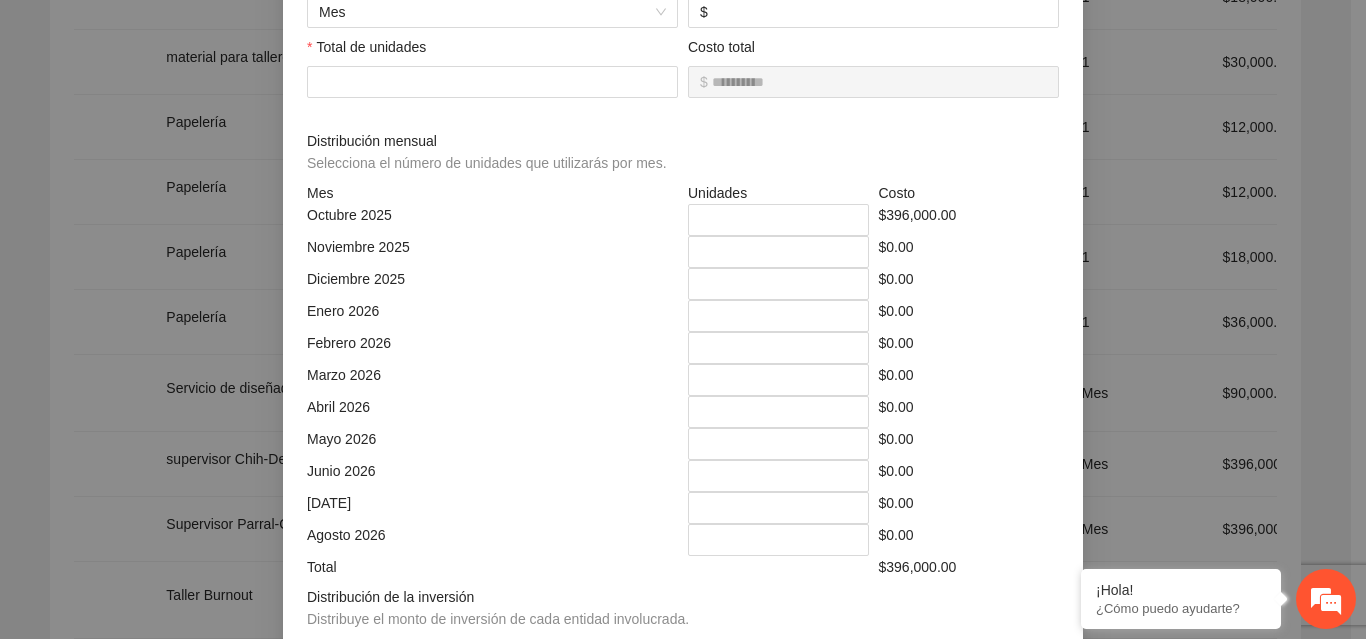 scroll, scrollTop: 279, scrollLeft: 0, axis: vertical 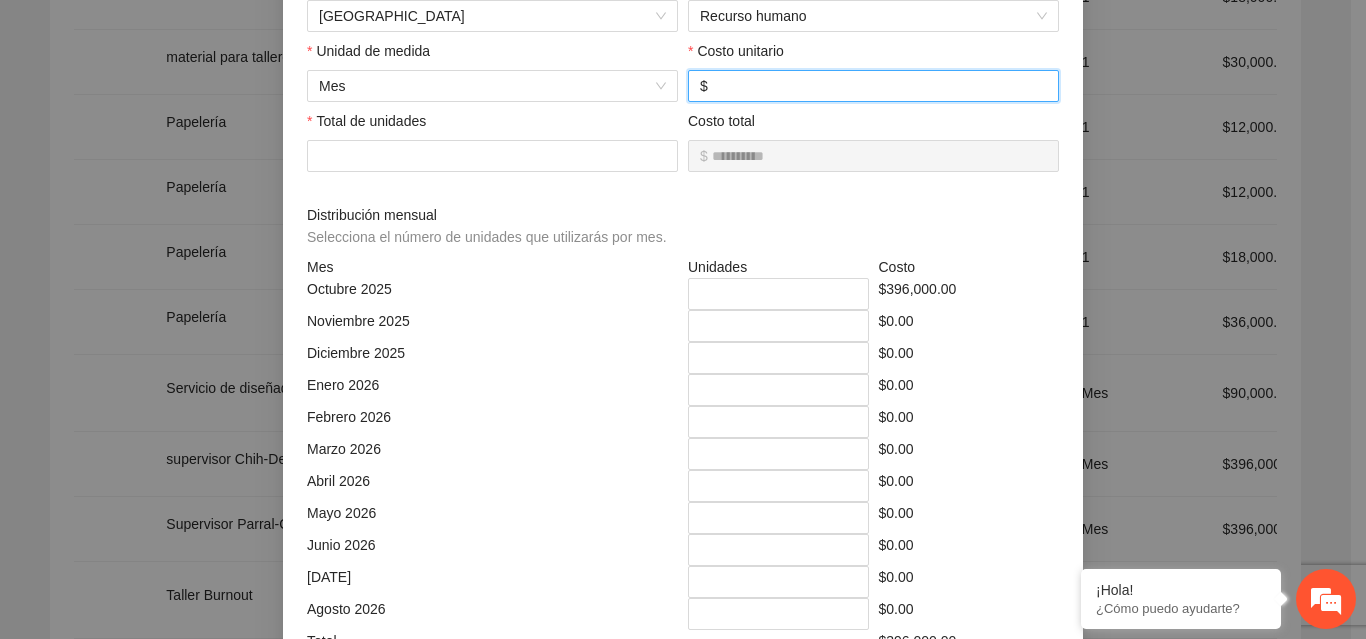 click on "*****" at bounding box center (879, 86) 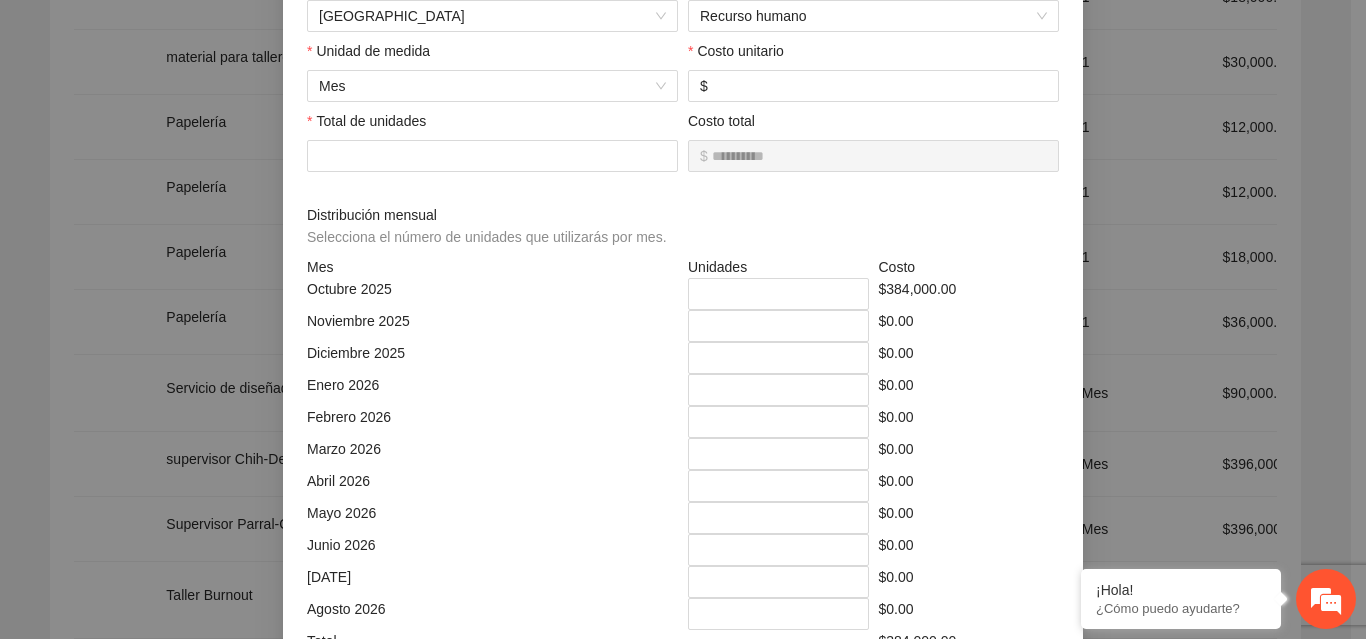 scroll, scrollTop: 539, scrollLeft: 0, axis: vertical 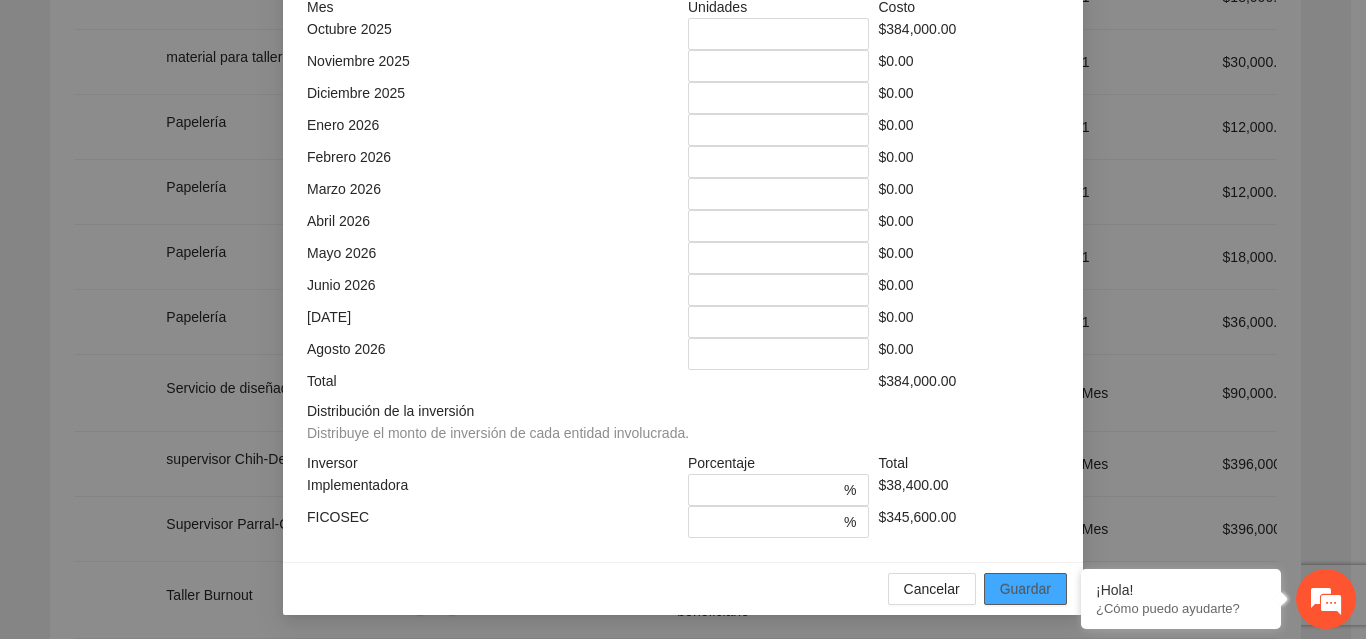 click on "Guardar" at bounding box center [1025, 589] 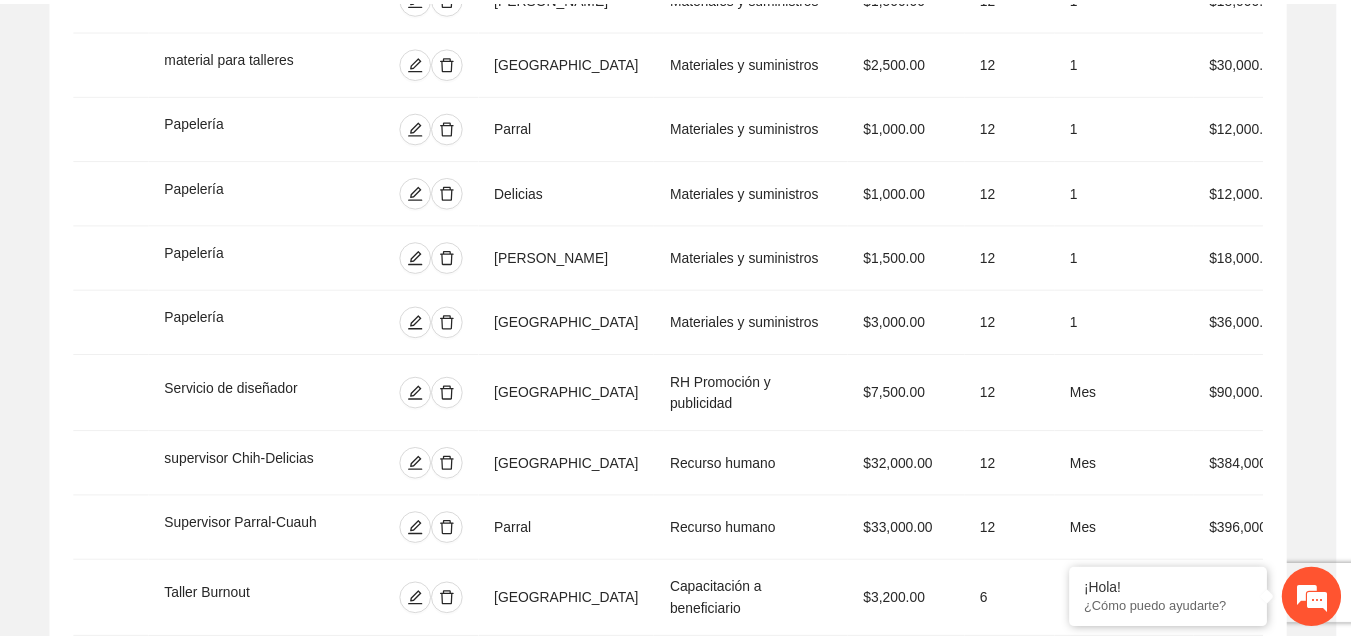 scroll, scrollTop: 439, scrollLeft: 0, axis: vertical 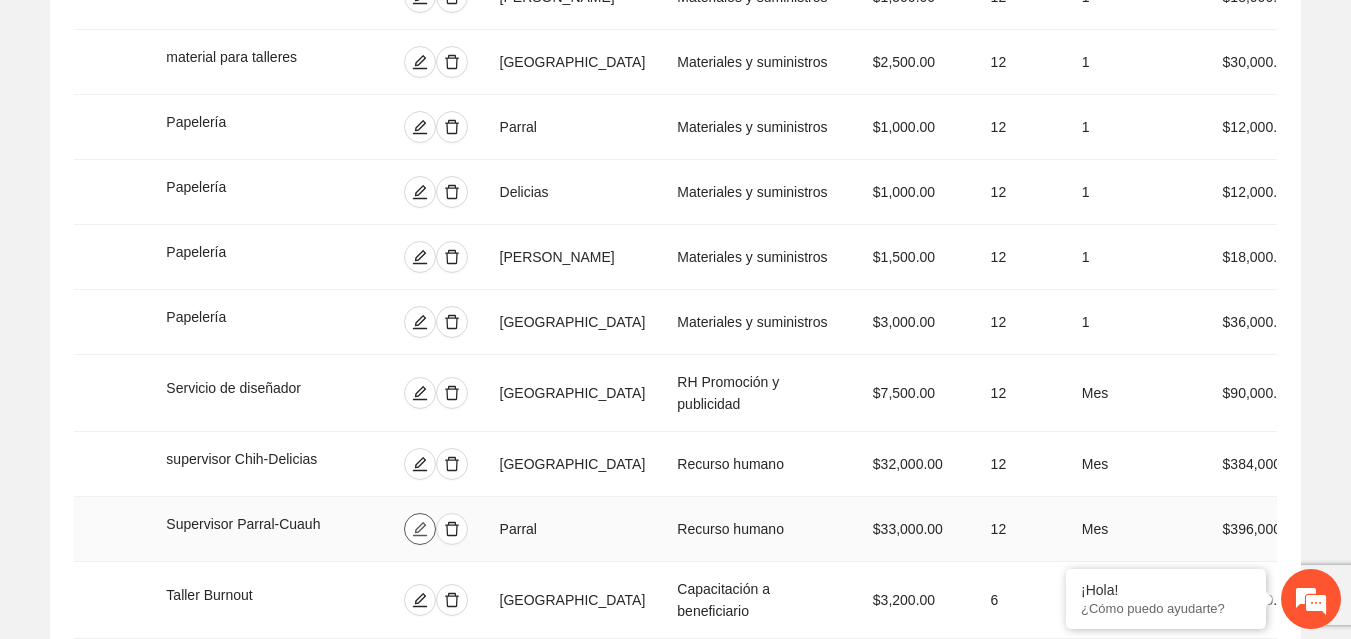 click 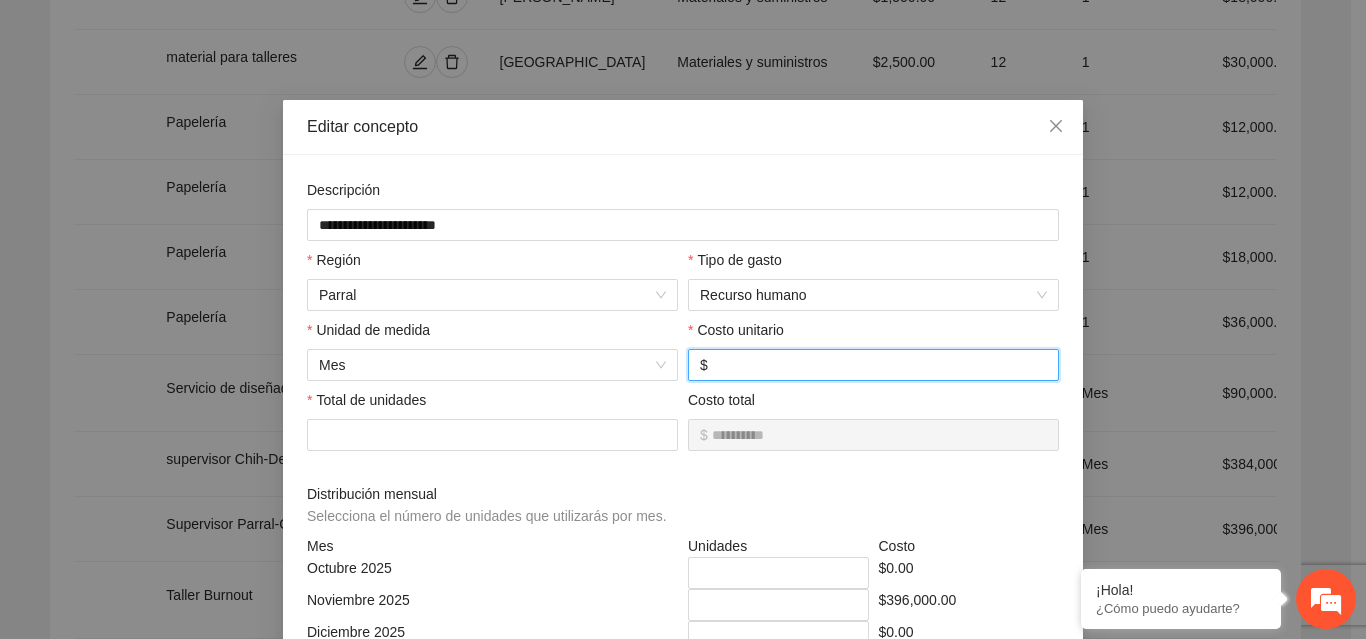 click on "*****" at bounding box center (879, 365) 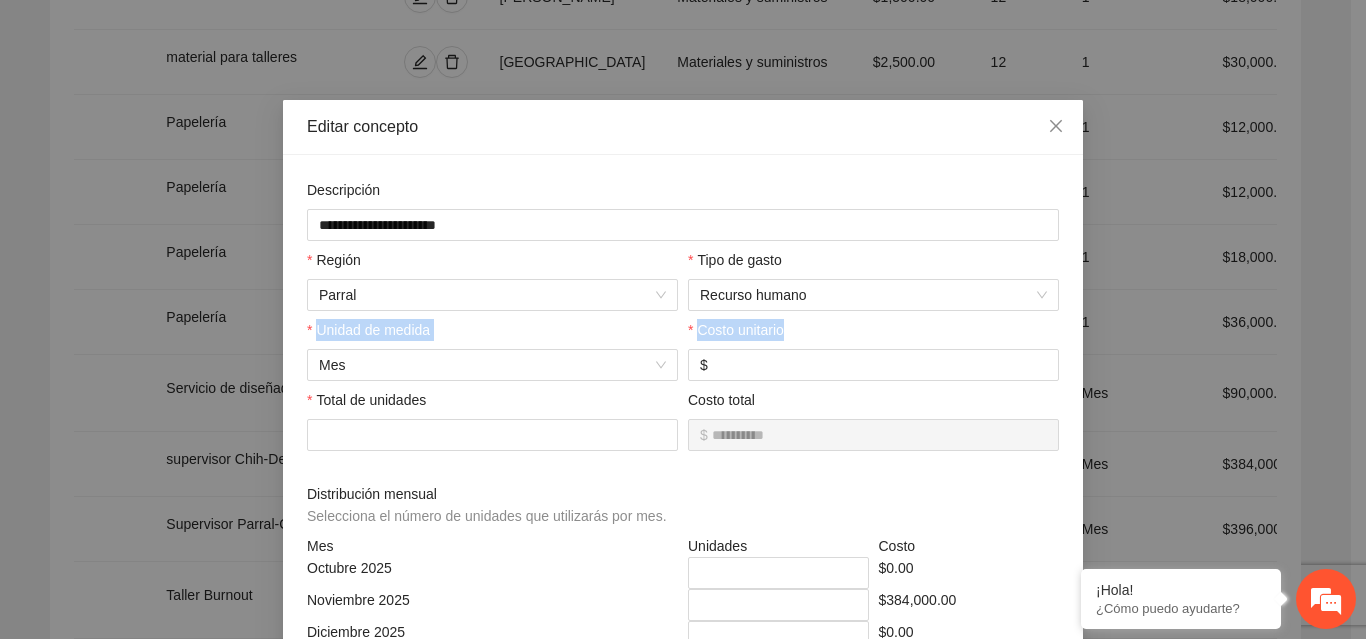 drag, startPoint x: 1350, startPoint y: 310, endPoint x: 1358, endPoint y: 319, distance: 12.0415945 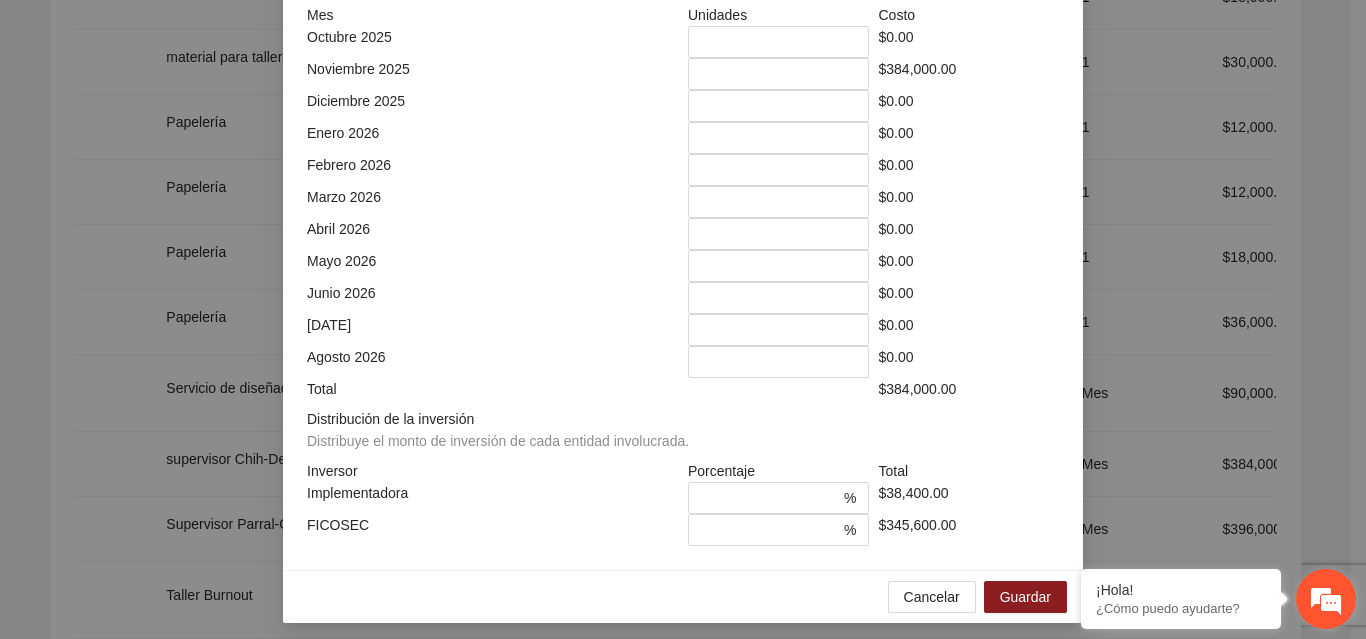 scroll, scrollTop: 535, scrollLeft: 0, axis: vertical 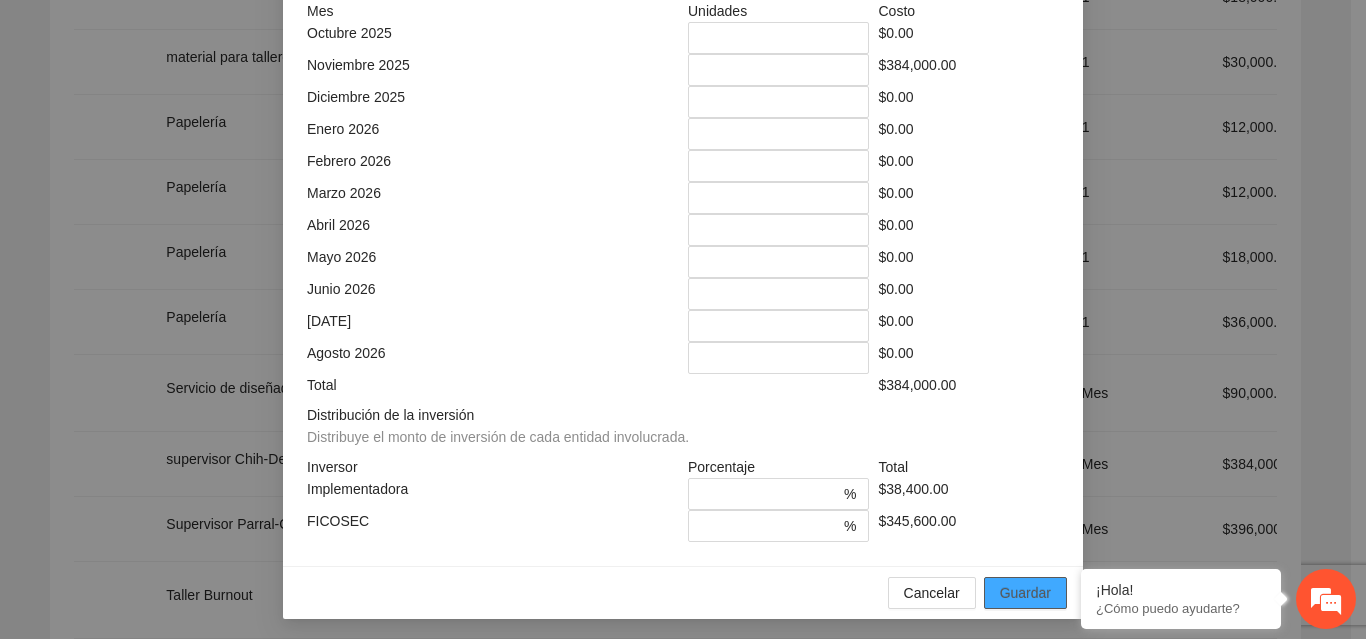 click on "Guardar" at bounding box center [1025, 593] 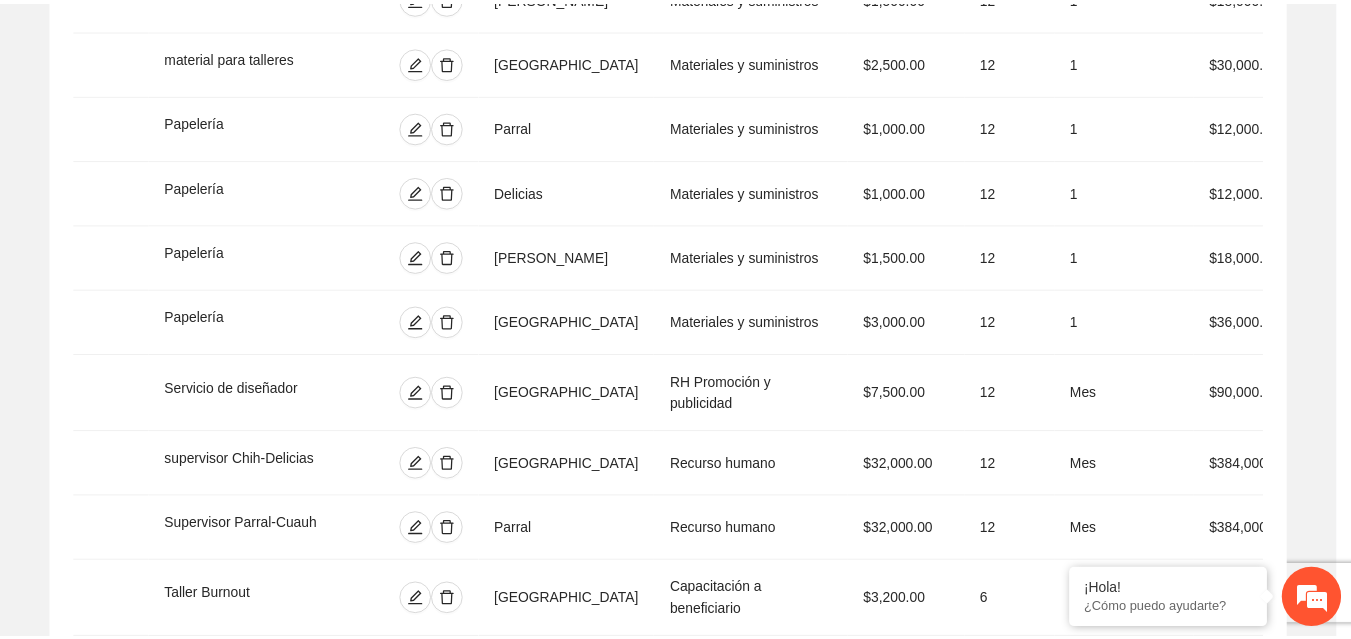scroll, scrollTop: 439, scrollLeft: 0, axis: vertical 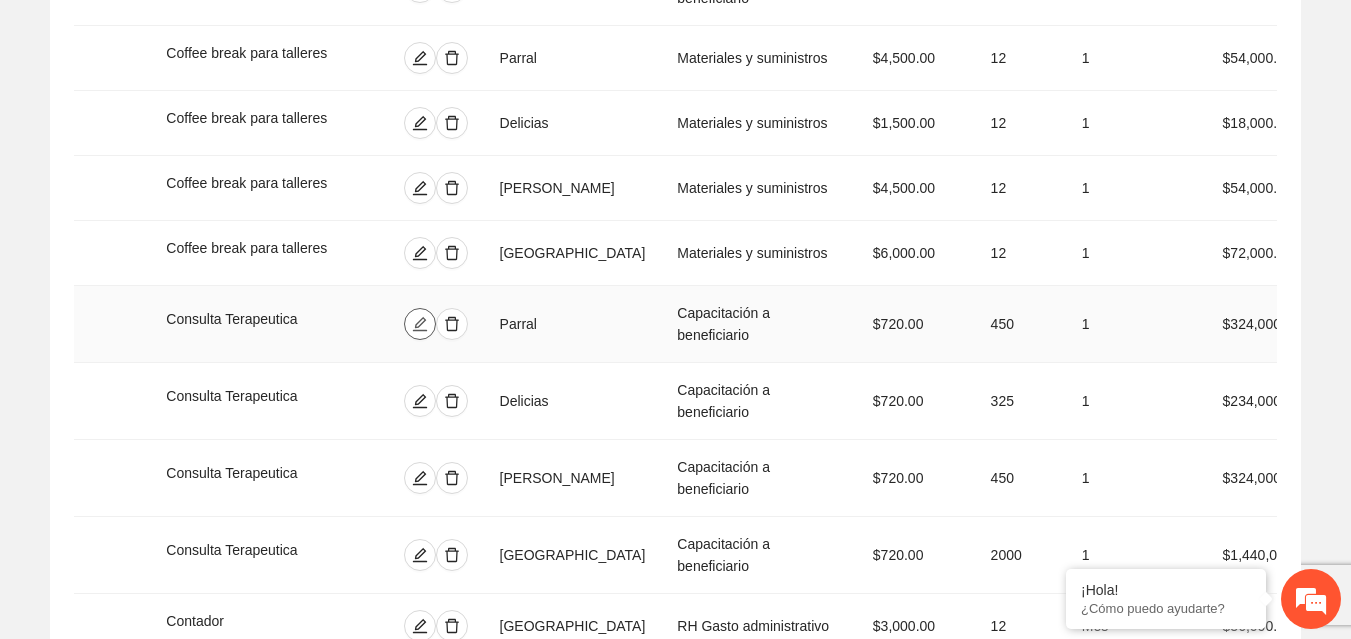 click 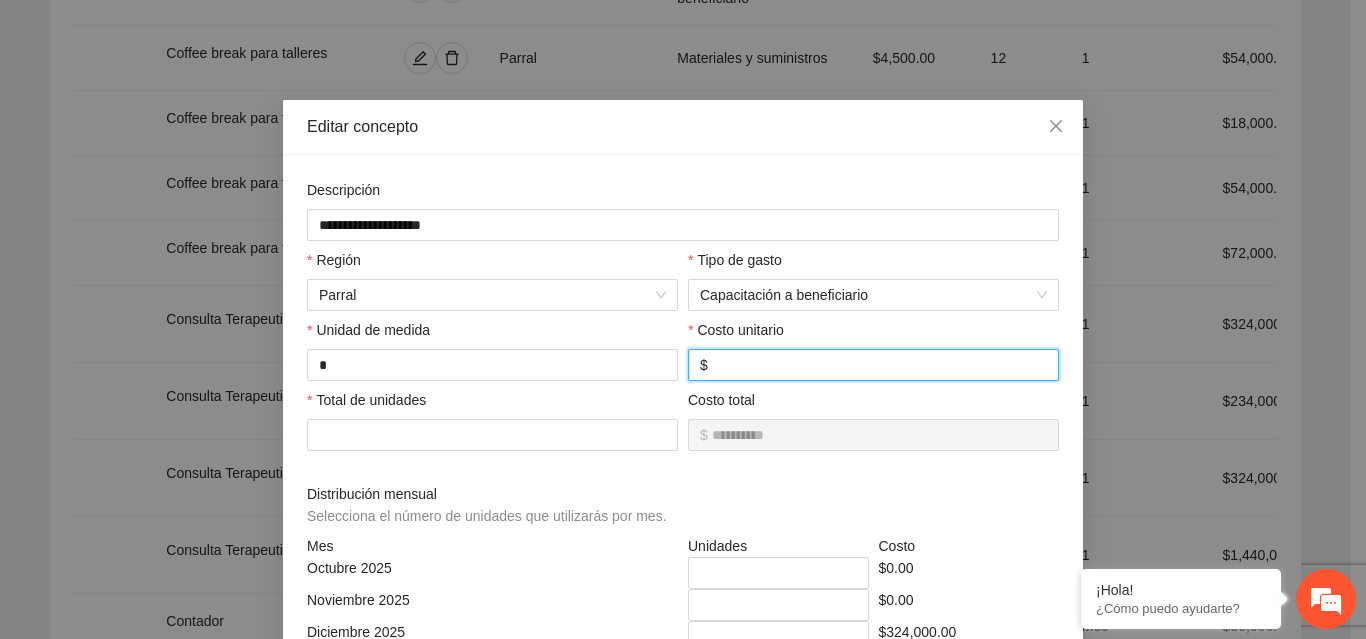 click on "***" at bounding box center (879, 365) 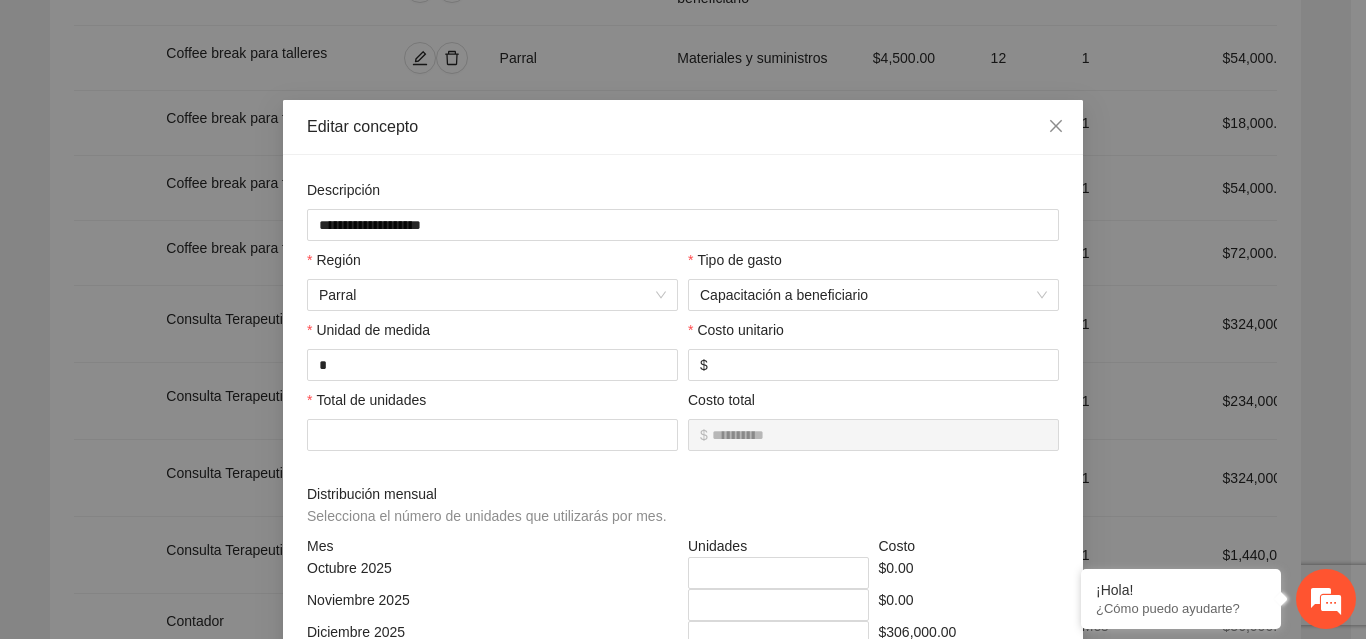 scroll, scrollTop: 539, scrollLeft: 0, axis: vertical 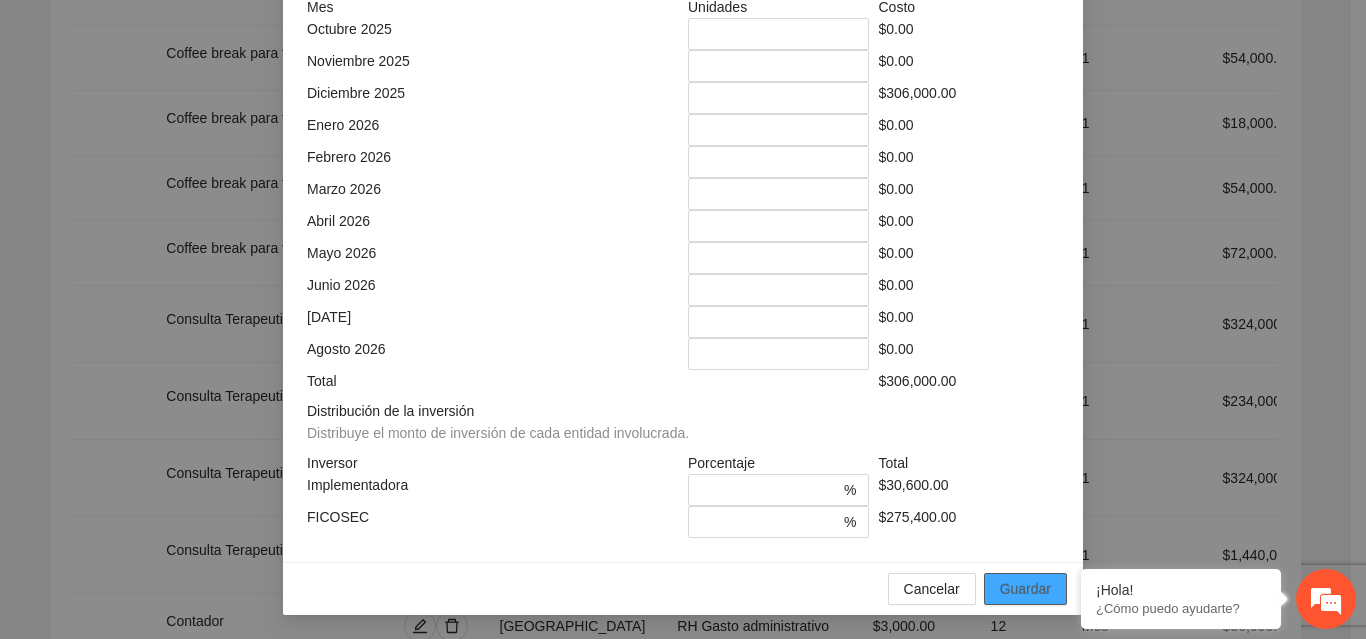 click on "Guardar" at bounding box center (1025, 589) 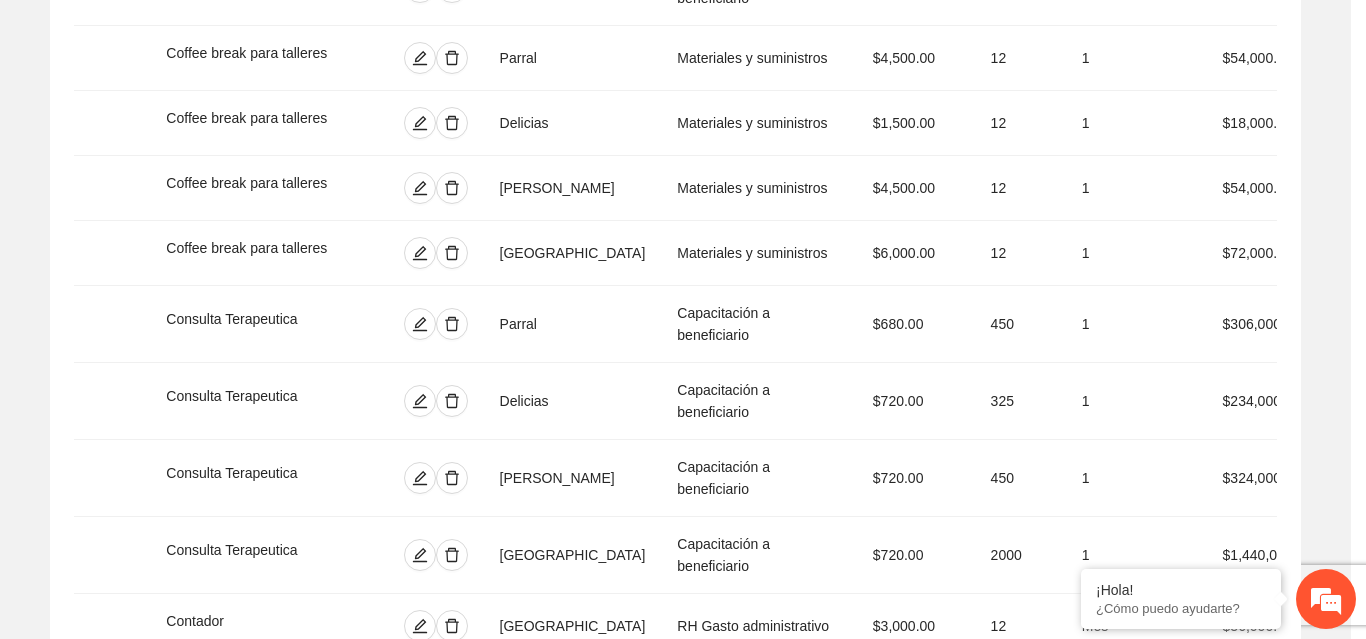 scroll, scrollTop: 439, scrollLeft: 0, axis: vertical 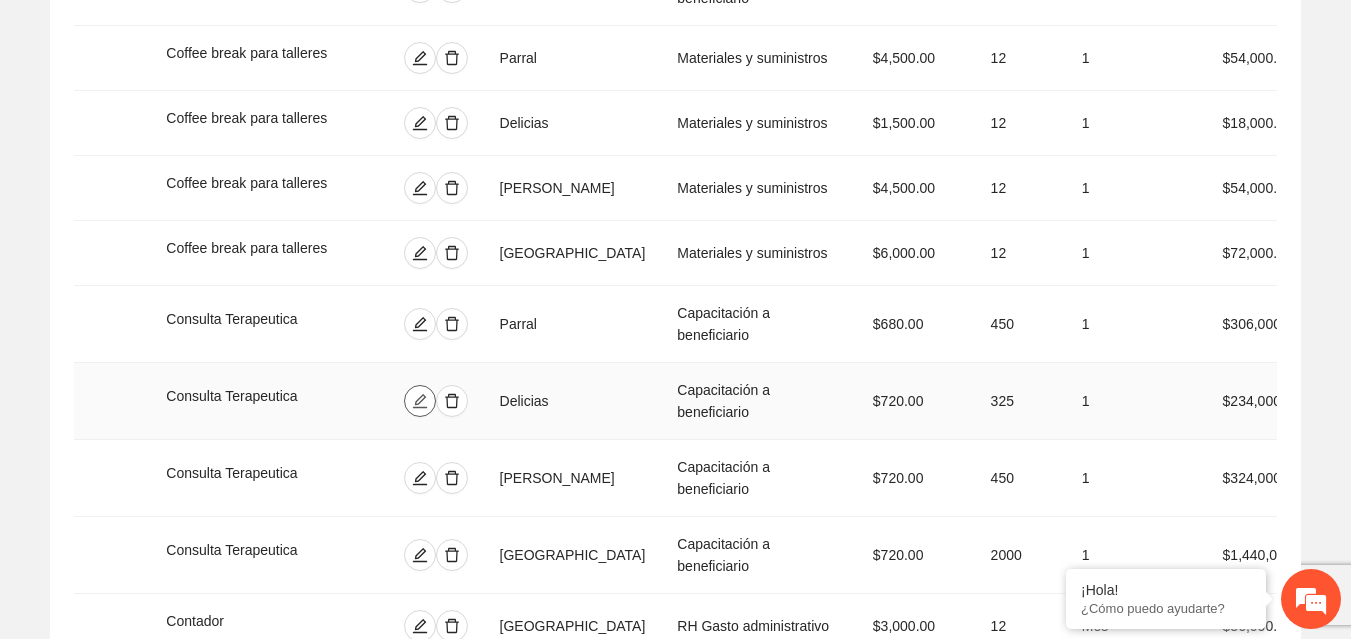 click at bounding box center [420, 401] 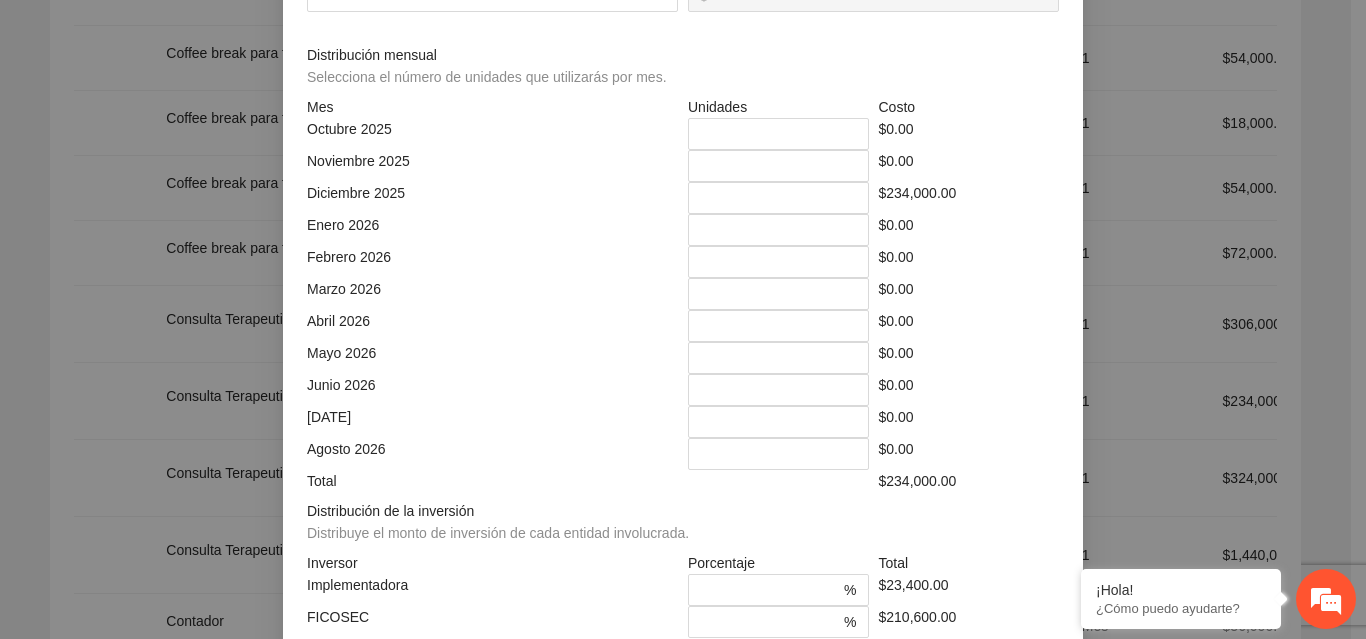 drag, startPoint x: 732, startPoint y: 366, endPoint x: 665, endPoint y: 364, distance: 67.02985 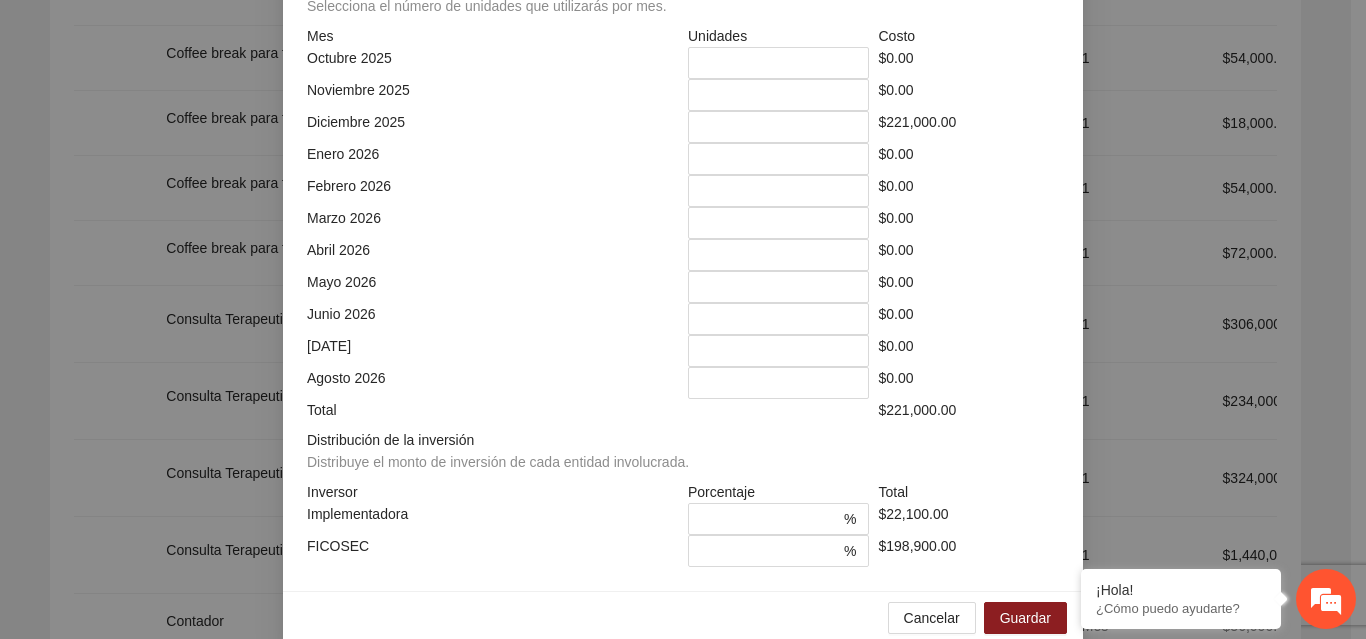scroll, scrollTop: 539, scrollLeft: 0, axis: vertical 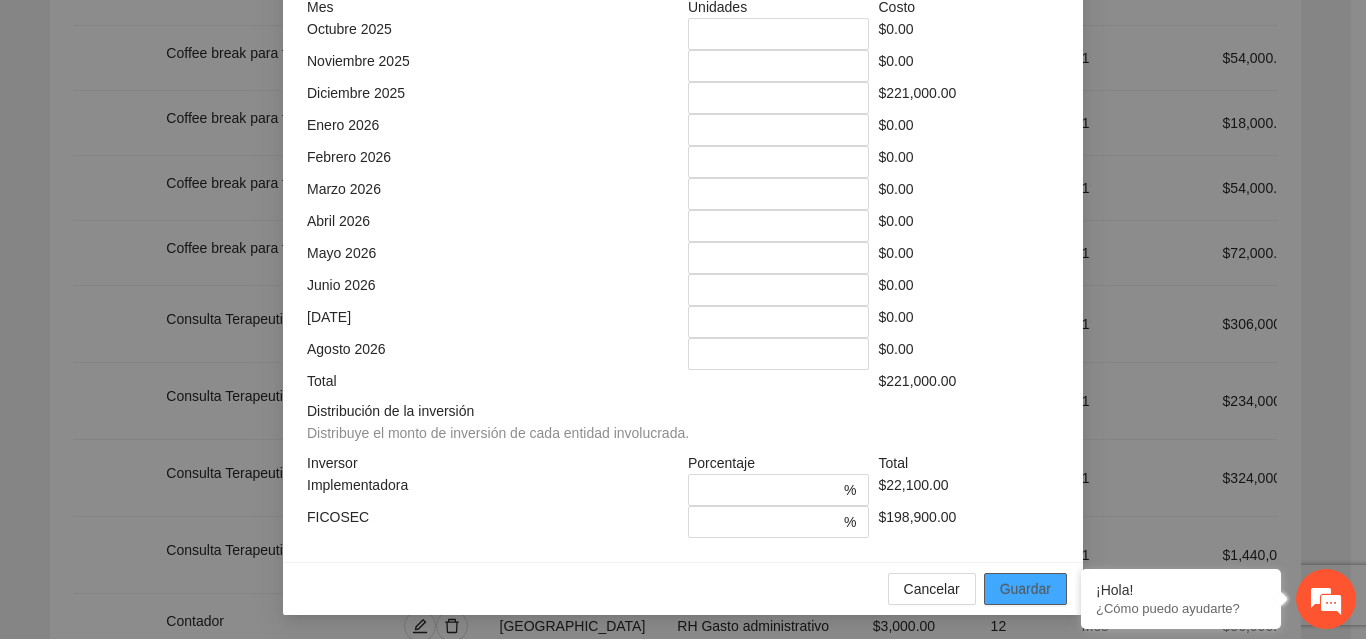 click on "Guardar" at bounding box center [1025, 589] 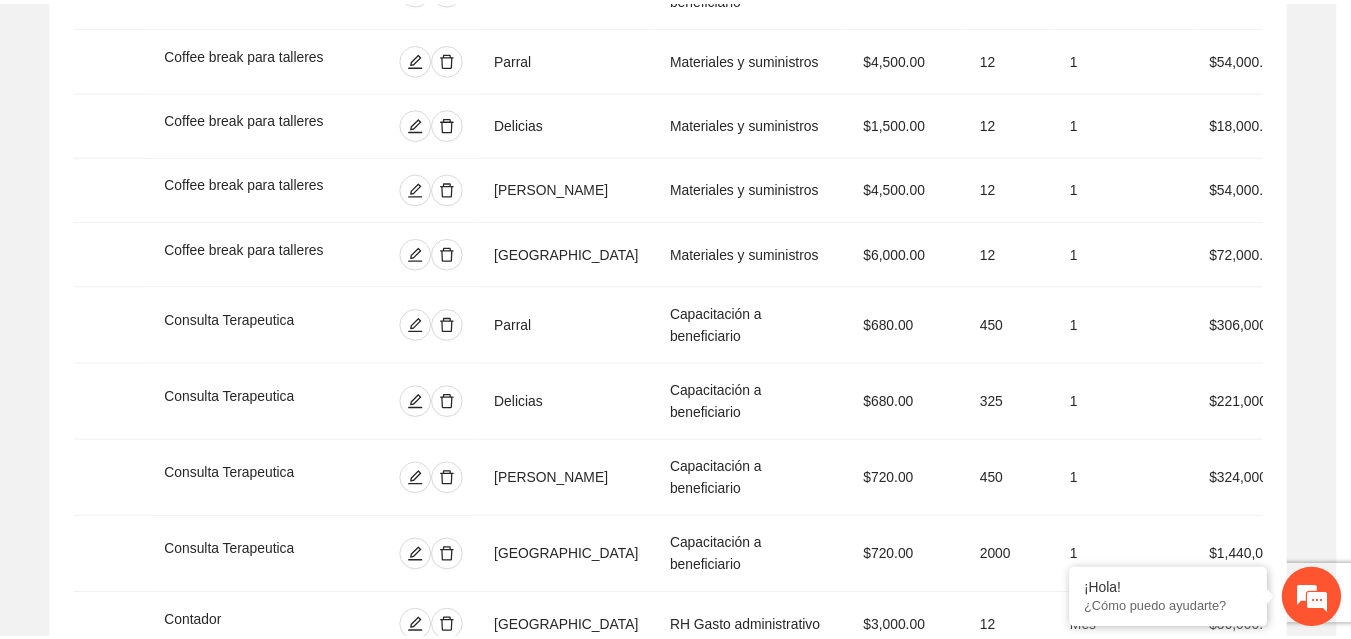 scroll, scrollTop: 439, scrollLeft: 0, axis: vertical 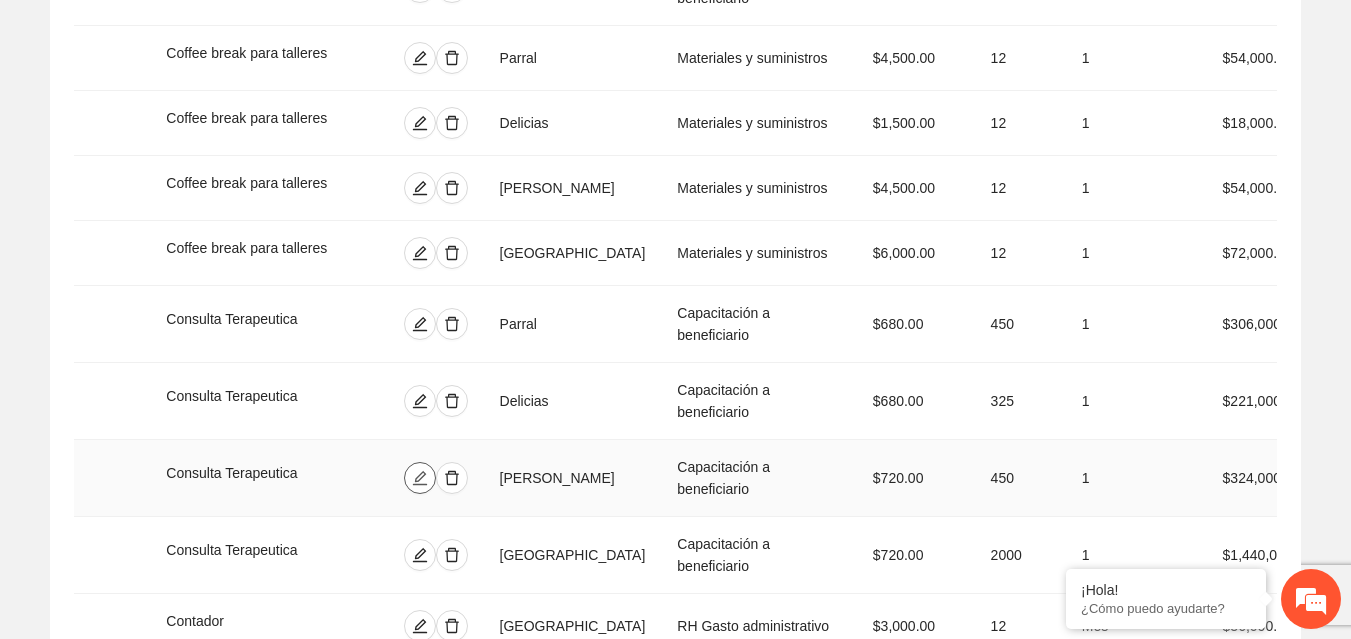 click 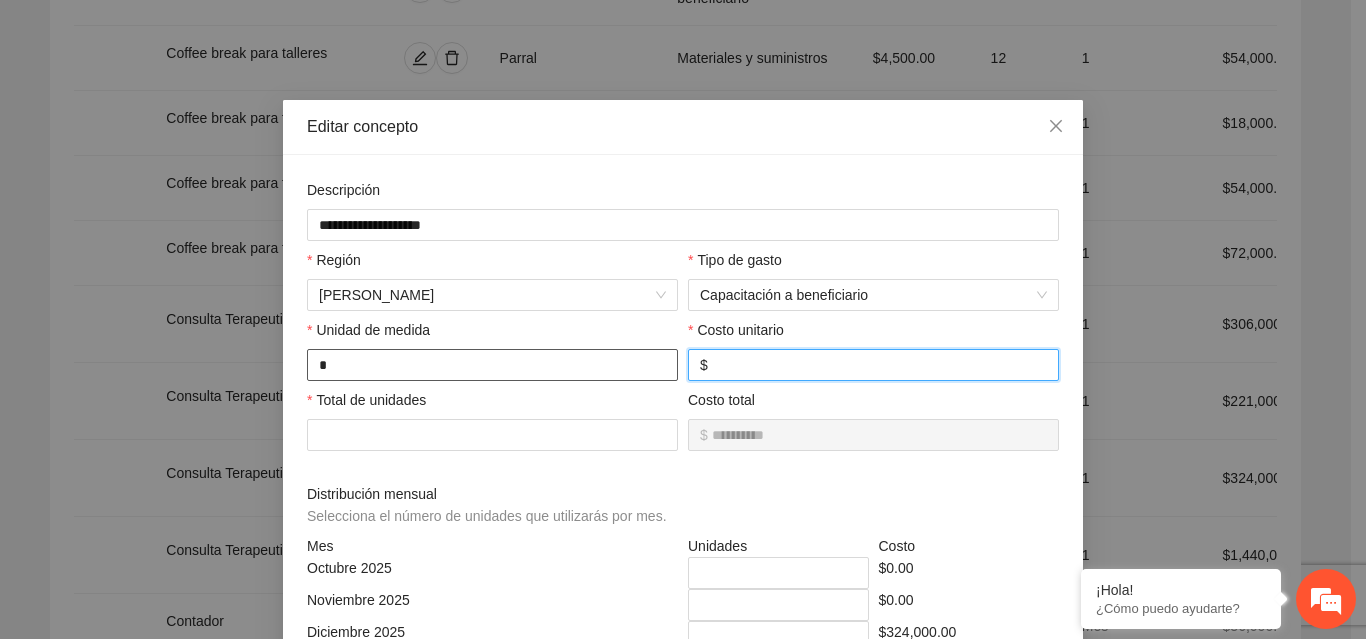 drag, startPoint x: 751, startPoint y: 371, endPoint x: 662, endPoint y: 358, distance: 89.94443 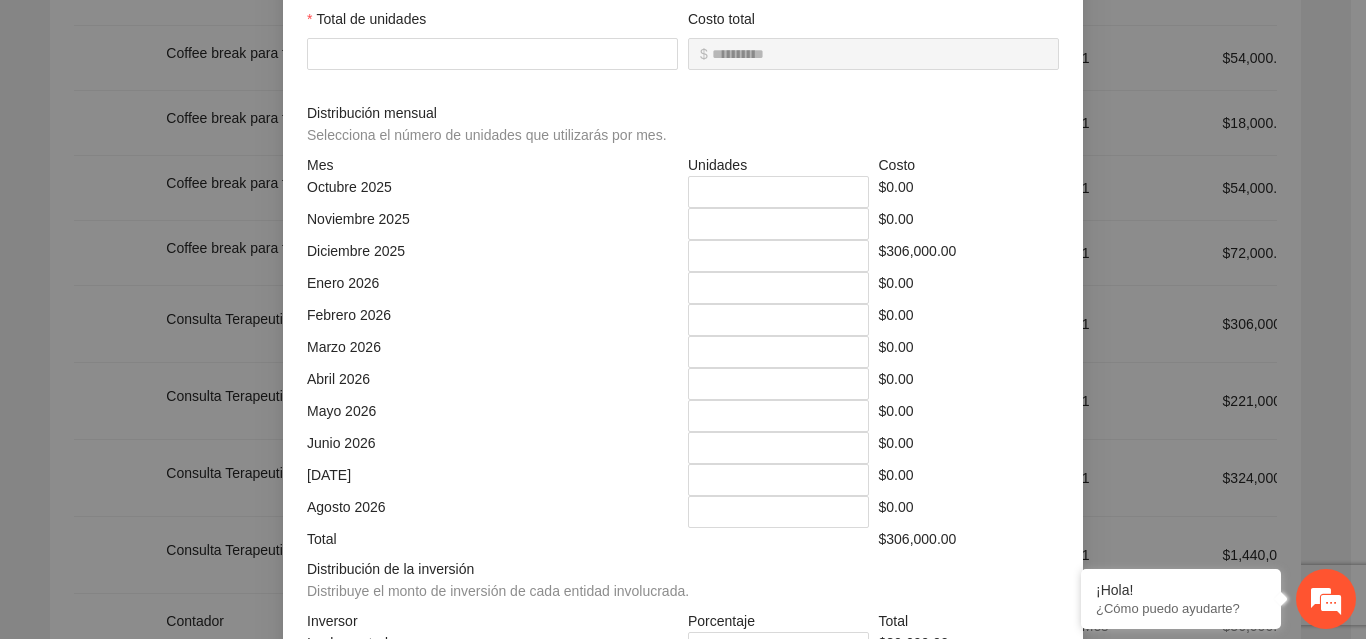 scroll, scrollTop: 408, scrollLeft: 0, axis: vertical 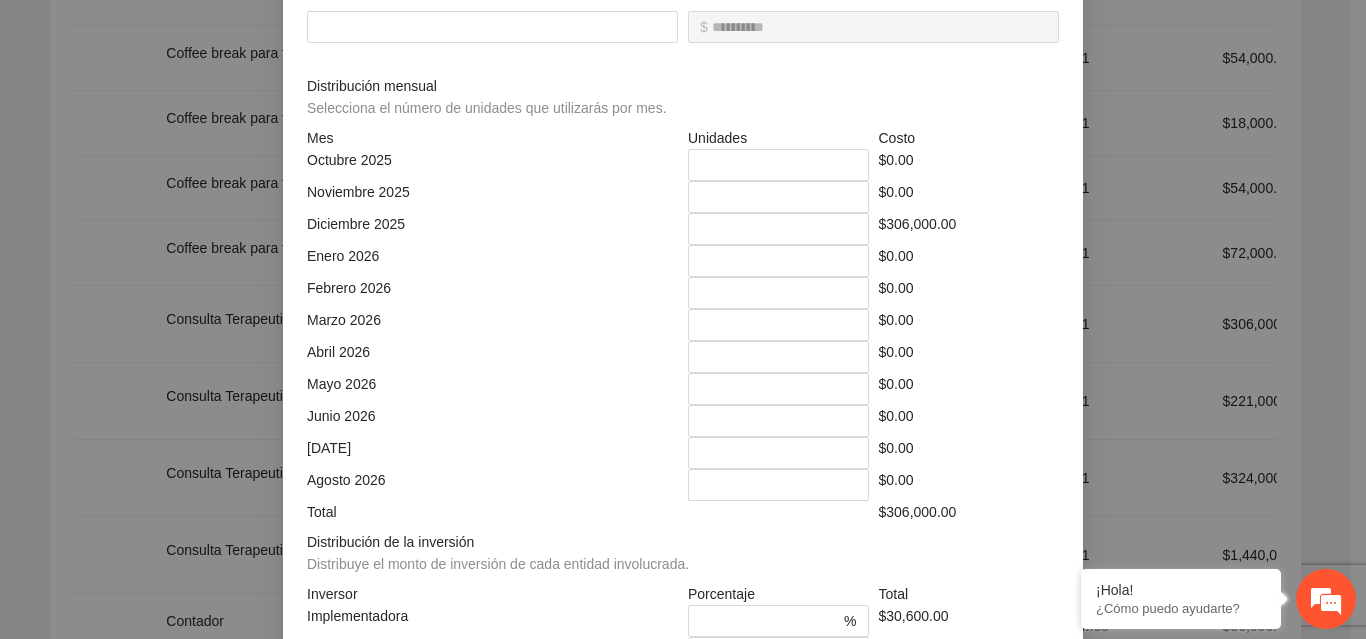 drag, startPoint x: 1336, startPoint y: 374, endPoint x: 1355, endPoint y: 383, distance: 21.023796 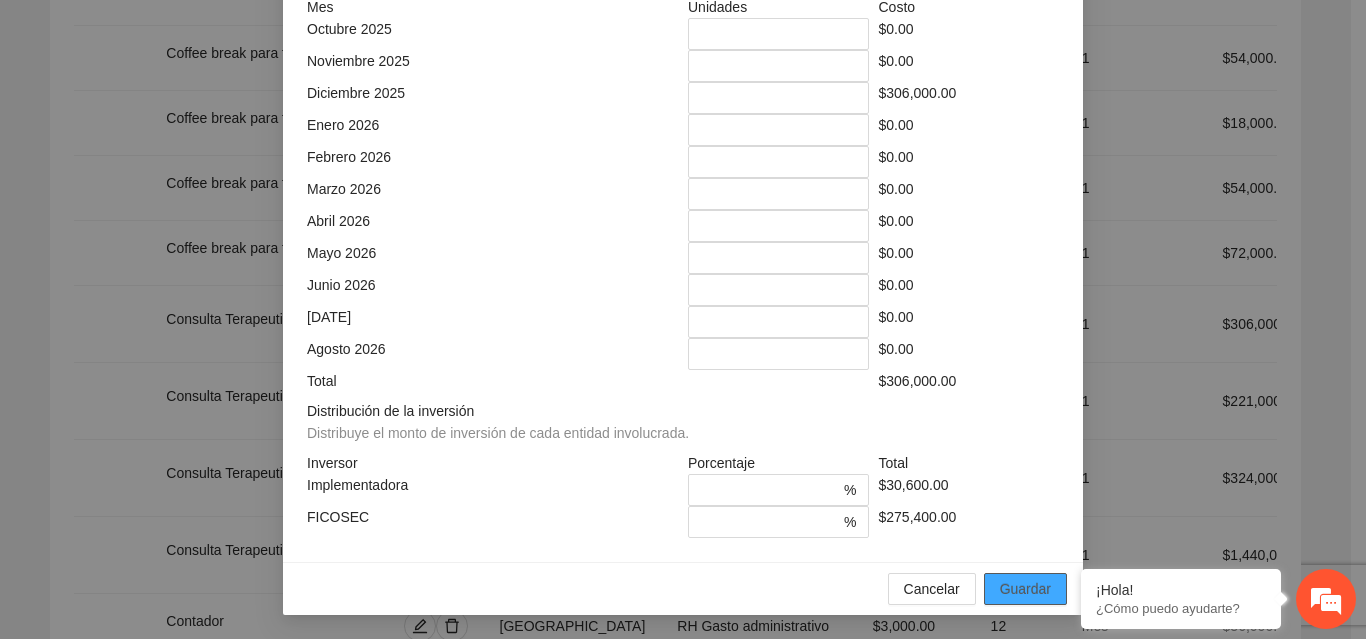 click on "Guardar" at bounding box center (1025, 589) 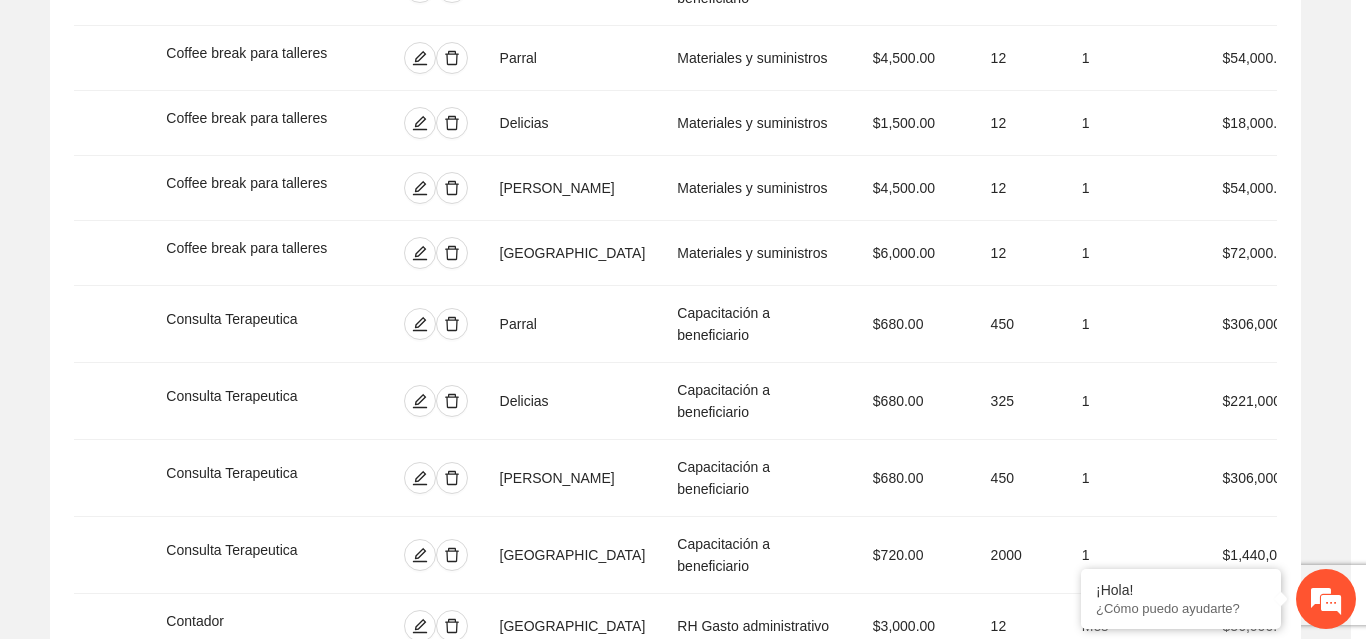 scroll, scrollTop: 439, scrollLeft: 0, axis: vertical 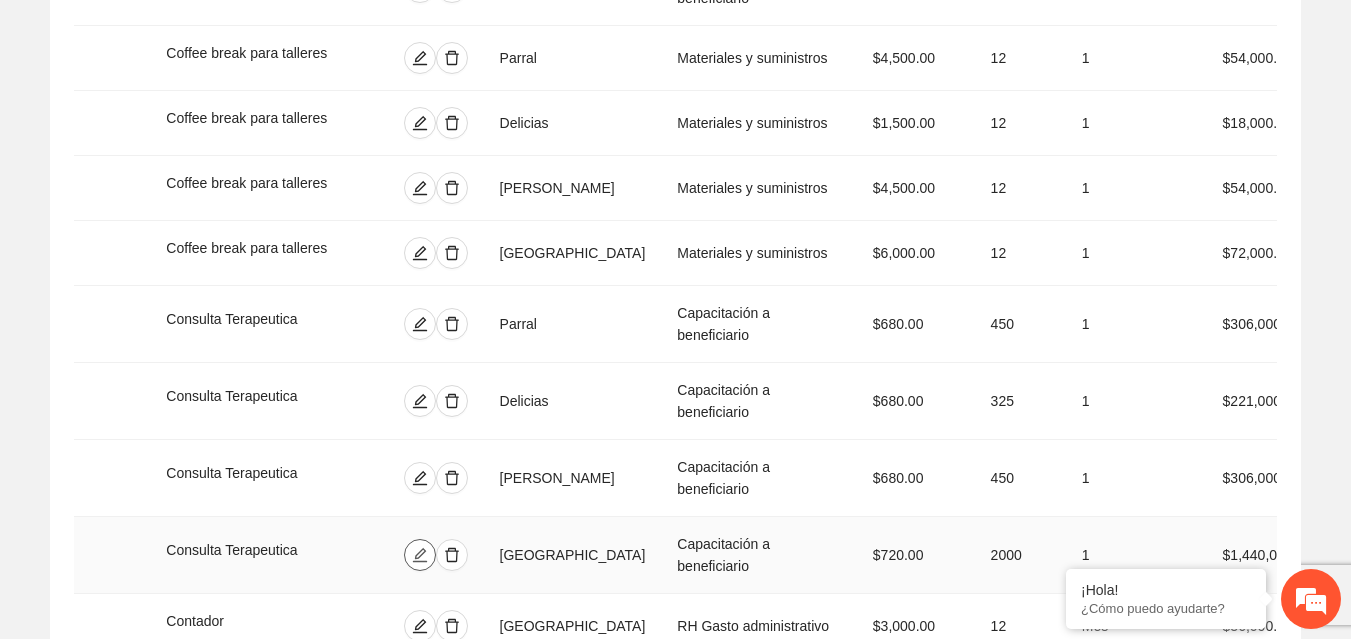 click 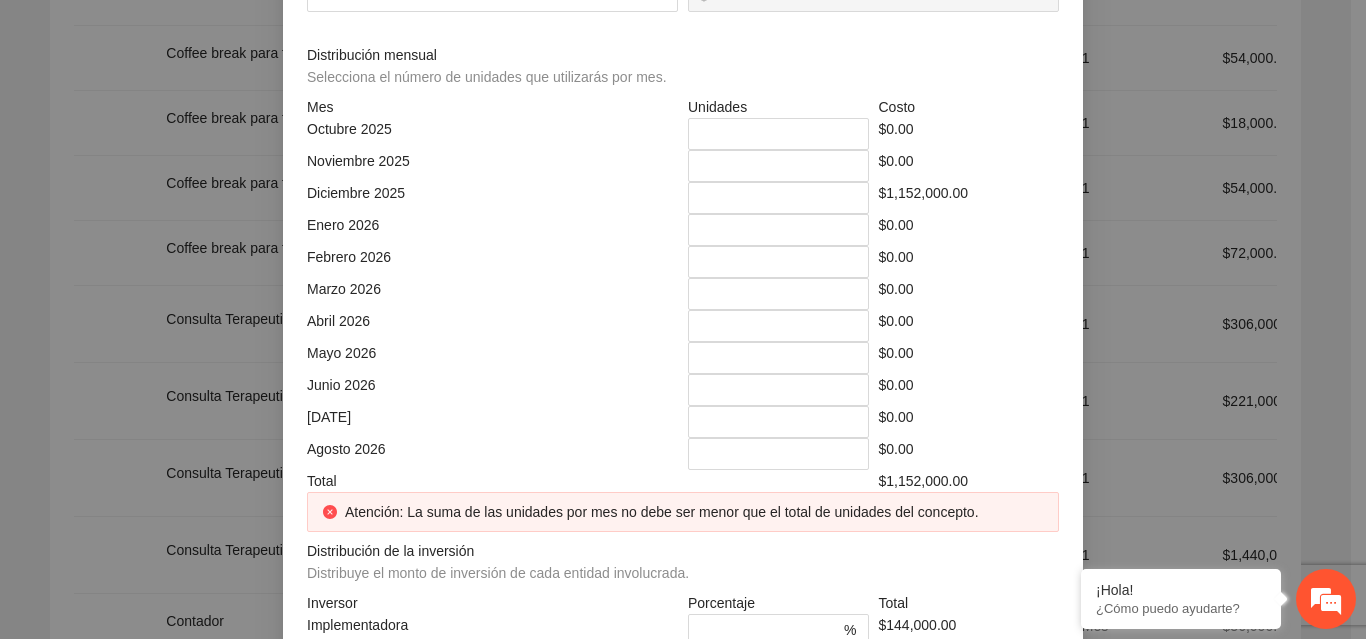 drag, startPoint x: 760, startPoint y: 358, endPoint x: 626, endPoint y: 356, distance: 134.01492 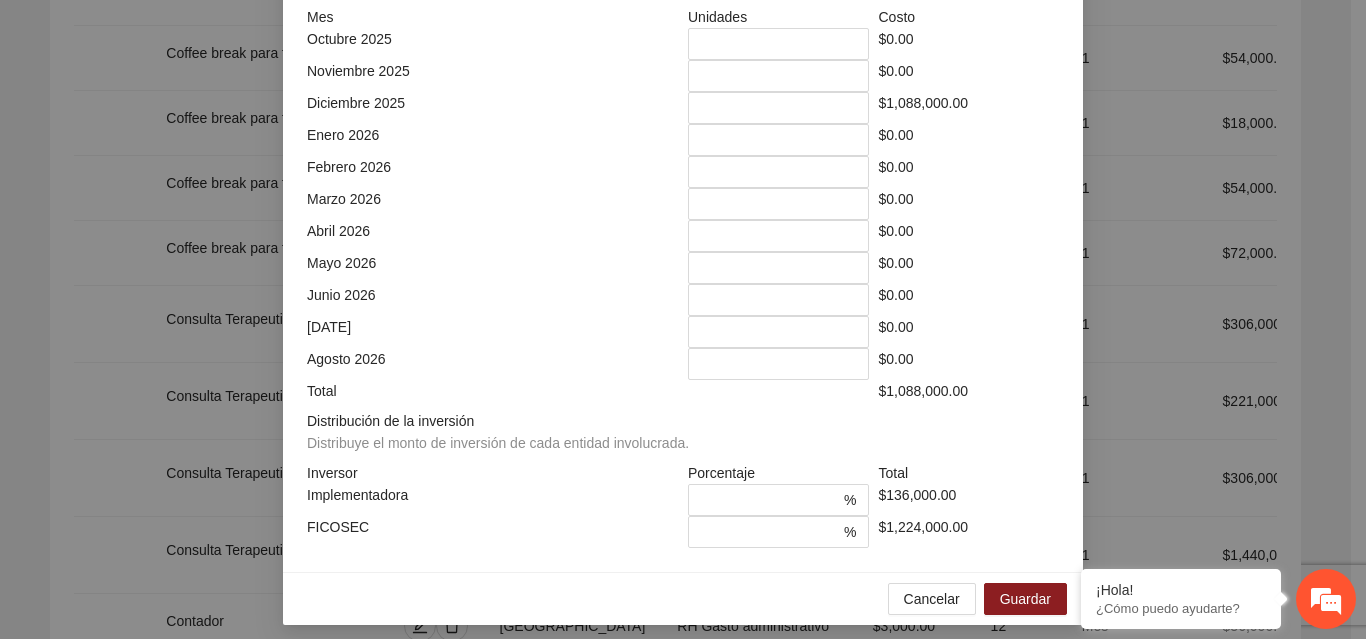 scroll, scrollTop: 539, scrollLeft: 0, axis: vertical 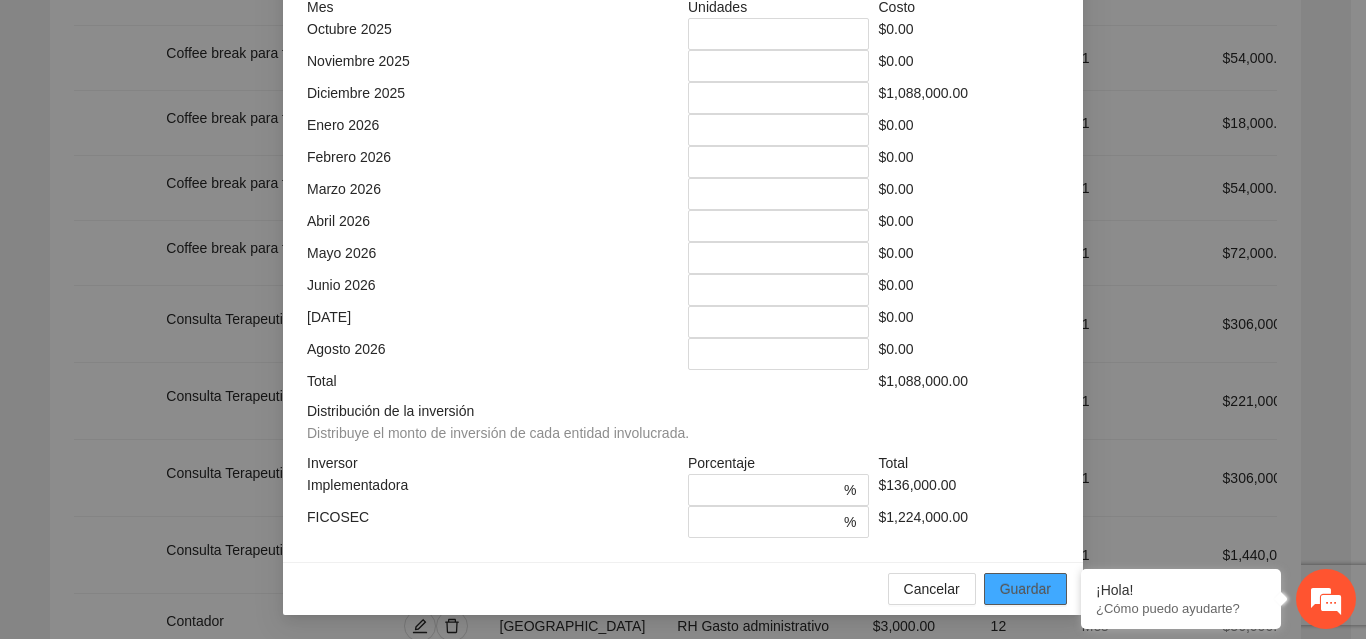 click on "Guardar" at bounding box center (1025, 589) 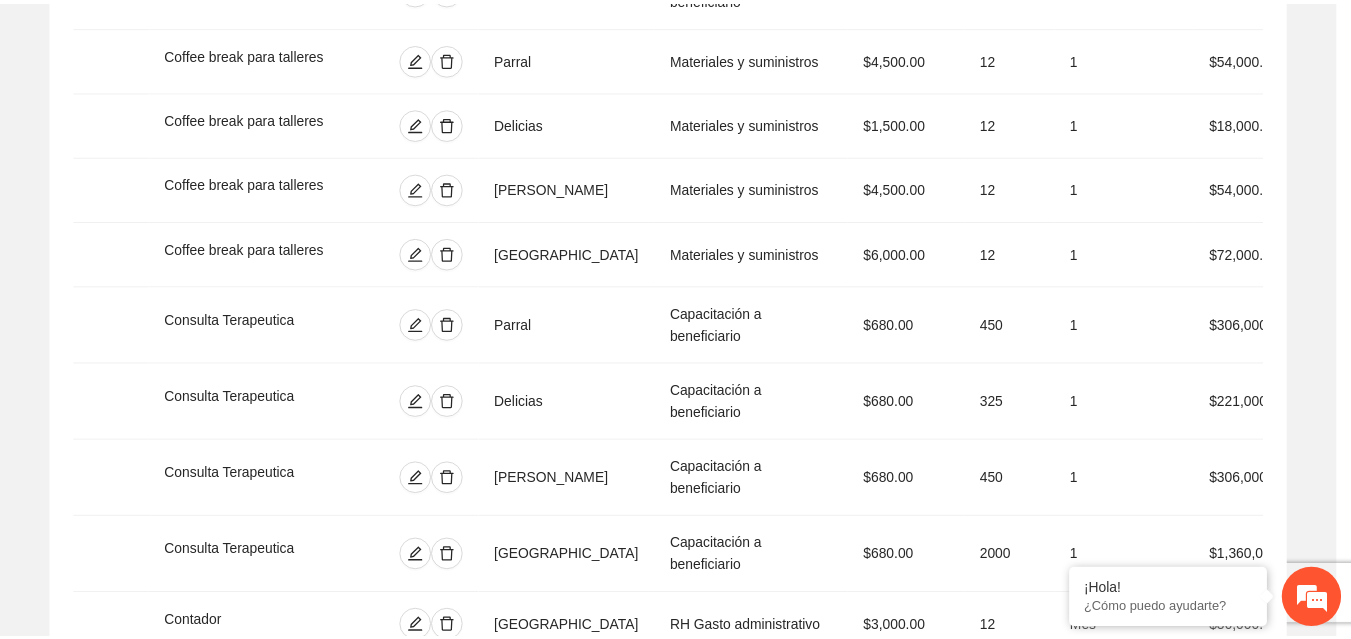 scroll, scrollTop: 439, scrollLeft: 0, axis: vertical 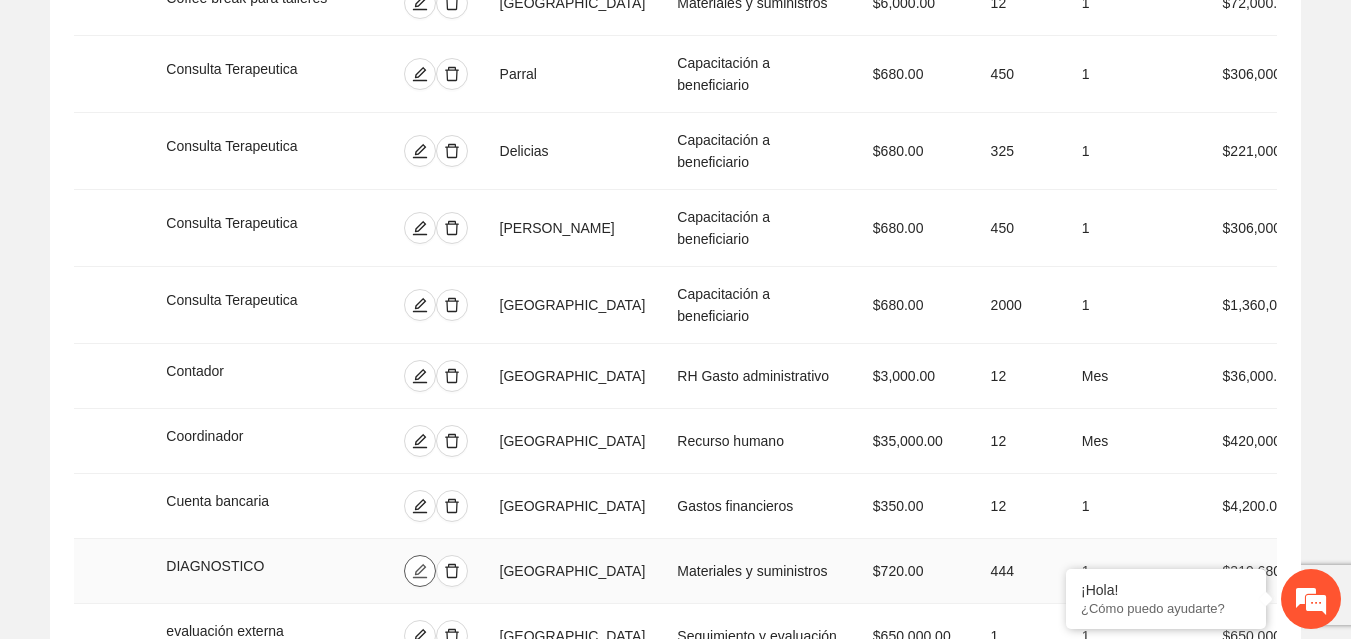 click 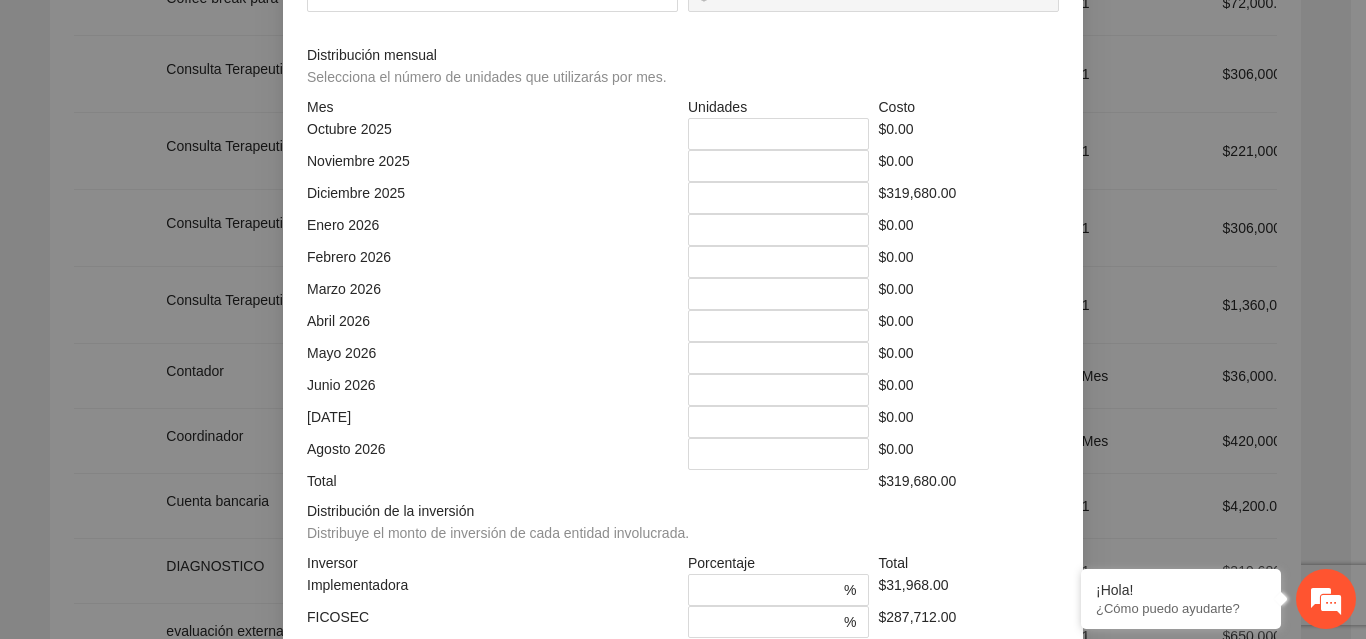 drag, startPoint x: 735, startPoint y: 357, endPoint x: 678, endPoint y: 354, distance: 57.07889 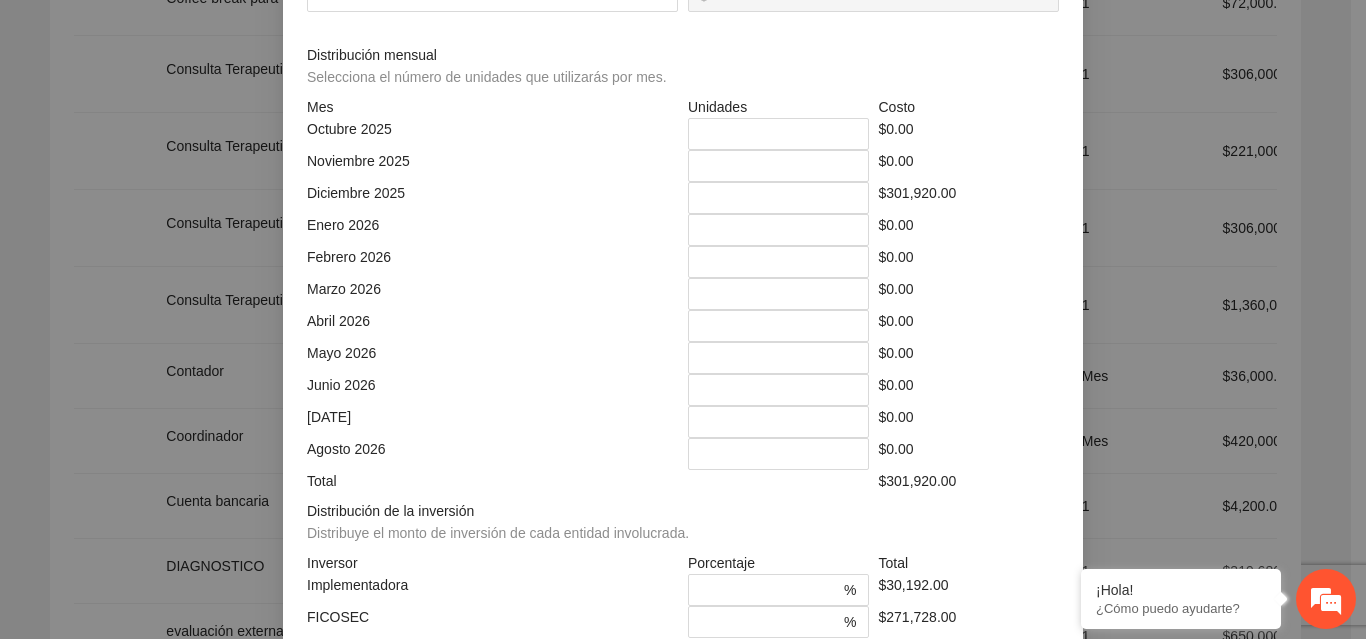 scroll, scrollTop: 539, scrollLeft: 0, axis: vertical 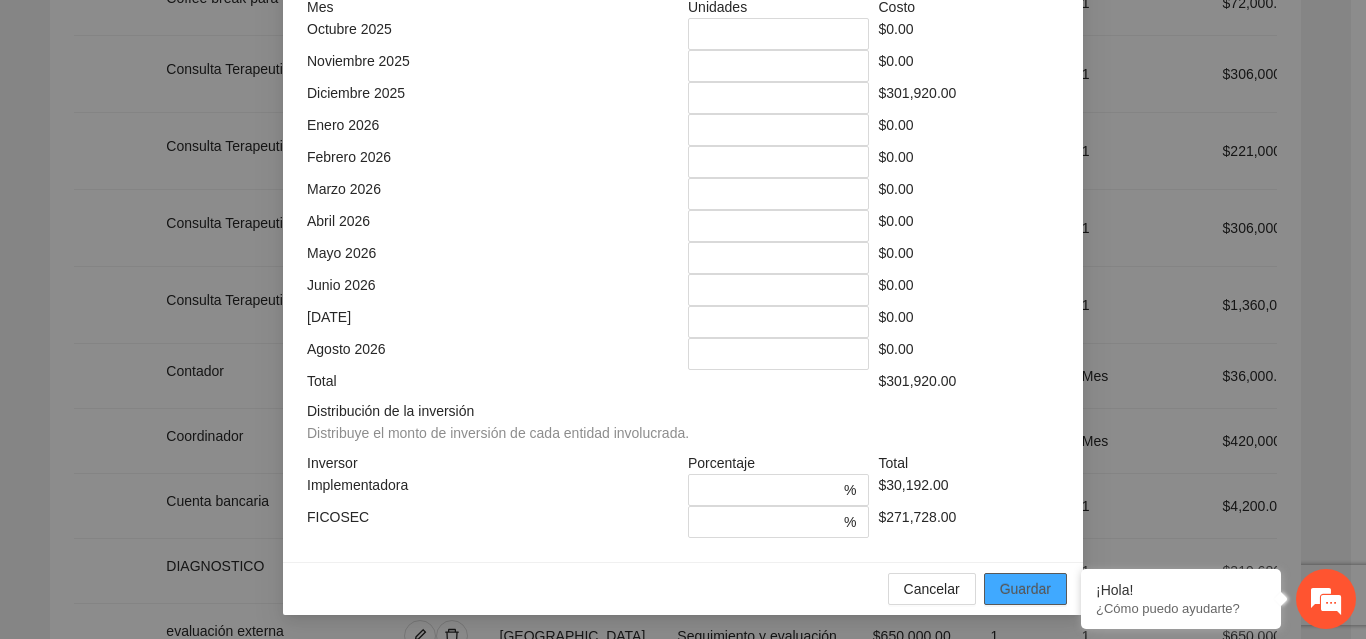 click on "Guardar" at bounding box center [1025, 589] 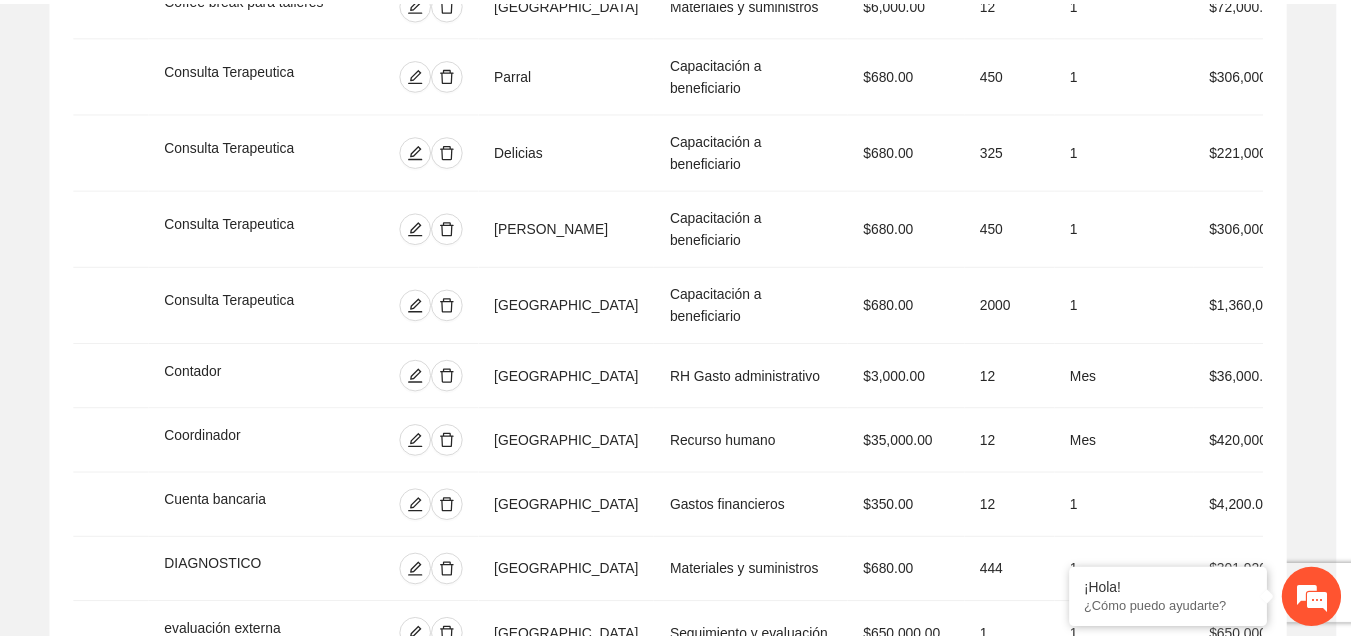 scroll, scrollTop: 439, scrollLeft: 0, axis: vertical 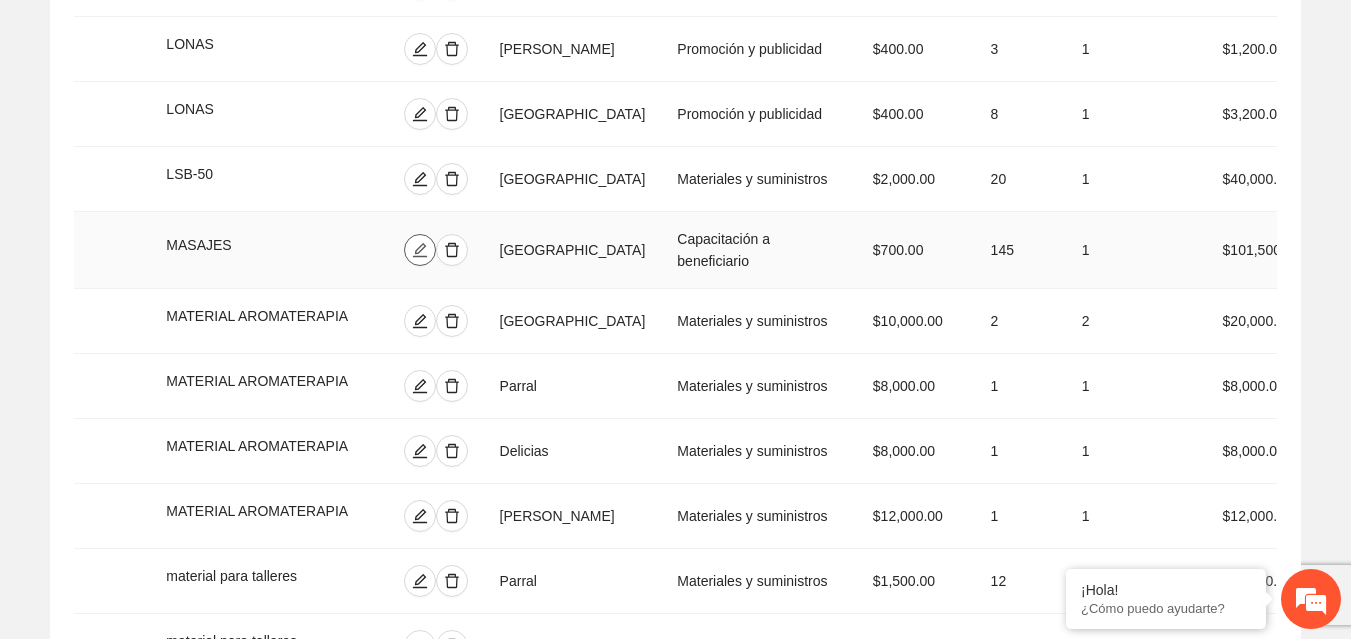 click 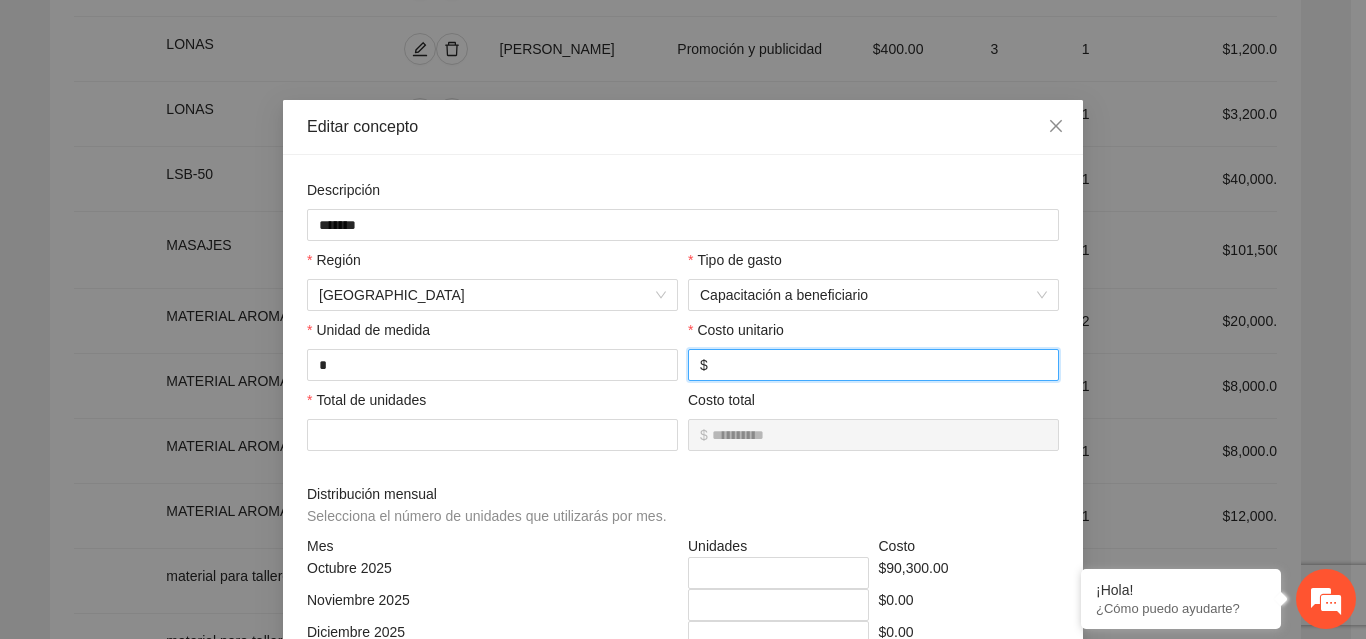 drag, startPoint x: 753, startPoint y: 365, endPoint x: 690, endPoint y: 356, distance: 63.63961 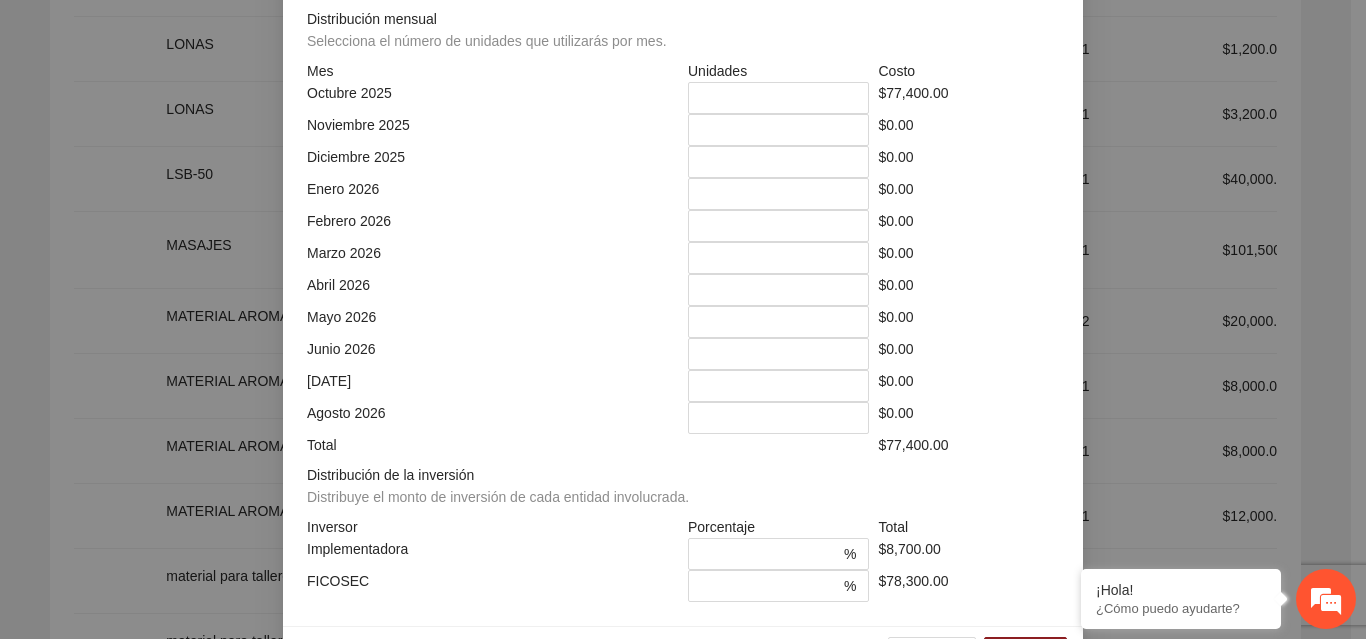 scroll, scrollTop: 539, scrollLeft: 0, axis: vertical 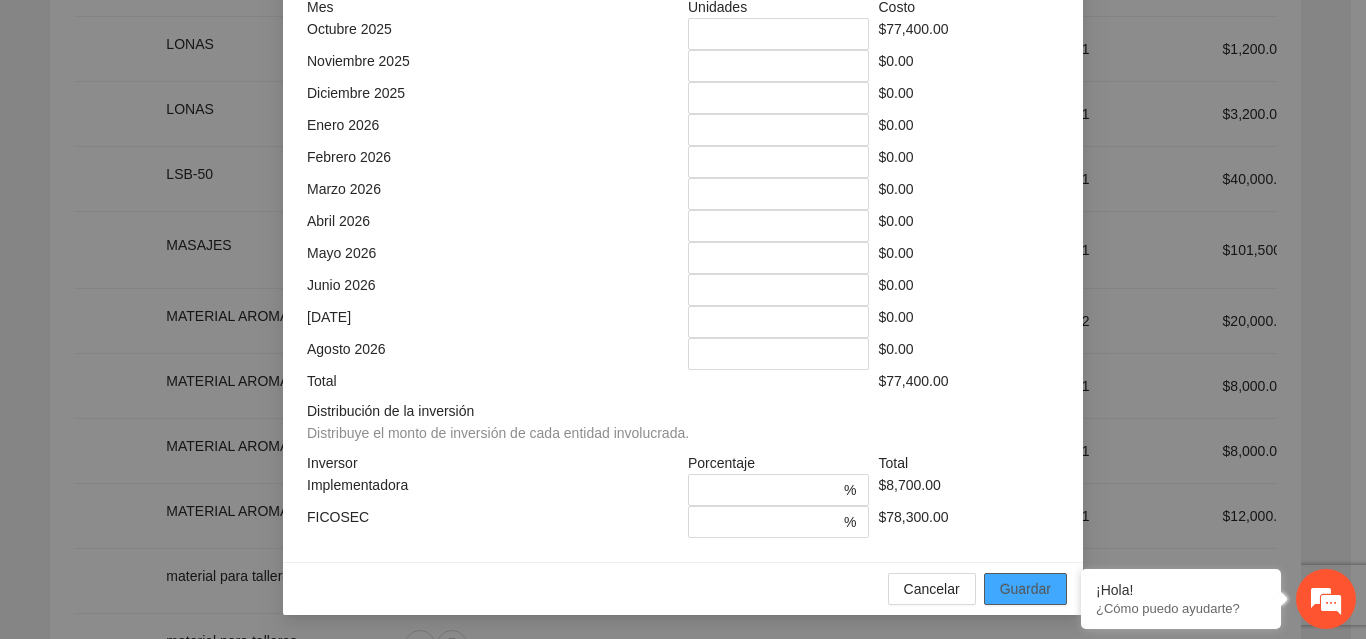 click on "Guardar" at bounding box center (1025, 589) 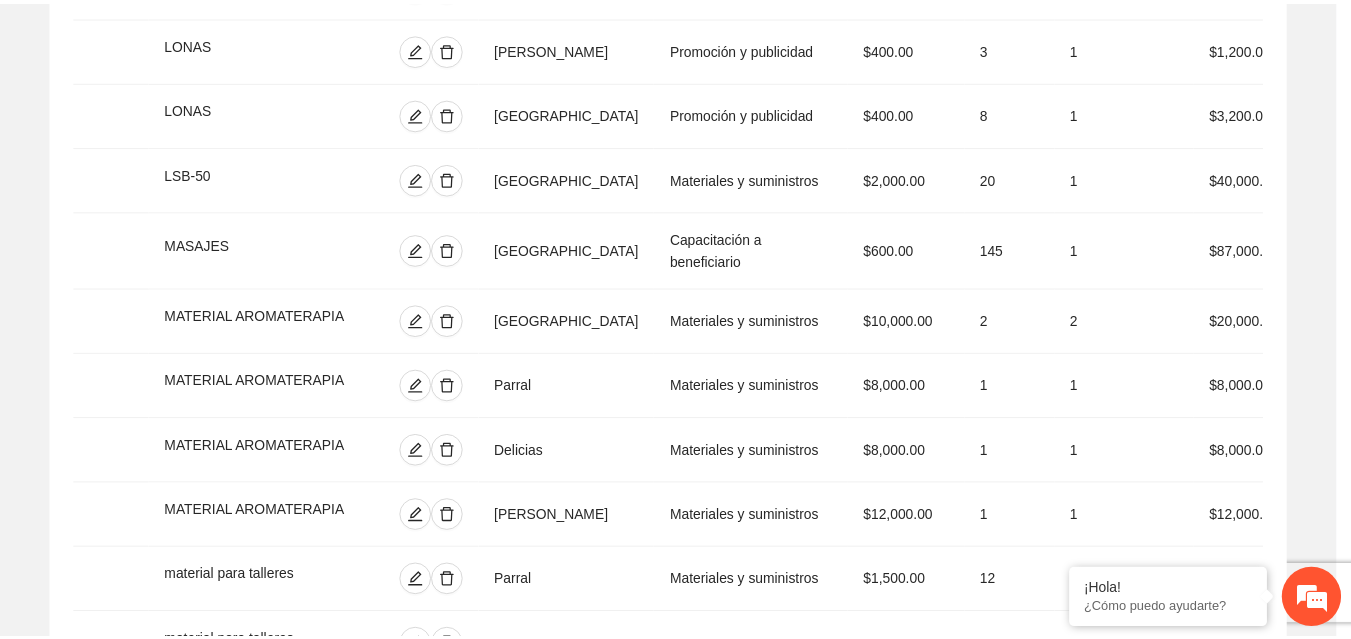 scroll, scrollTop: 439, scrollLeft: 0, axis: vertical 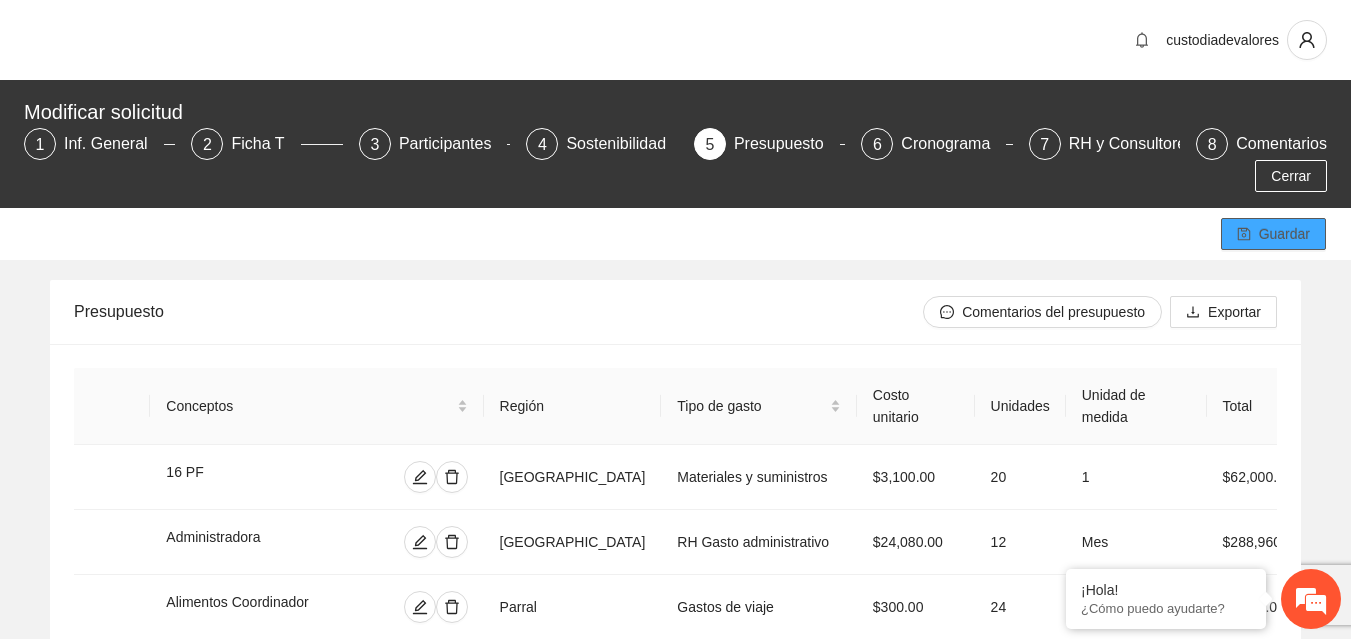 click on "Guardar" at bounding box center [1284, 234] 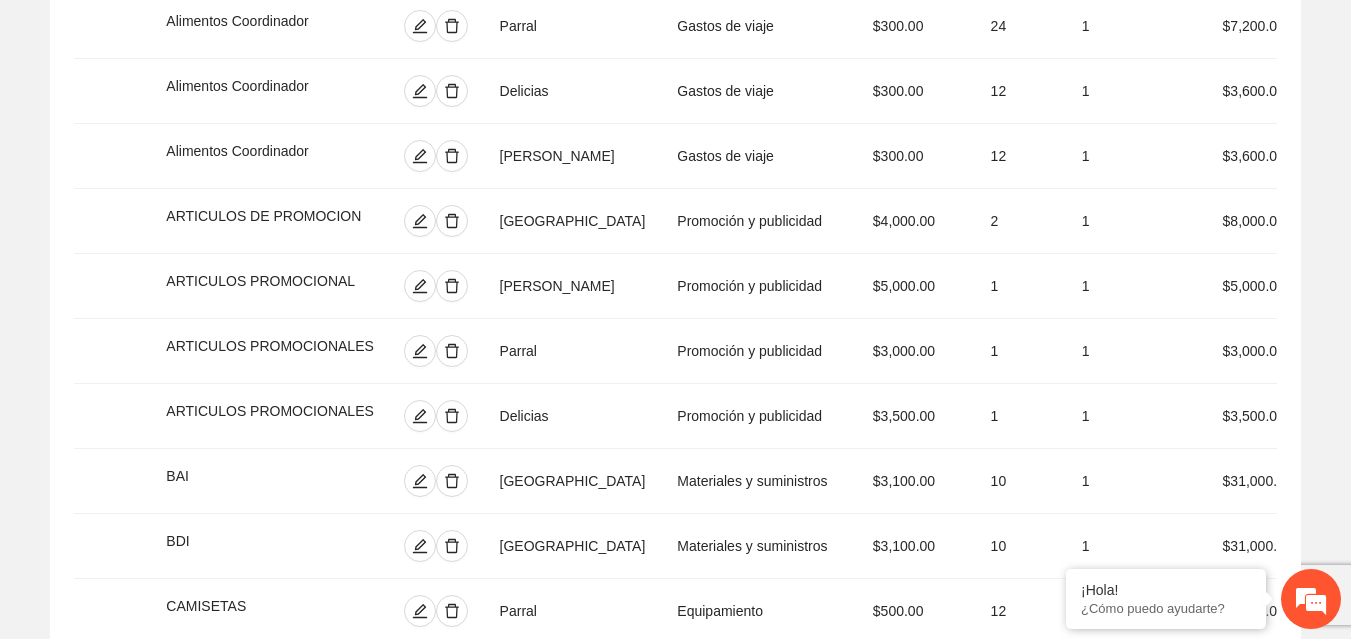 scroll, scrollTop: 599, scrollLeft: 0, axis: vertical 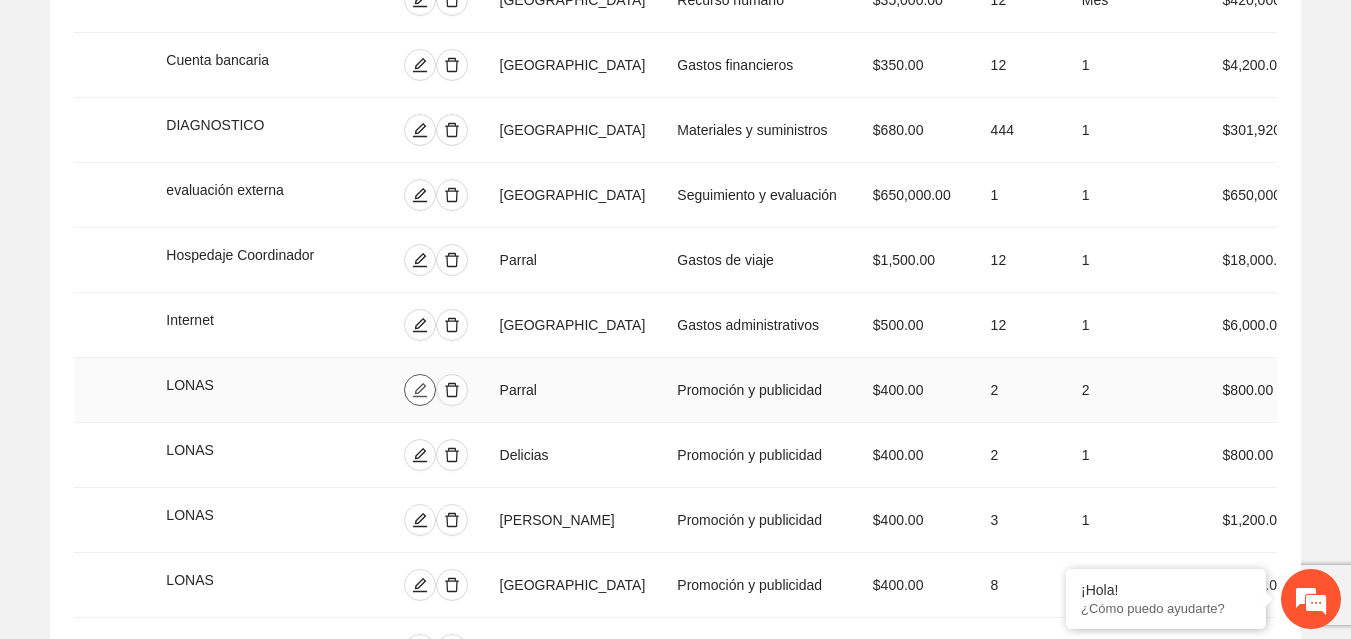 click at bounding box center (420, 390) 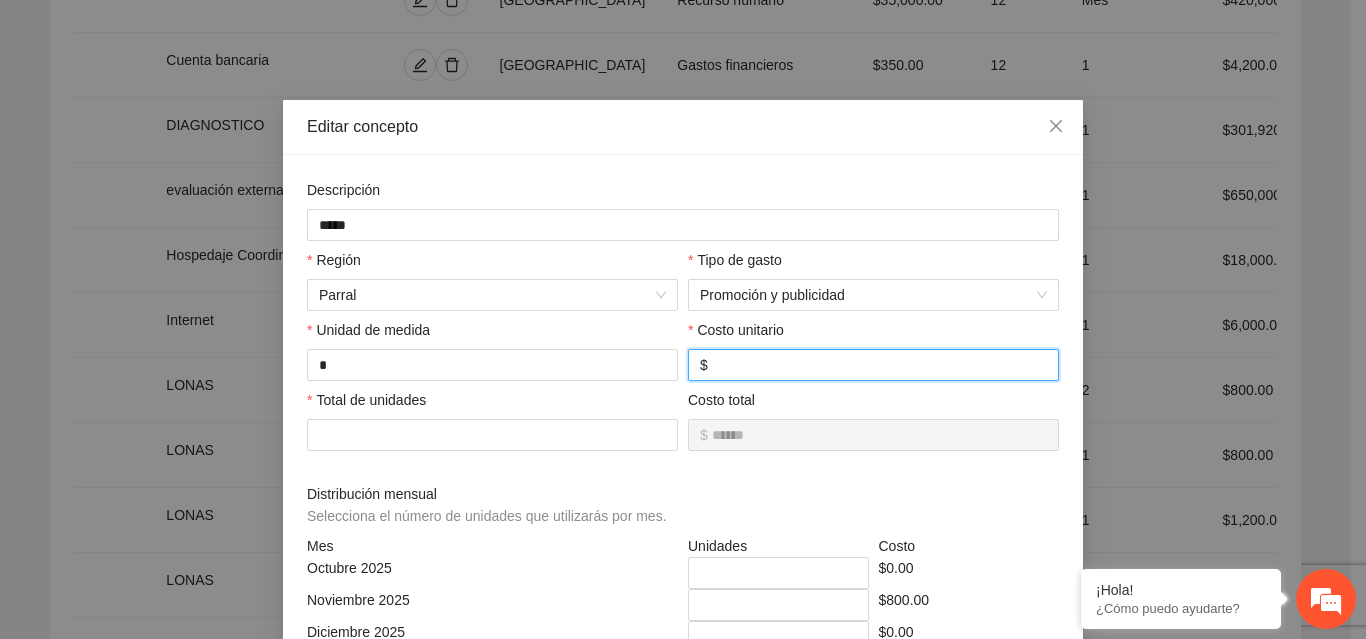 drag, startPoint x: 752, startPoint y: 372, endPoint x: 687, endPoint y: 379, distance: 65.37584 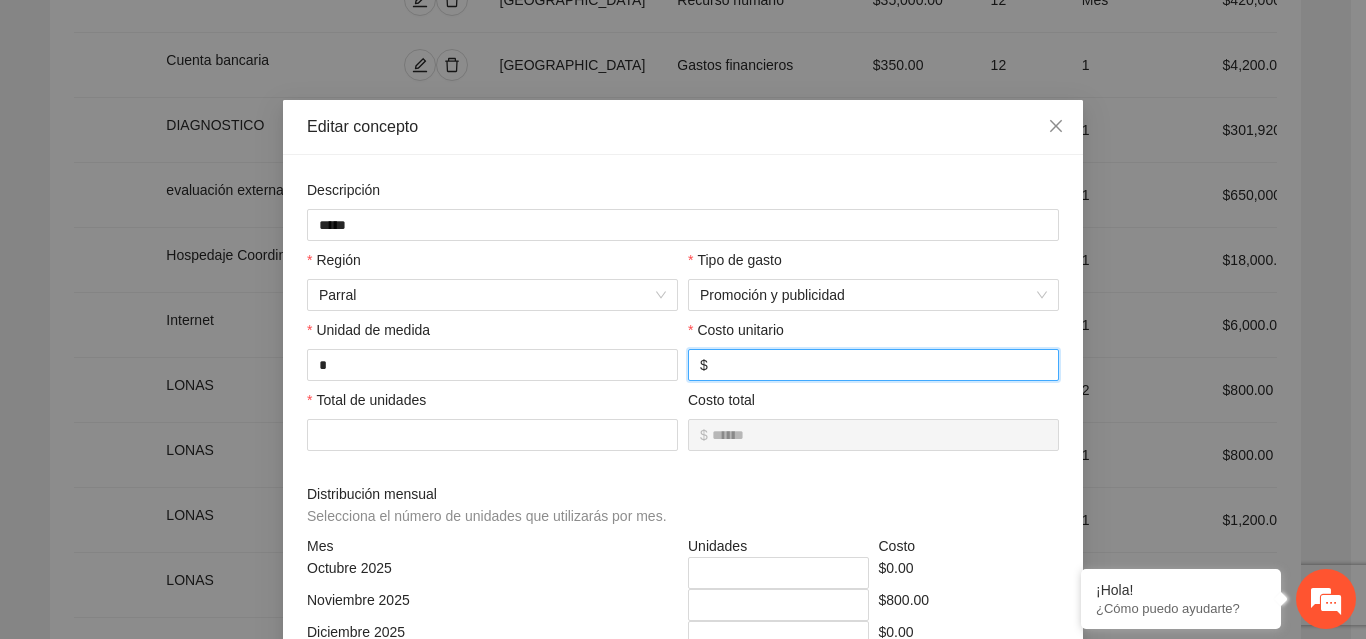 click on "$ ***" at bounding box center (873, 365) 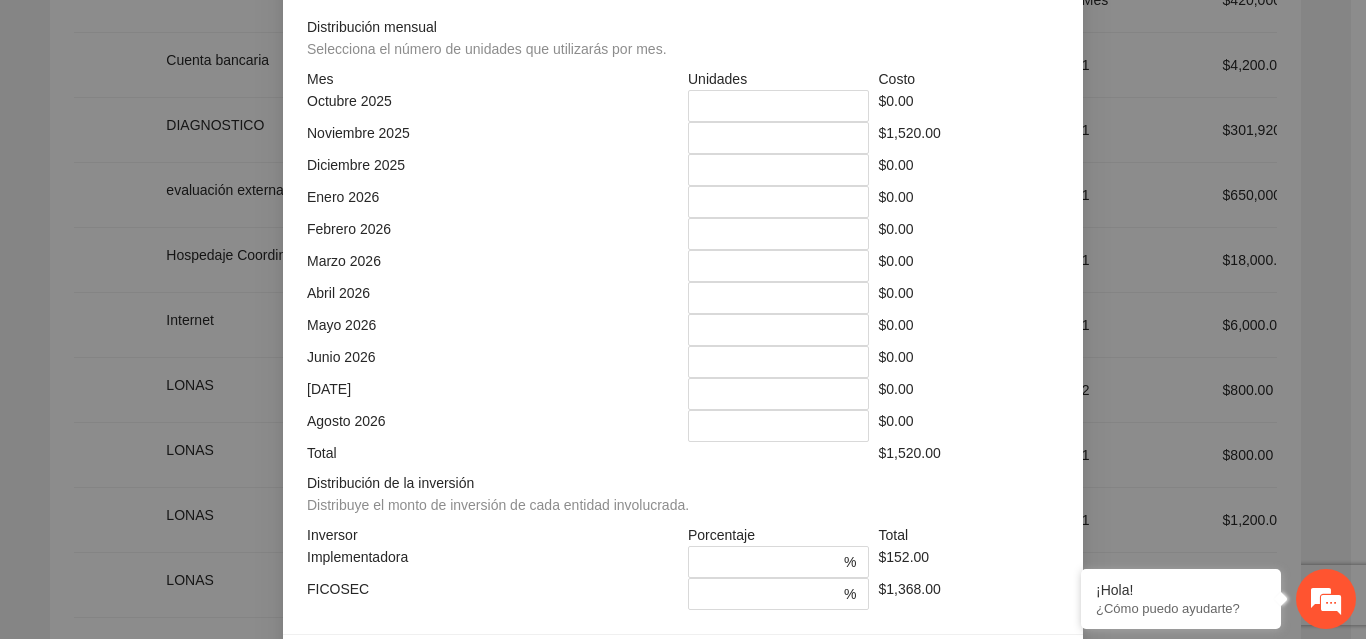 scroll, scrollTop: 469, scrollLeft: 0, axis: vertical 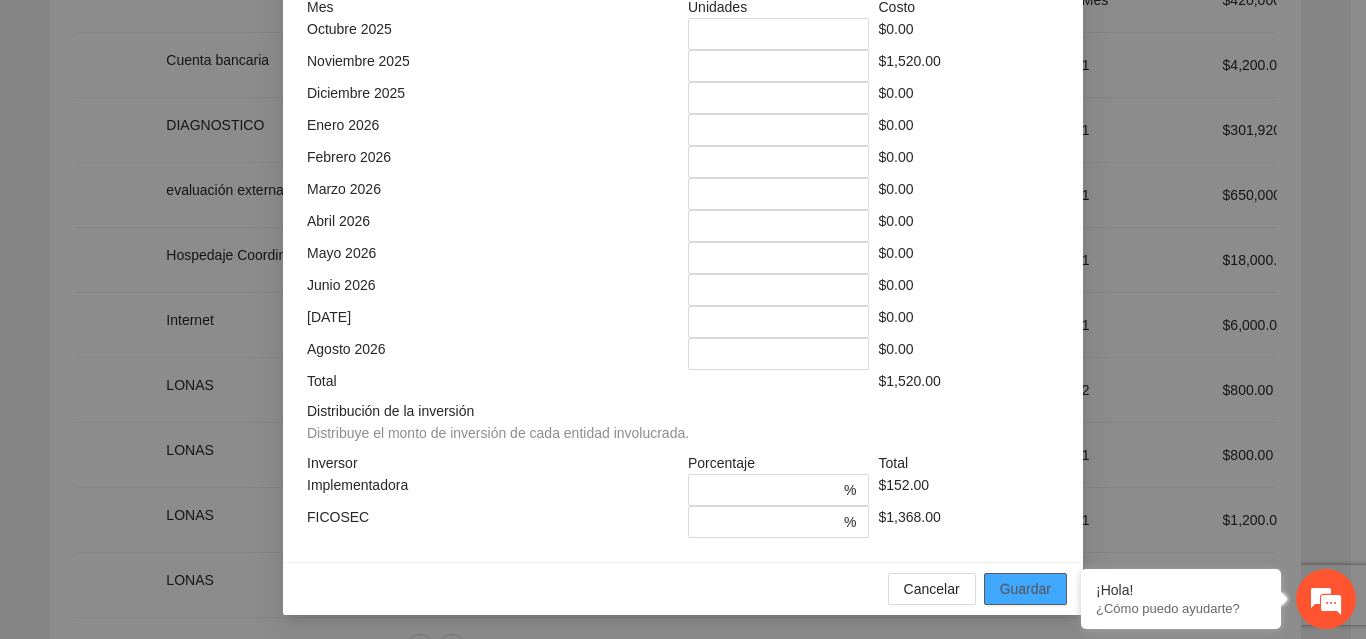 click on "Guardar" at bounding box center (1025, 589) 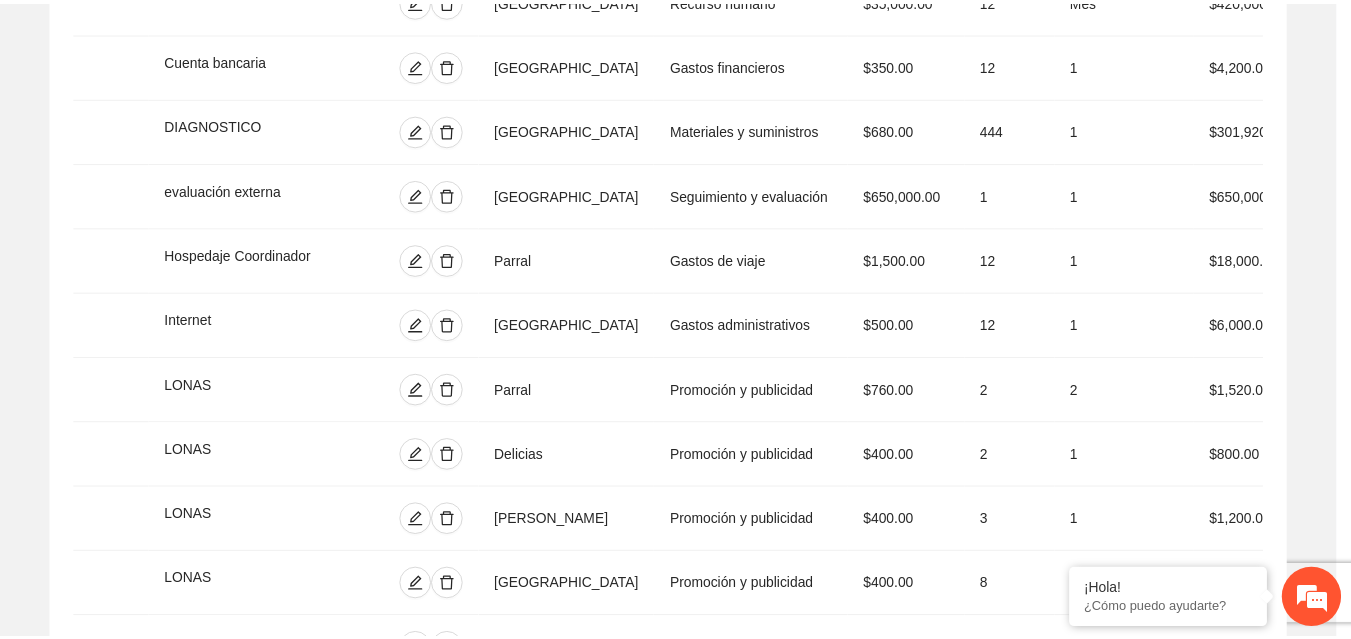 scroll, scrollTop: 439, scrollLeft: 0, axis: vertical 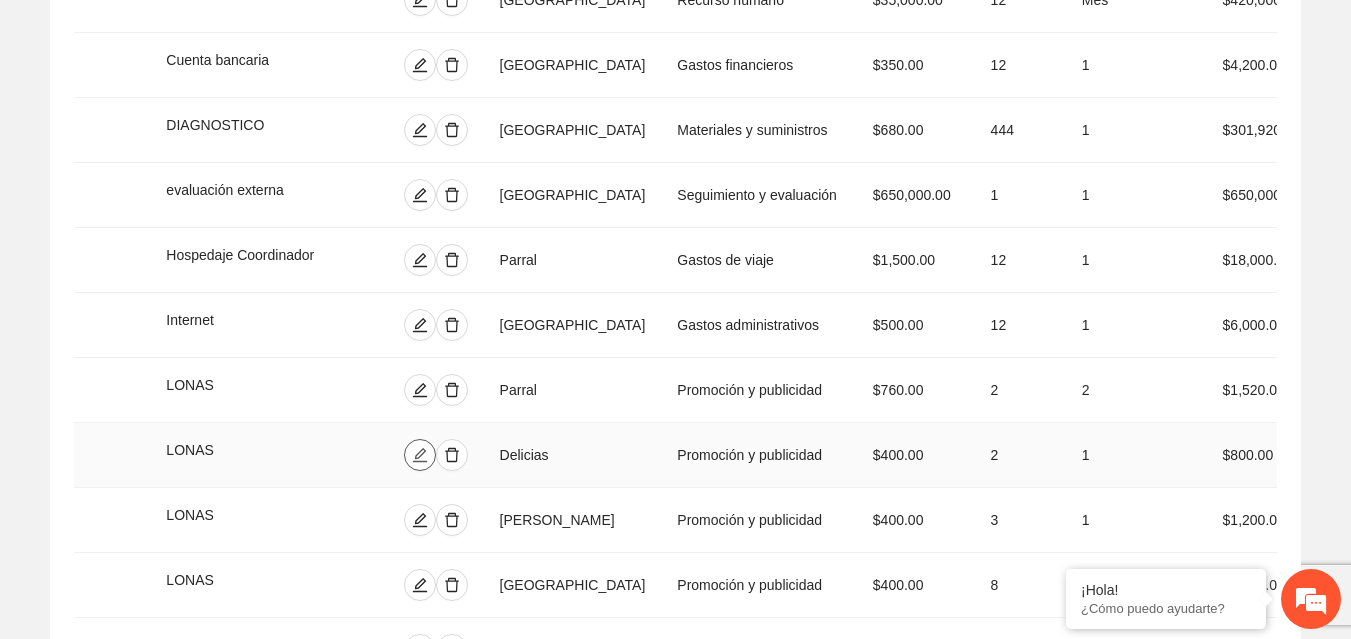 click 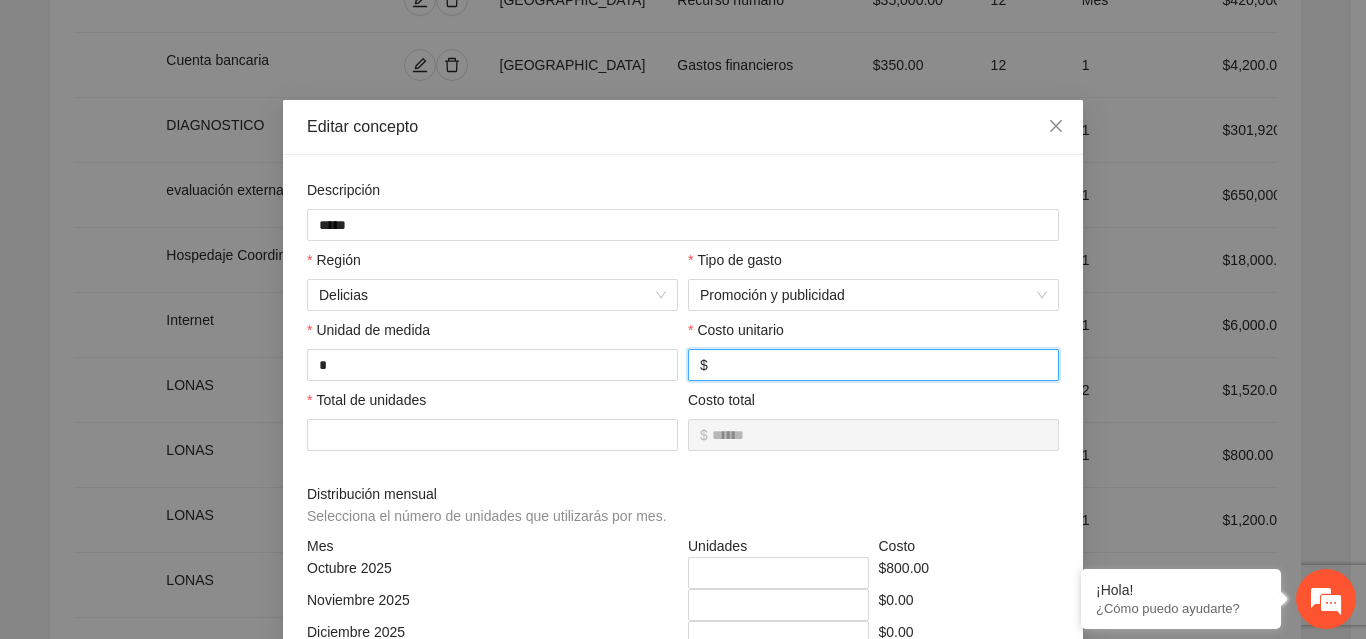 drag, startPoint x: 732, startPoint y: 356, endPoint x: 689, endPoint y: 361, distance: 43.289722 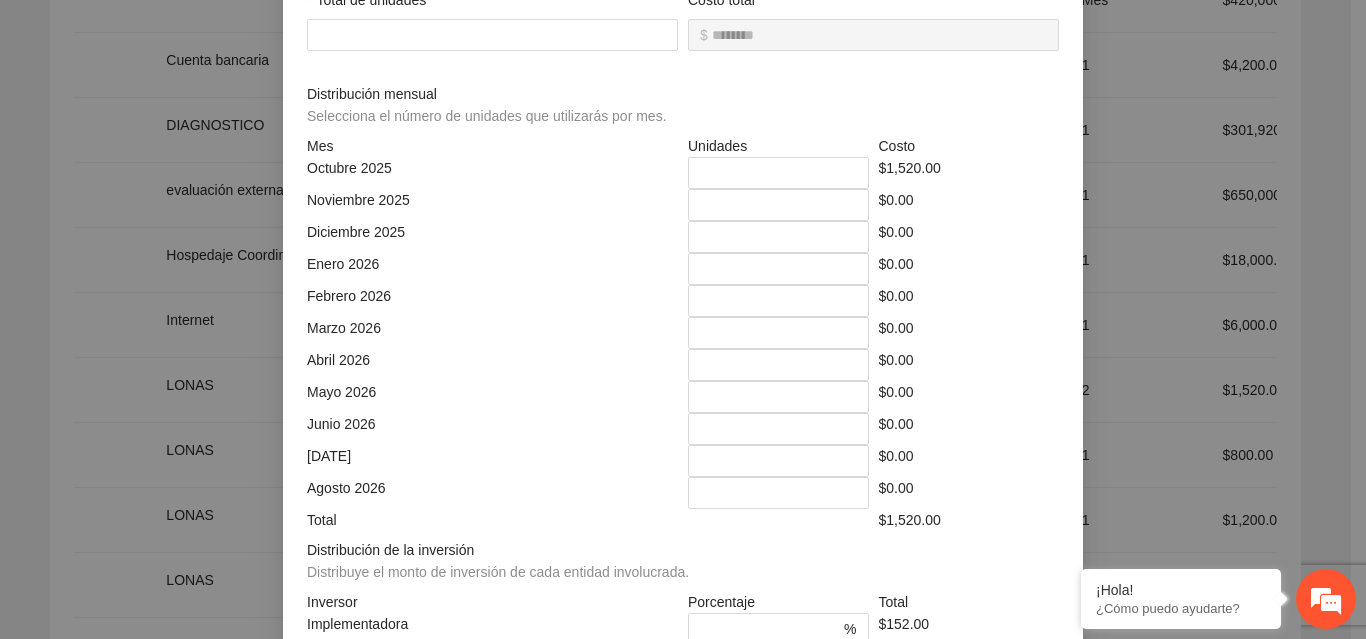scroll, scrollTop: 539, scrollLeft: 0, axis: vertical 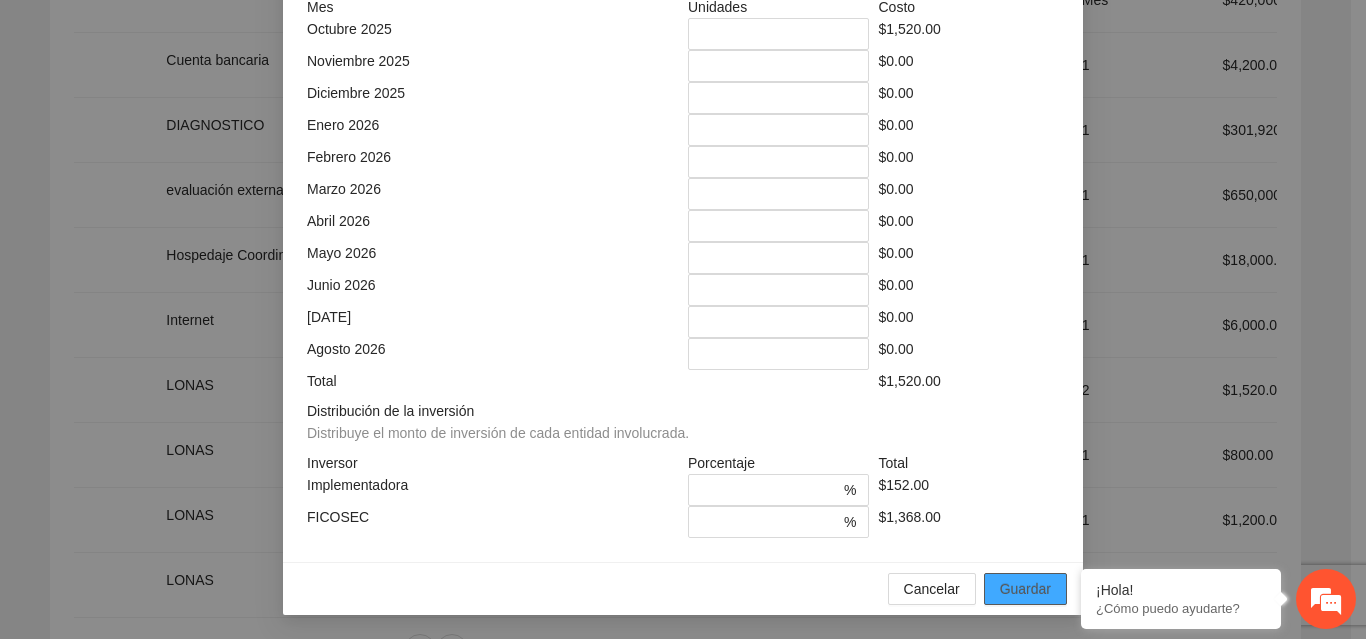 click on "Guardar" at bounding box center [1025, 589] 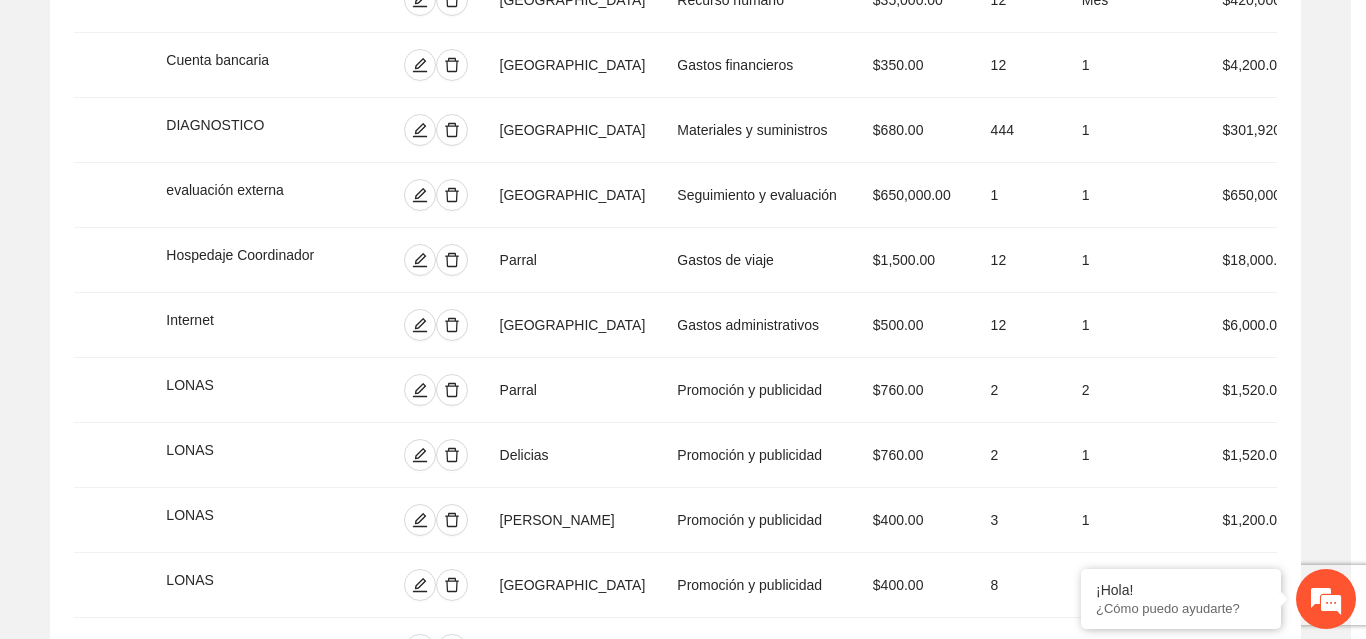 scroll, scrollTop: 439, scrollLeft: 0, axis: vertical 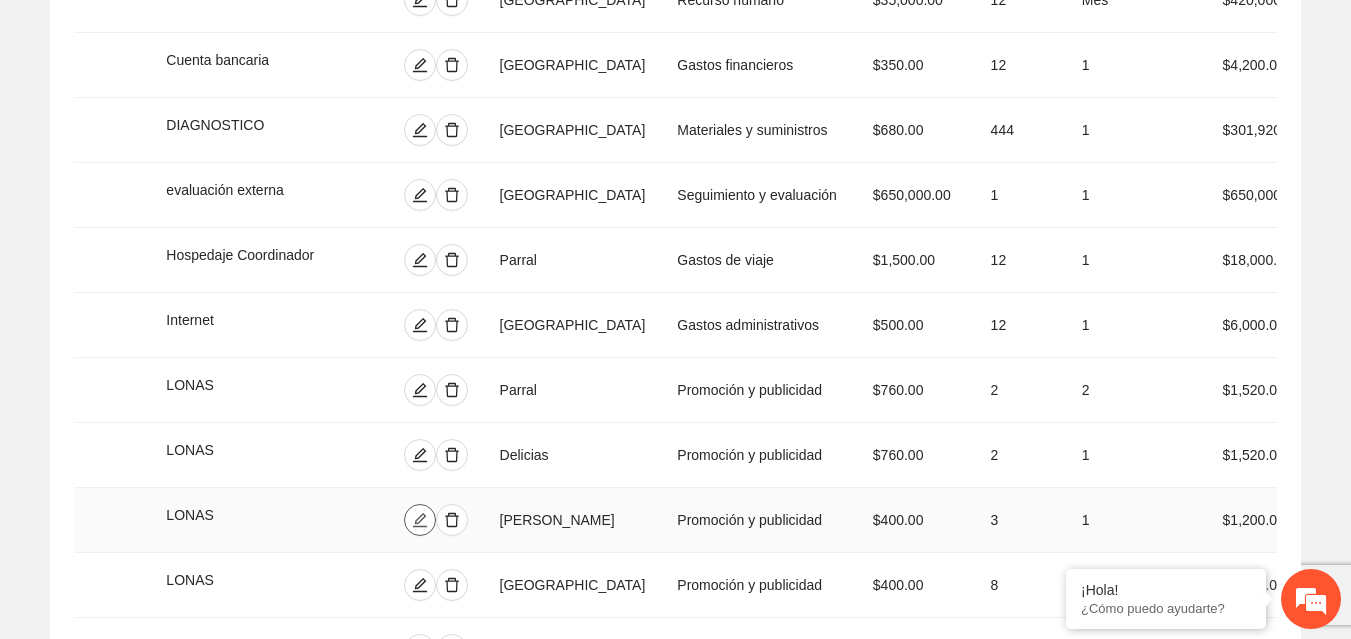 click 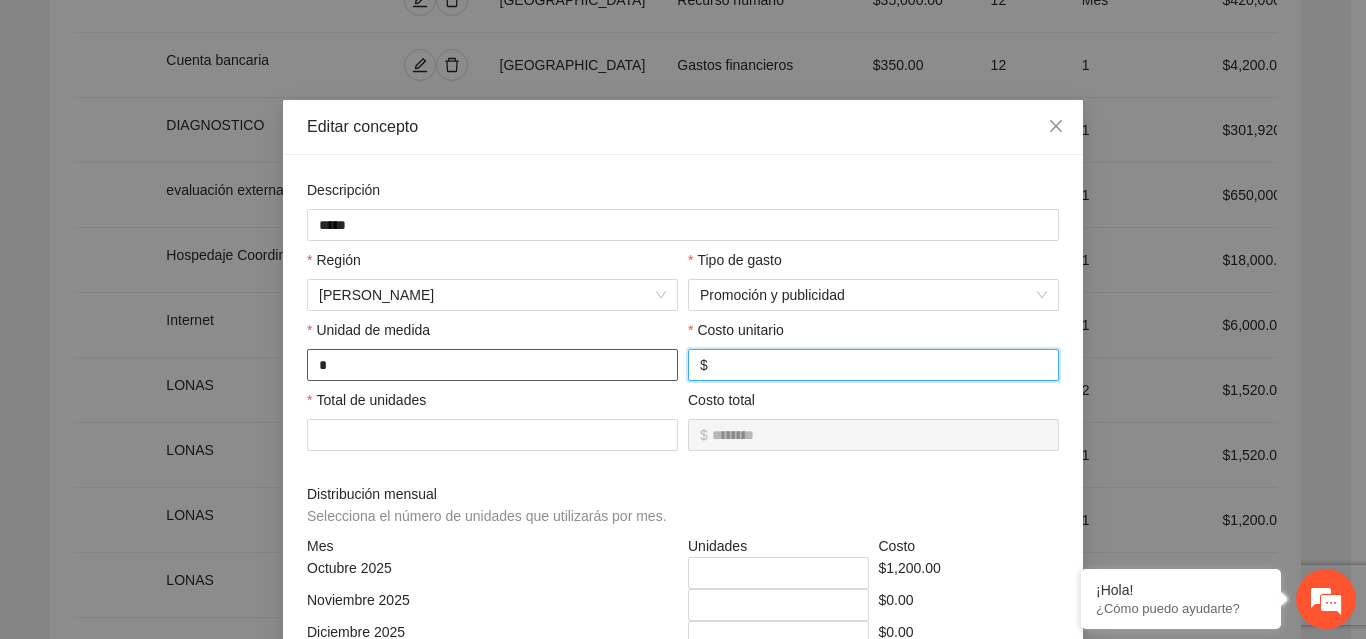 drag, startPoint x: 737, startPoint y: 359, endPoint x: 646, endPoint y: 365, distance: 91.197586 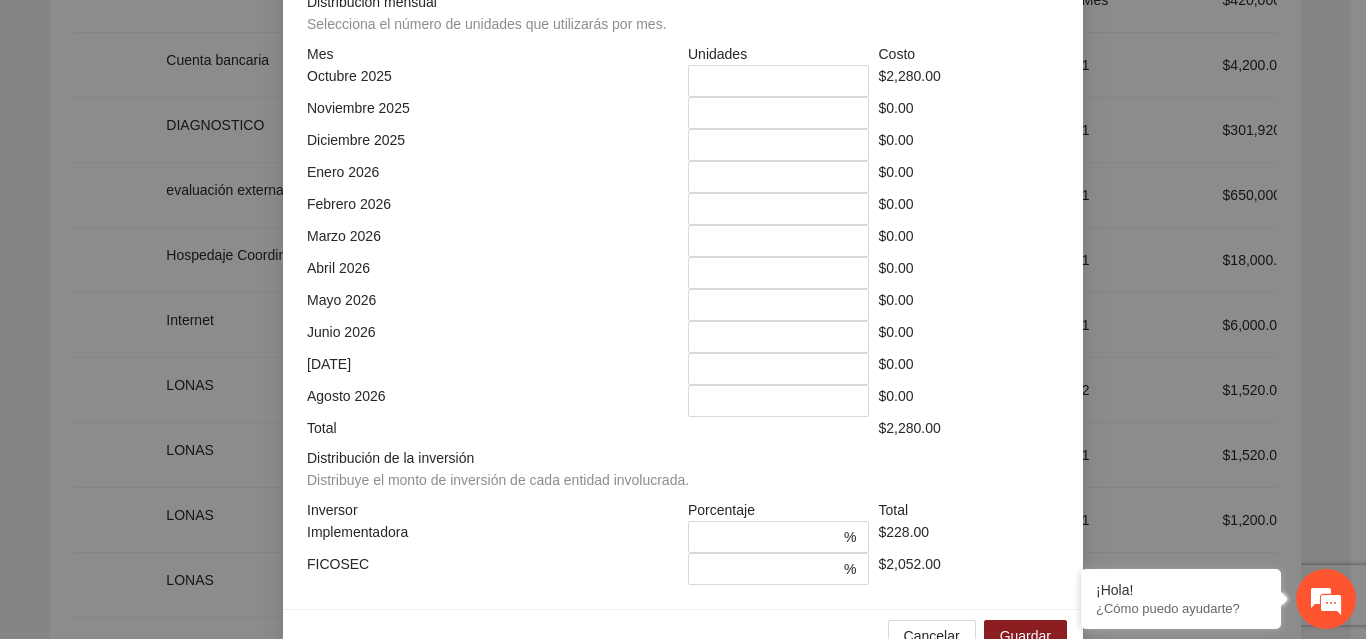 scroll, scrollTop: 539, scrollLeft: 0, axis: vertical 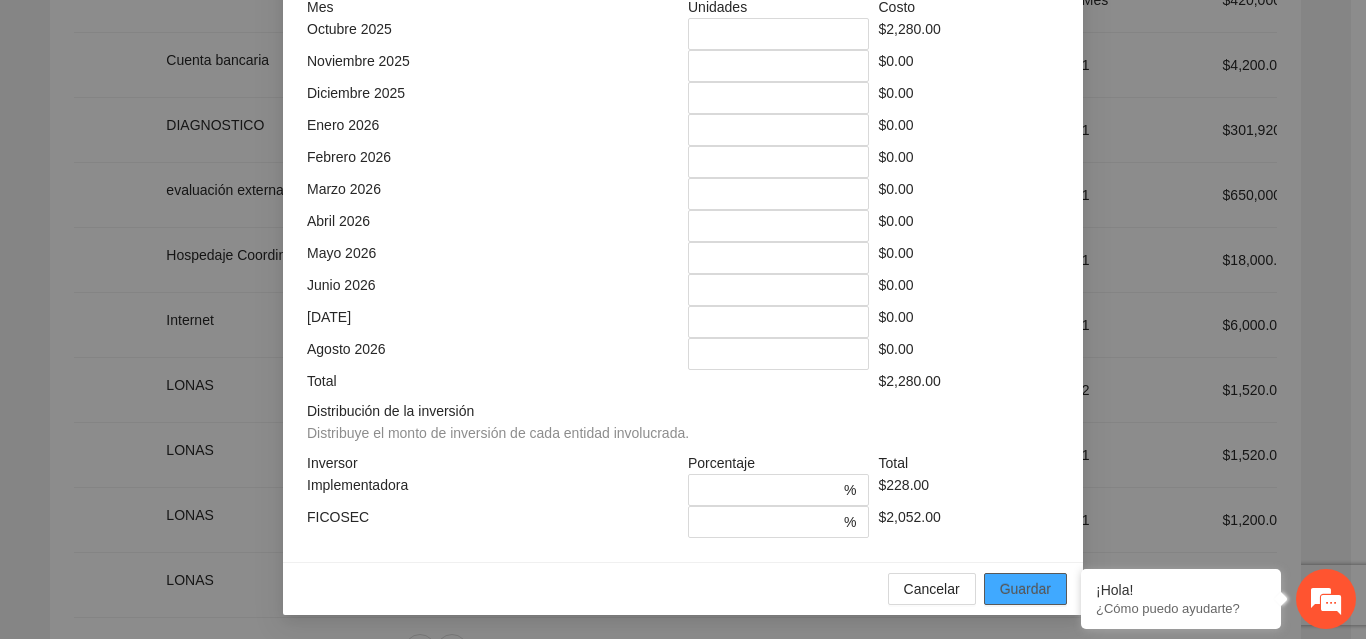 click on "Guardar" at bounding box center (1025, 589) 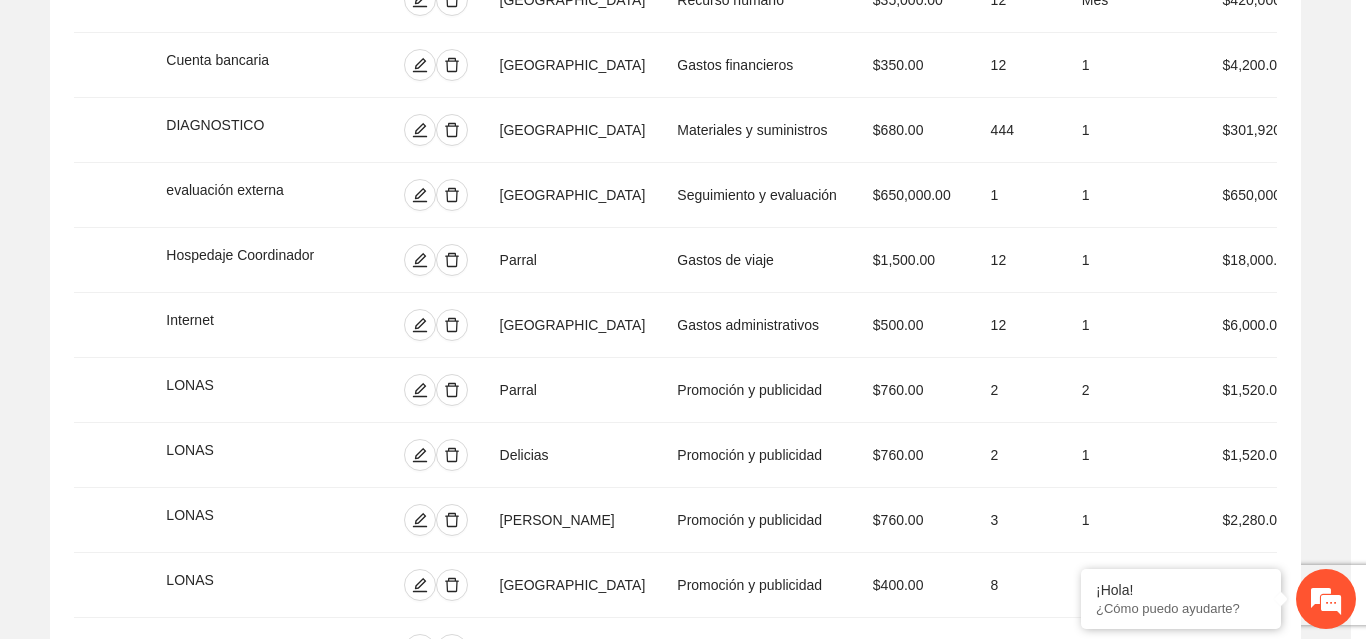 scroll, scrollTop: 439, scrollLeft: 0, axis: vertical 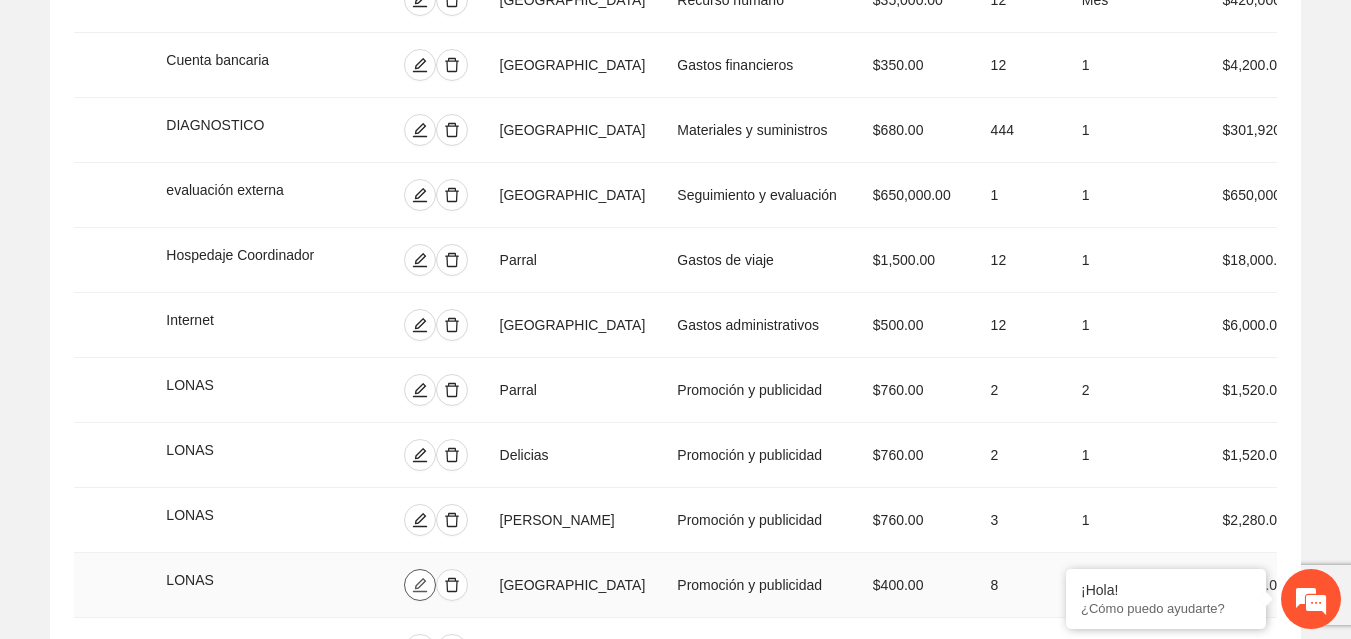 click 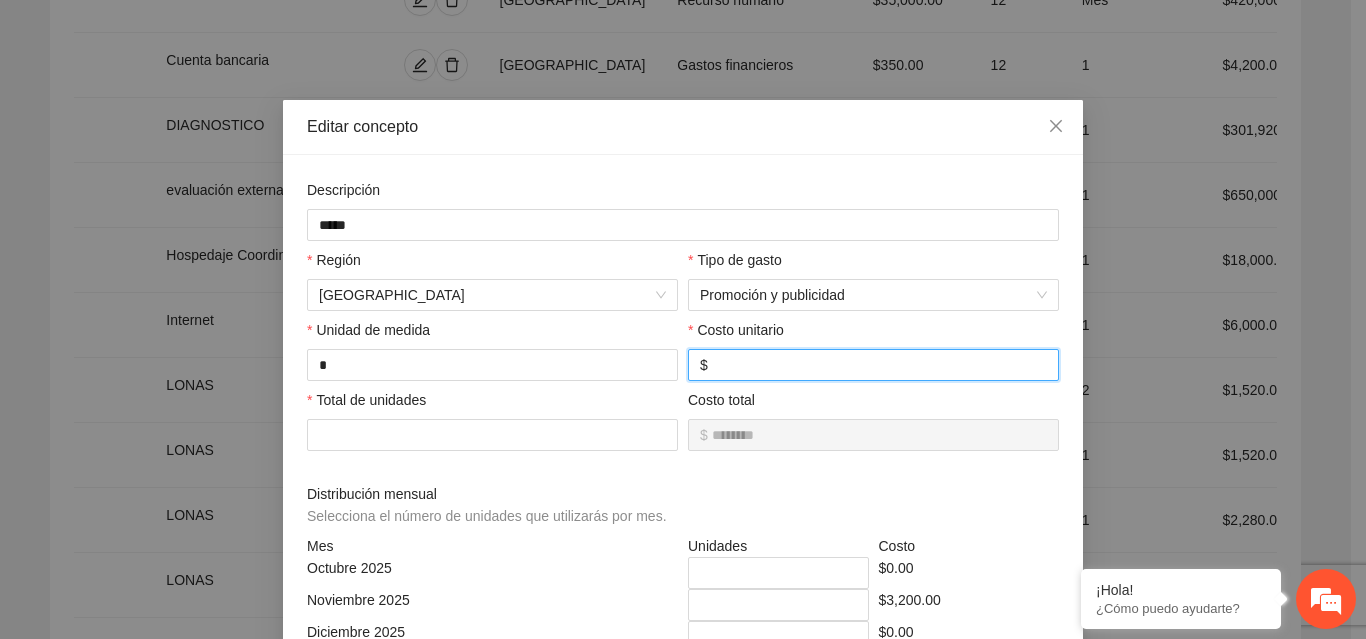 drag, startPoint x: 748, startPoint y: 368, endPoint x: 686, endPoint y: 339, distance: 68.44706 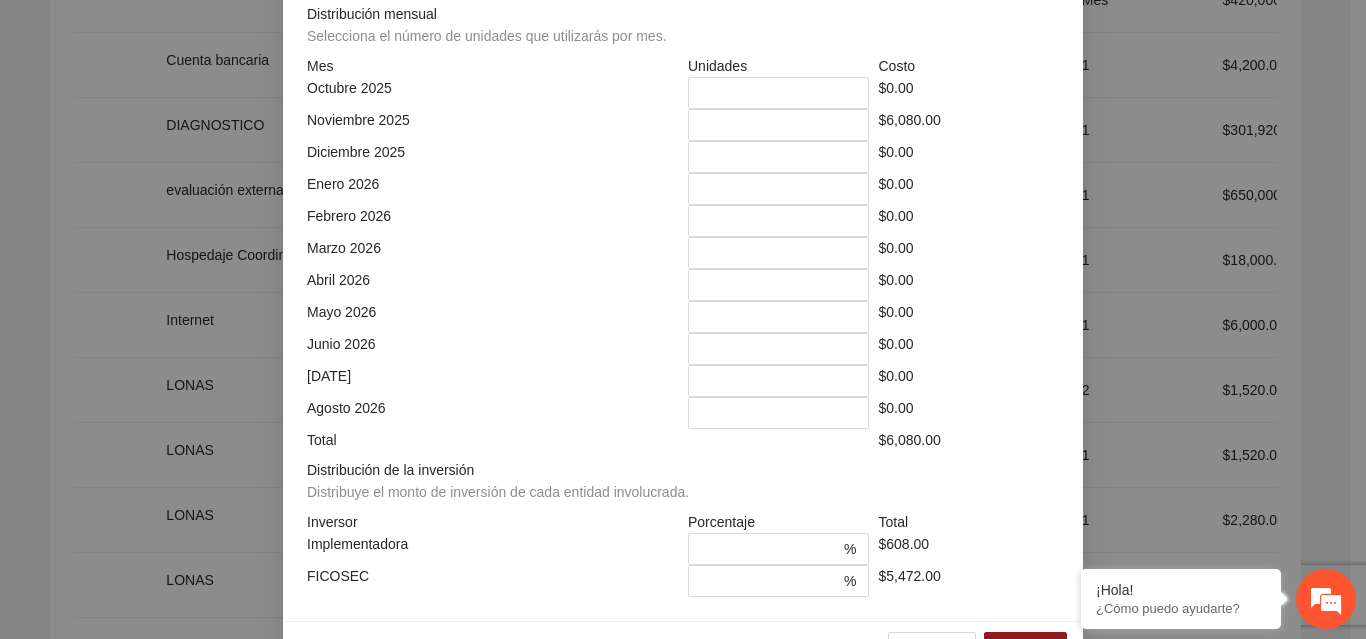 scroll, scrollTop: 539, scrollLeft: 0, axis: vertical 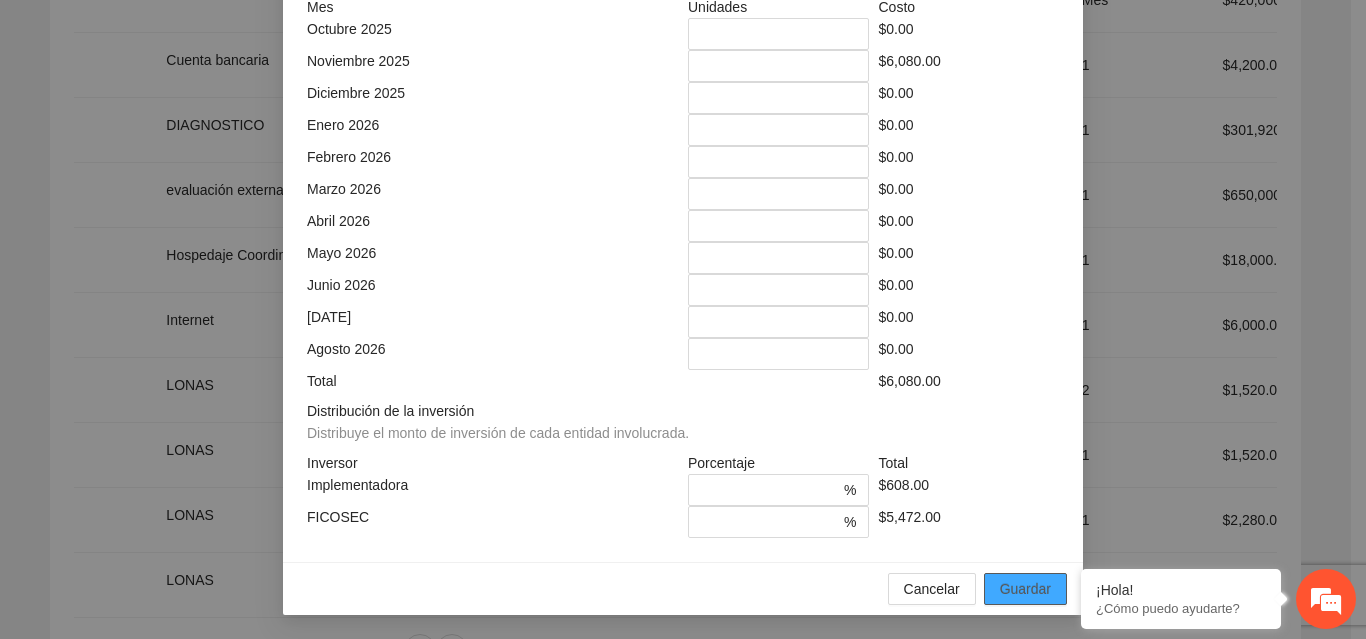 click on "Guardar" at bounding box center [1025, 589] 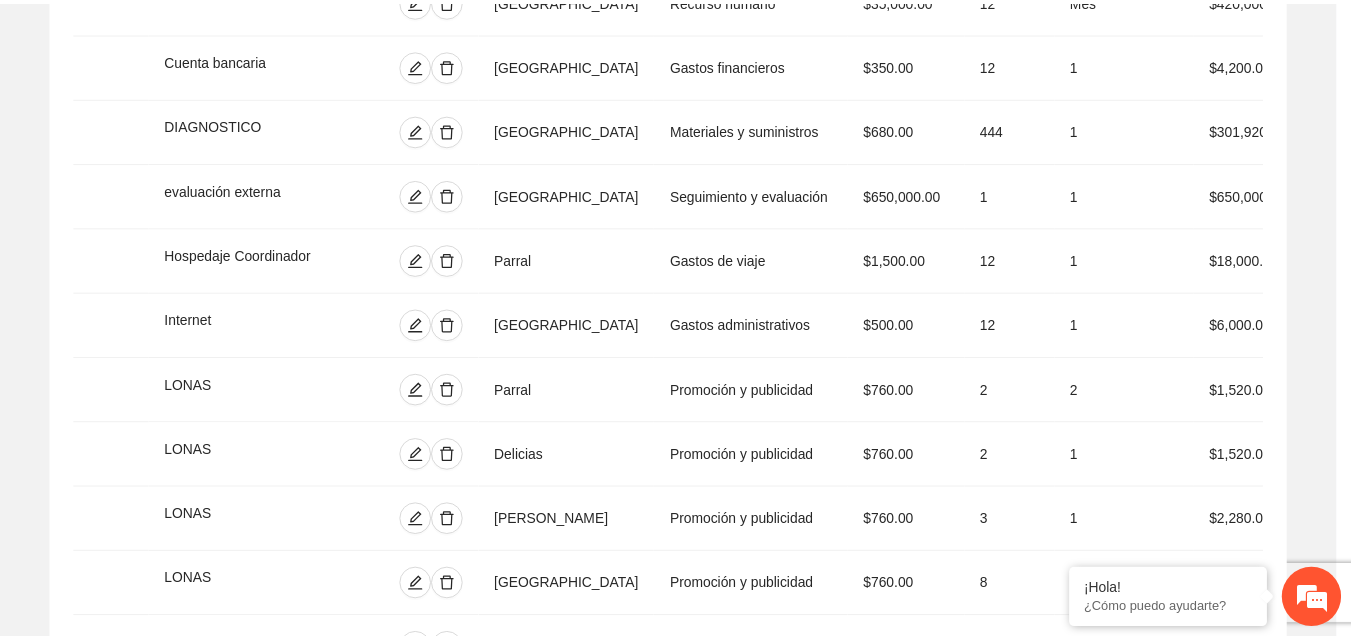 scroll, scrollTop: 439, scrollLeft: 0, axis: vertical 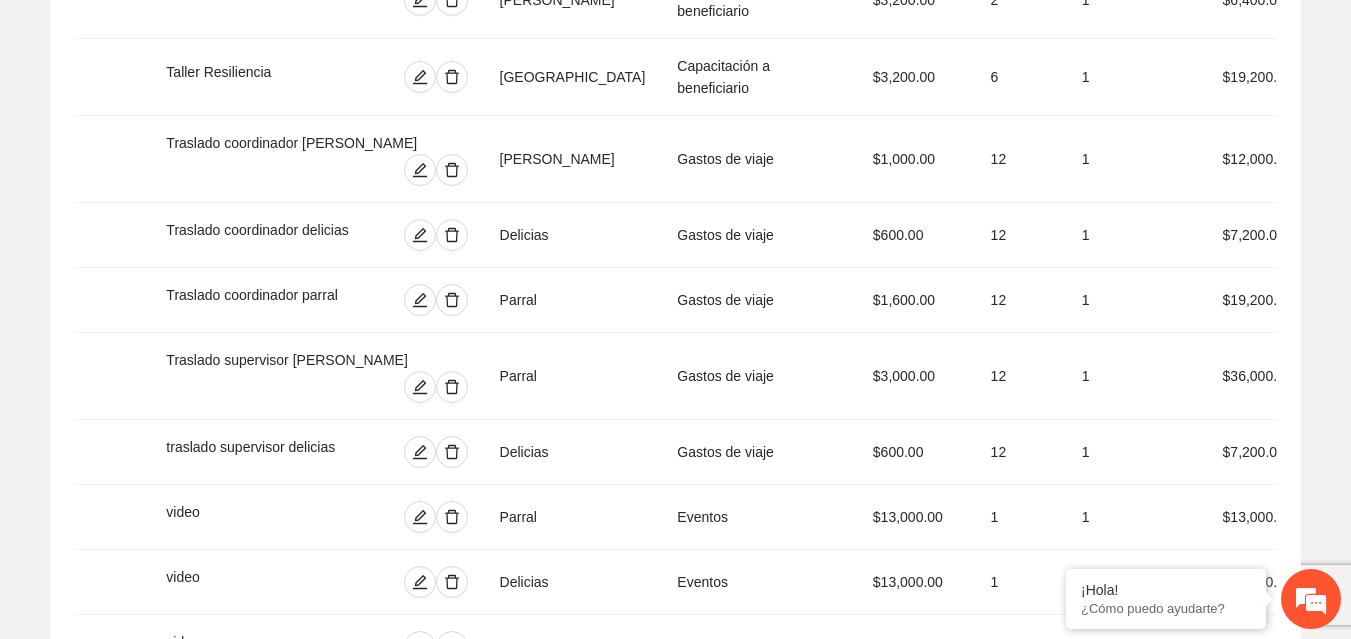 click on "Agregar concepto" at bounding box center (675, 838) 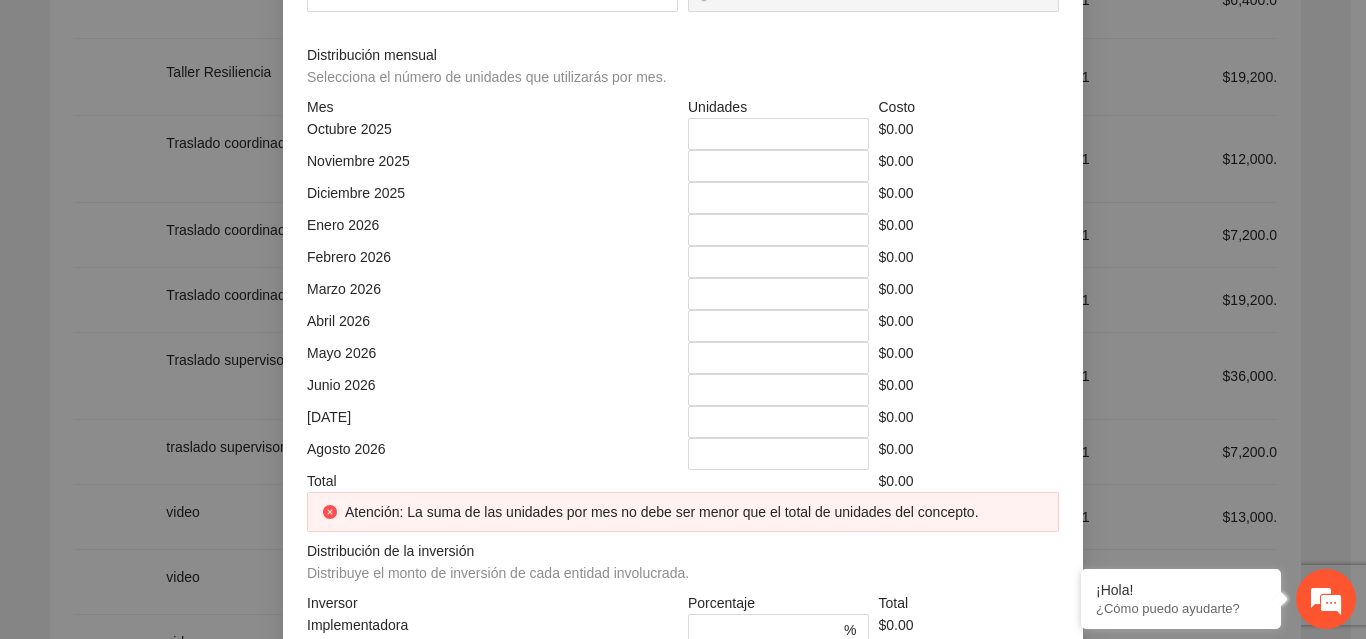 click at bounding box center [683, -214] 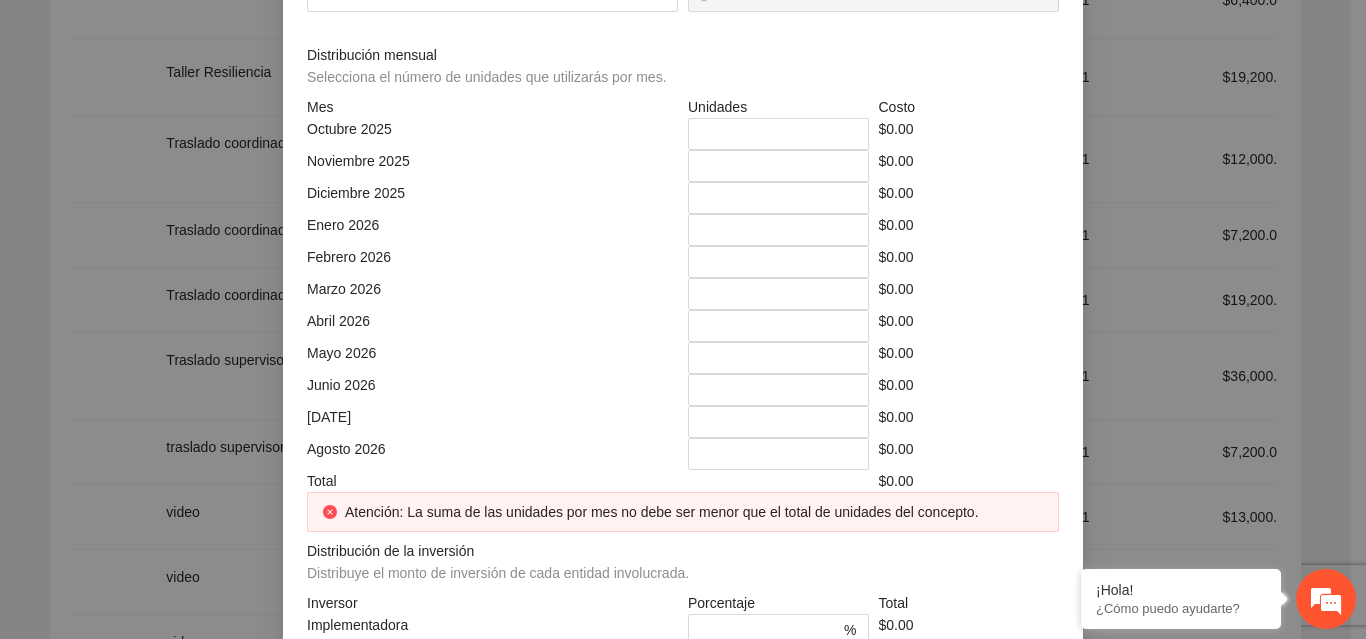click at bounding box center [485, -144] 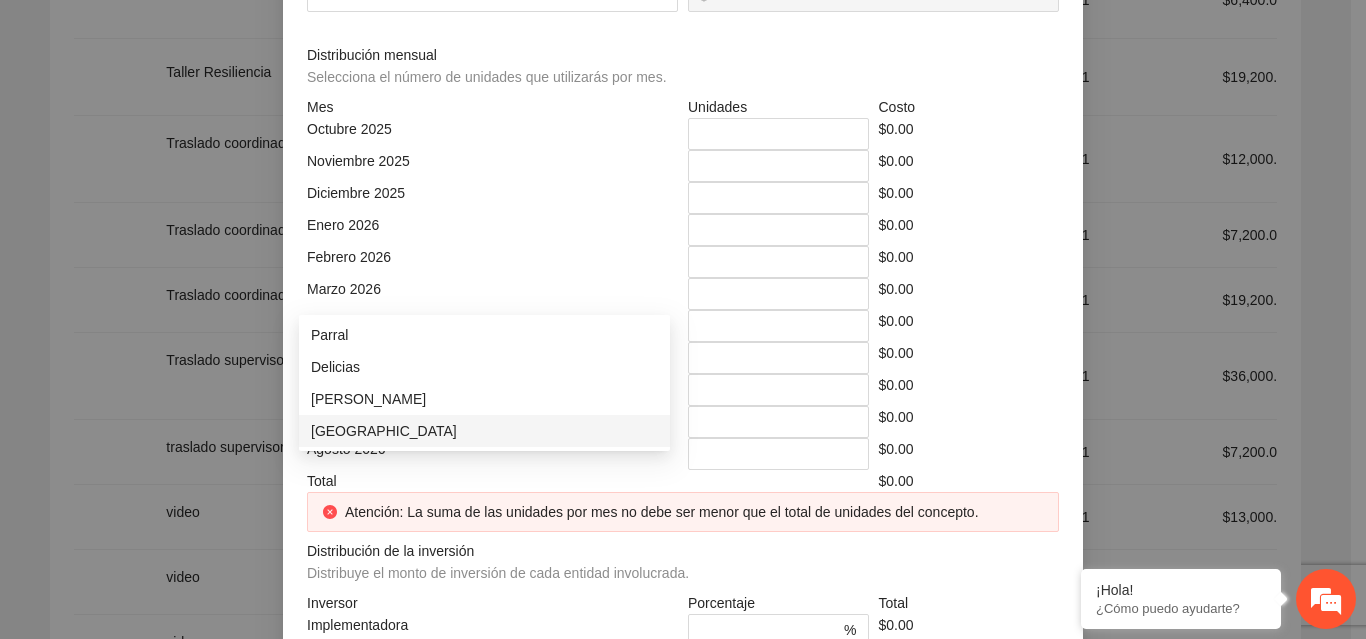 click on "[GEOGRAPHIC_DATA]" at bounding box center [484, 431] 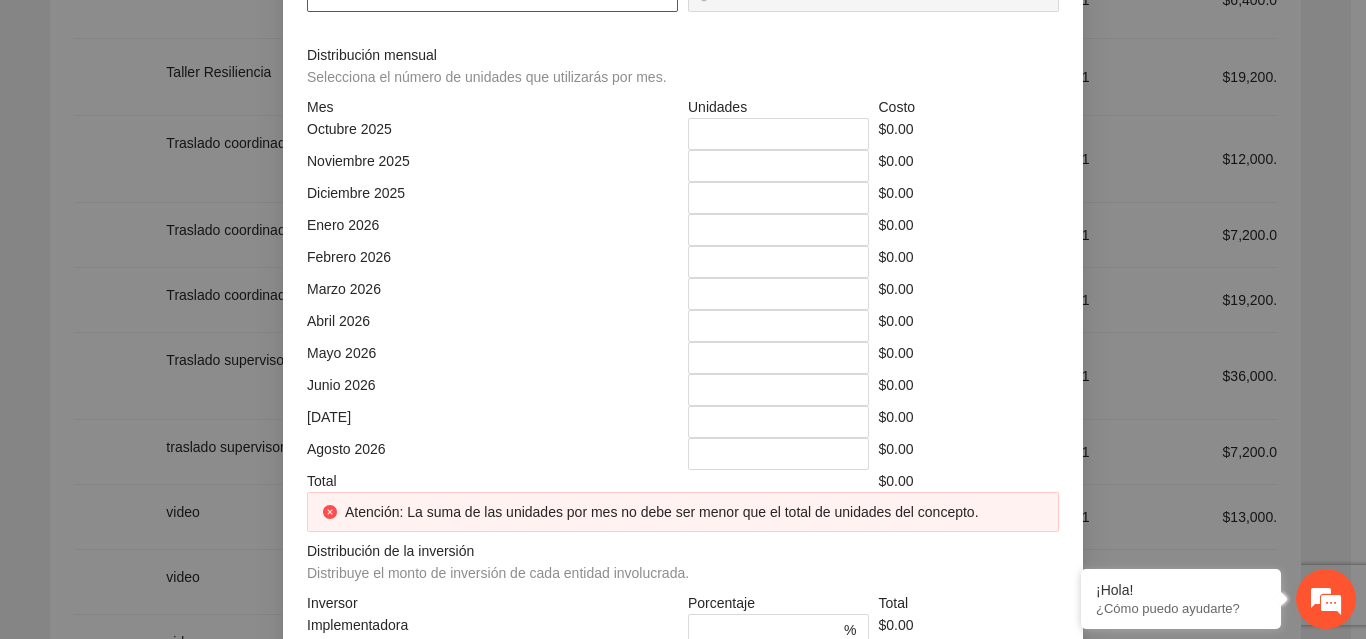 click at bounding box center (492, -4) 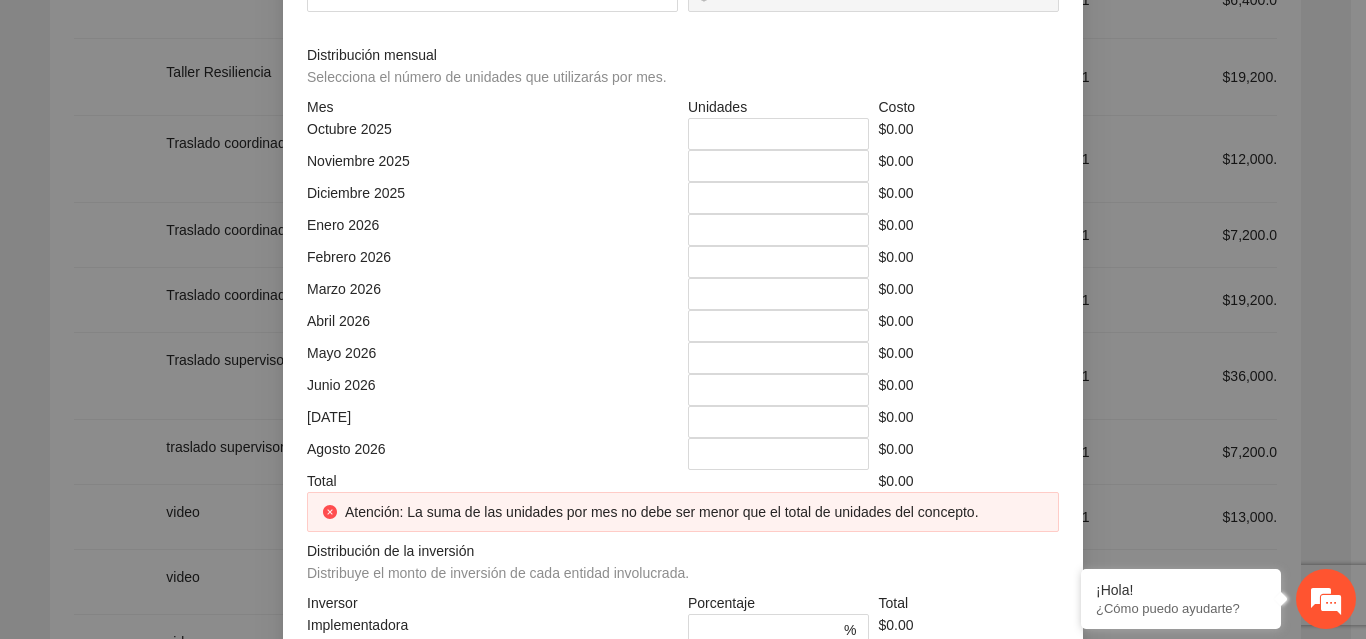 click at bounding box center (492, -74) 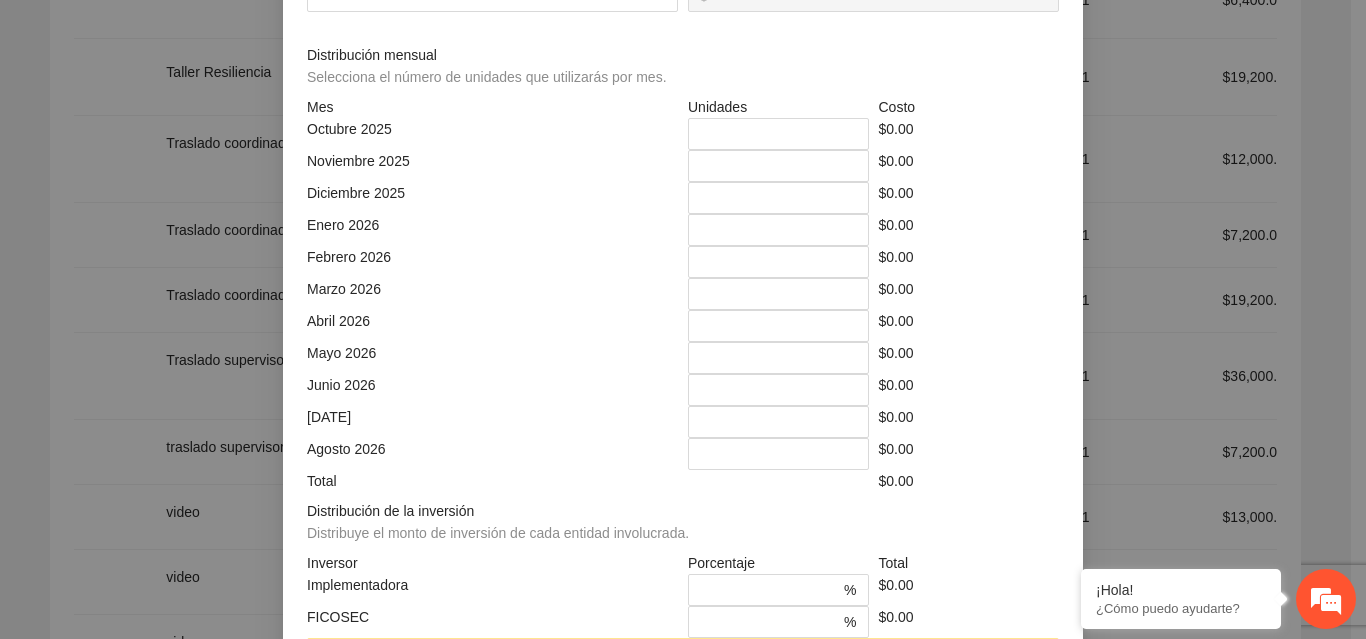 click at bounding box center (879, -74) 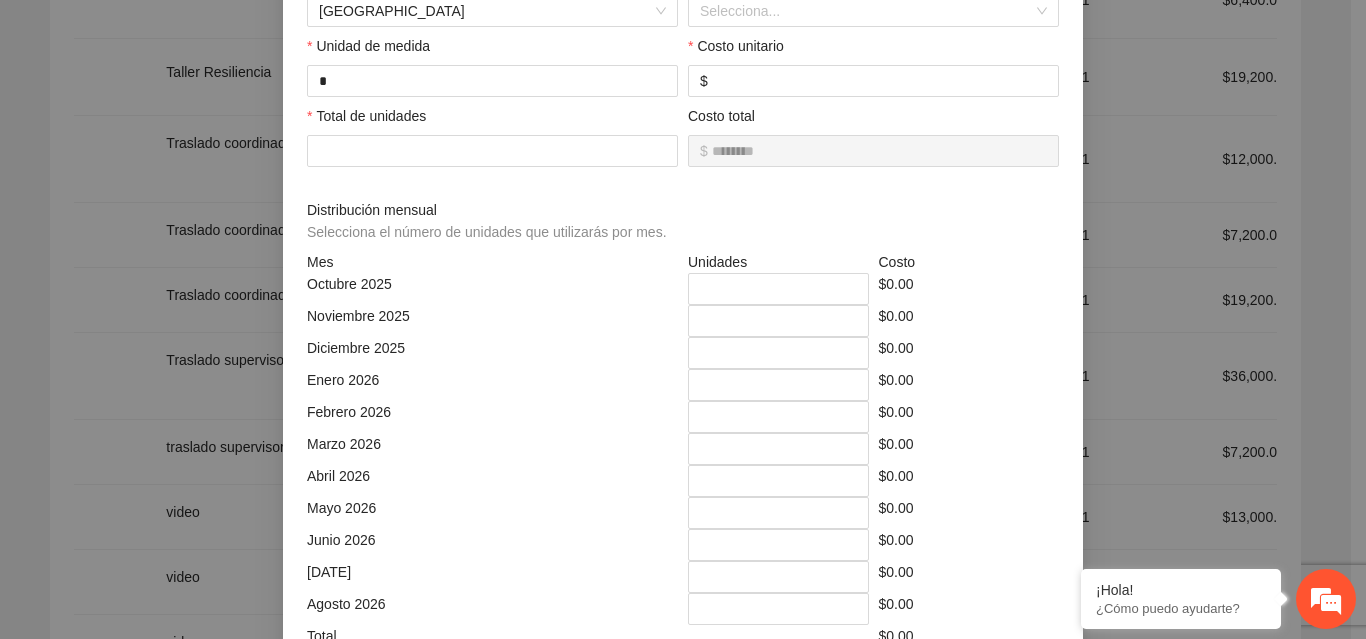 scroll, scrollTop: 295, scrollLeft: 0, axis: vertical 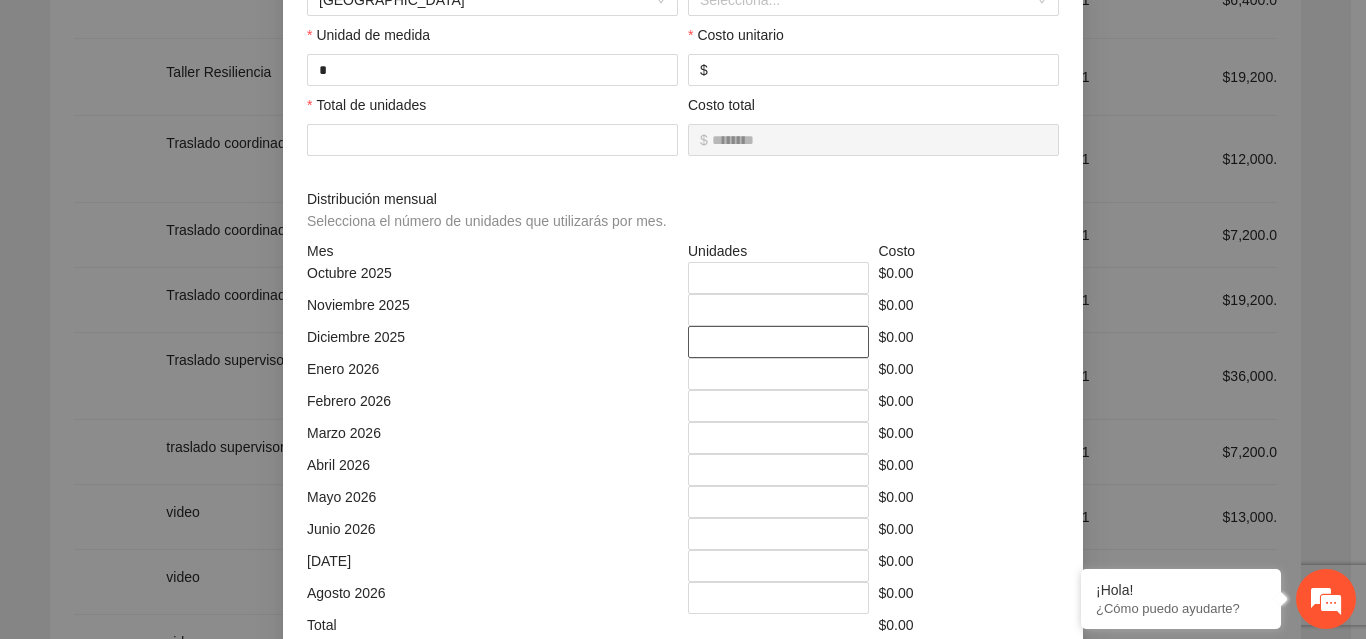 click on "*" at bounding box center (778, 342) 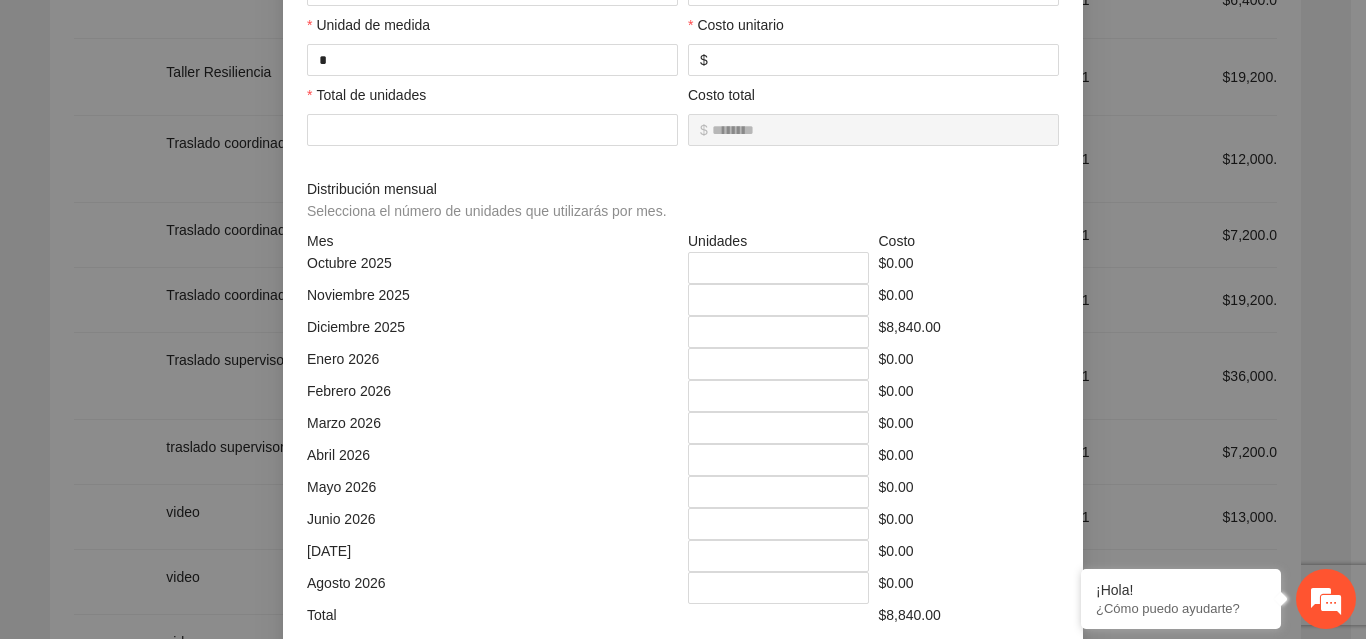 scroll, scrollTop: 297, scrollLeft: 0, axis: vertical 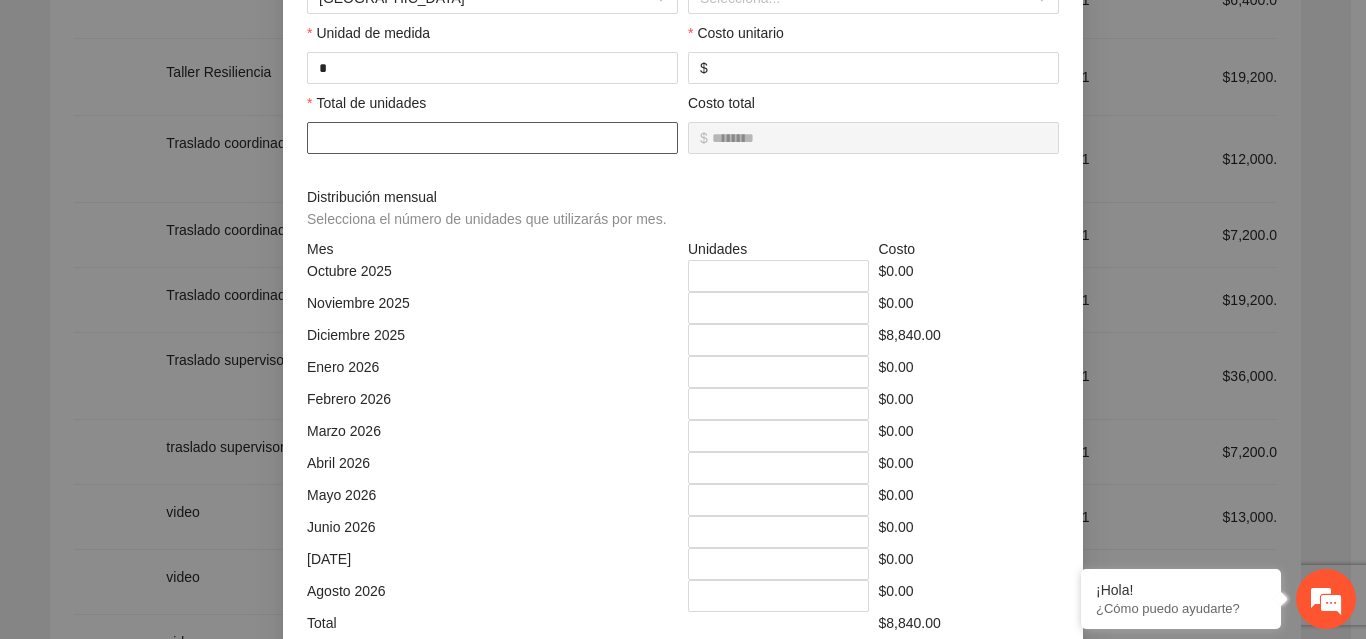 drag, startPoint x: 334, startPoint y: 139, endPoint x: 266, endPoint y: 134, distance: 68.18358 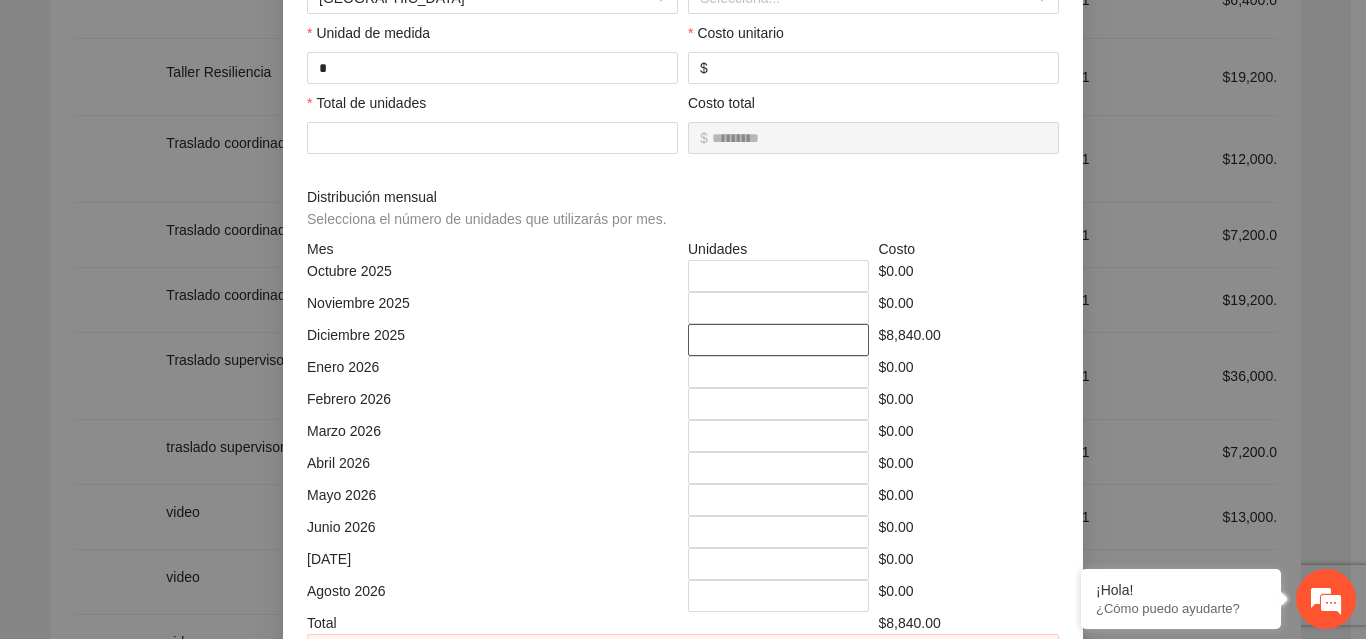drag, startPoint x: 722, startPoint y: 338, endPoint x: 671, endPoint y: 344, distance: 51.351727 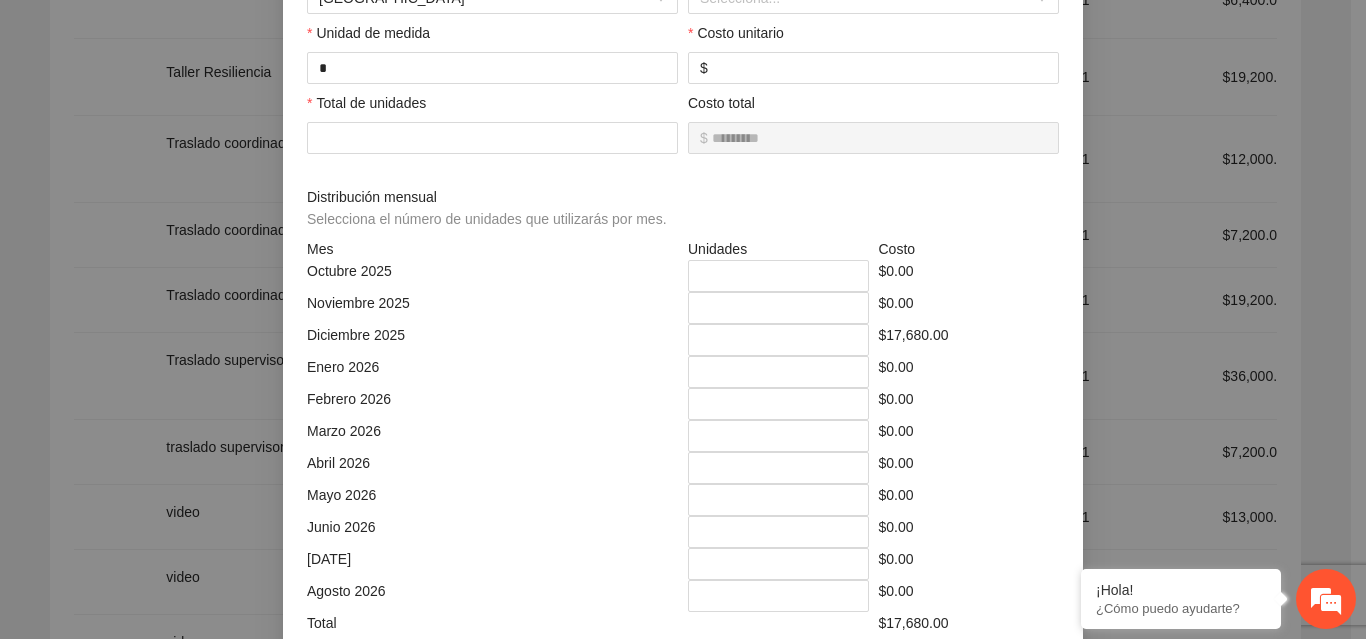 scroll, scrollTop: 579, scrollLeft: 0, axis: vertical 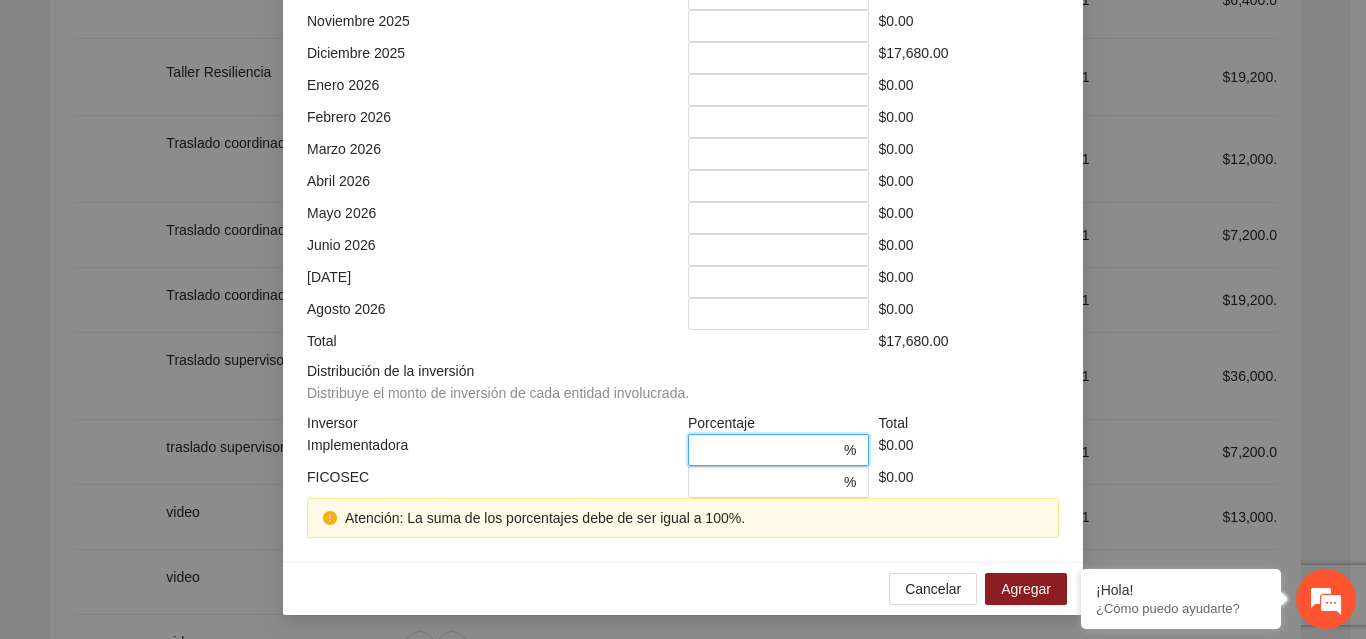 click at bounding box center (770, 450) 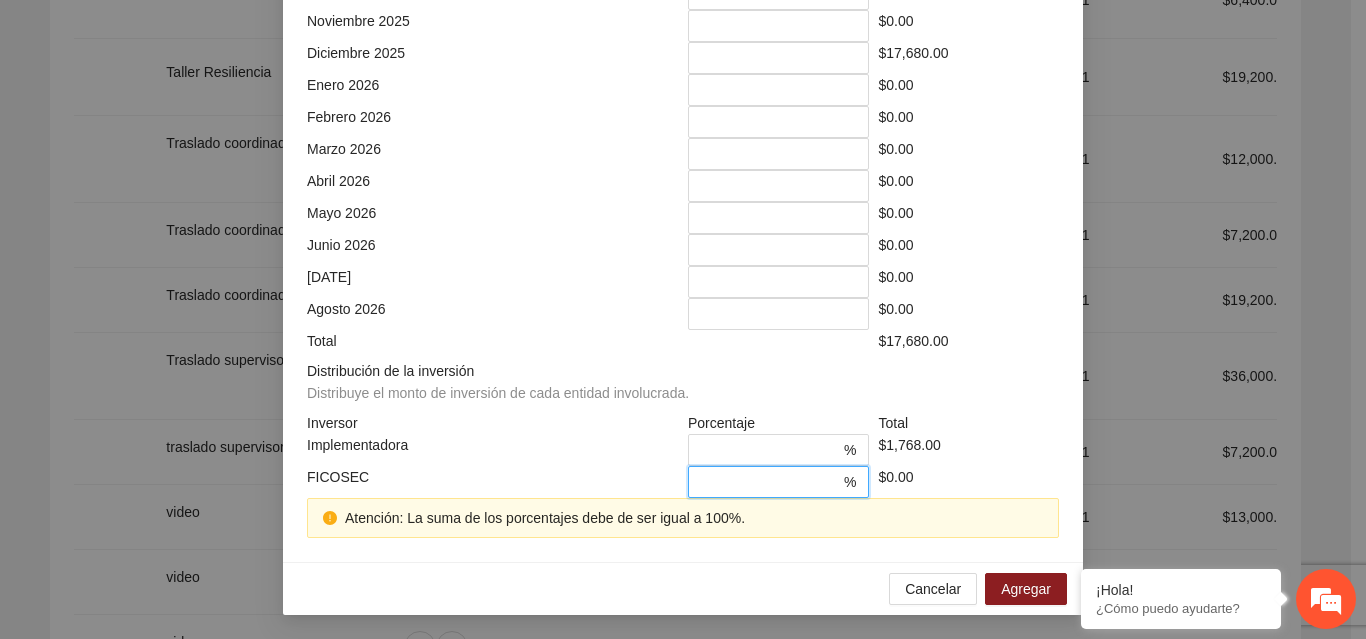 click on "*" at bounding box center [770, 482] 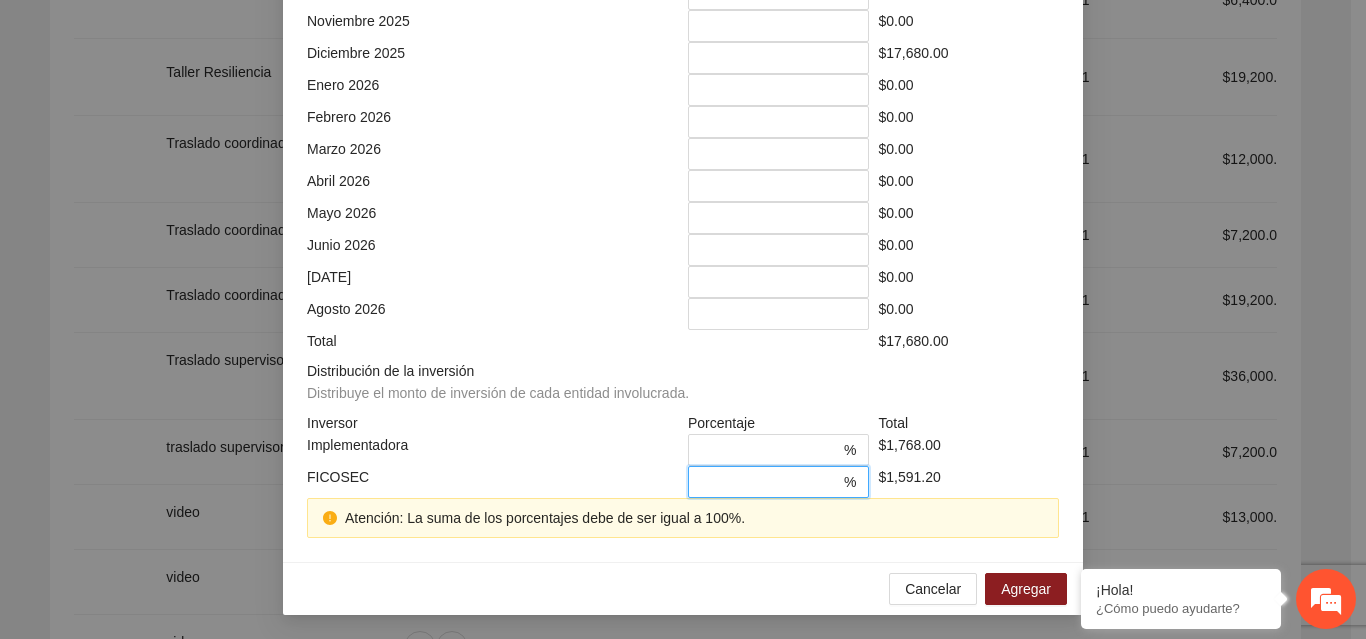 scroll, scrollTop: 539, scrollLeft: 0, axis: vertical 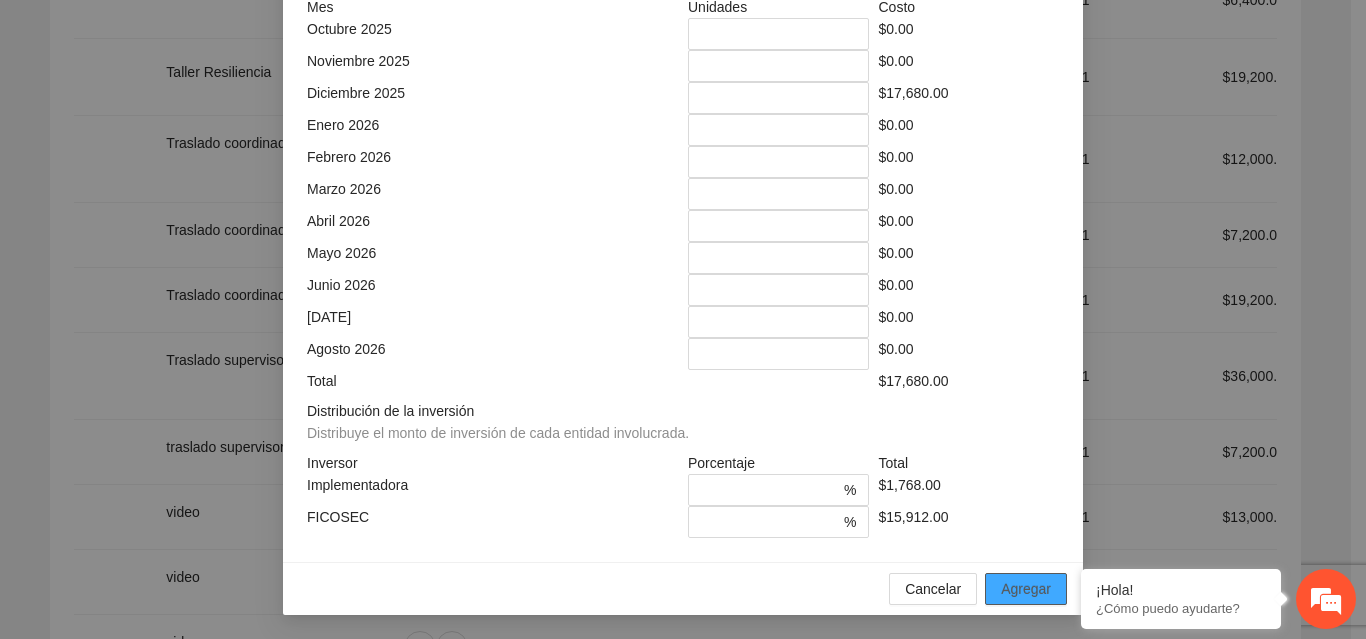 click on "Agregar" at bounding box center (1026, 589) 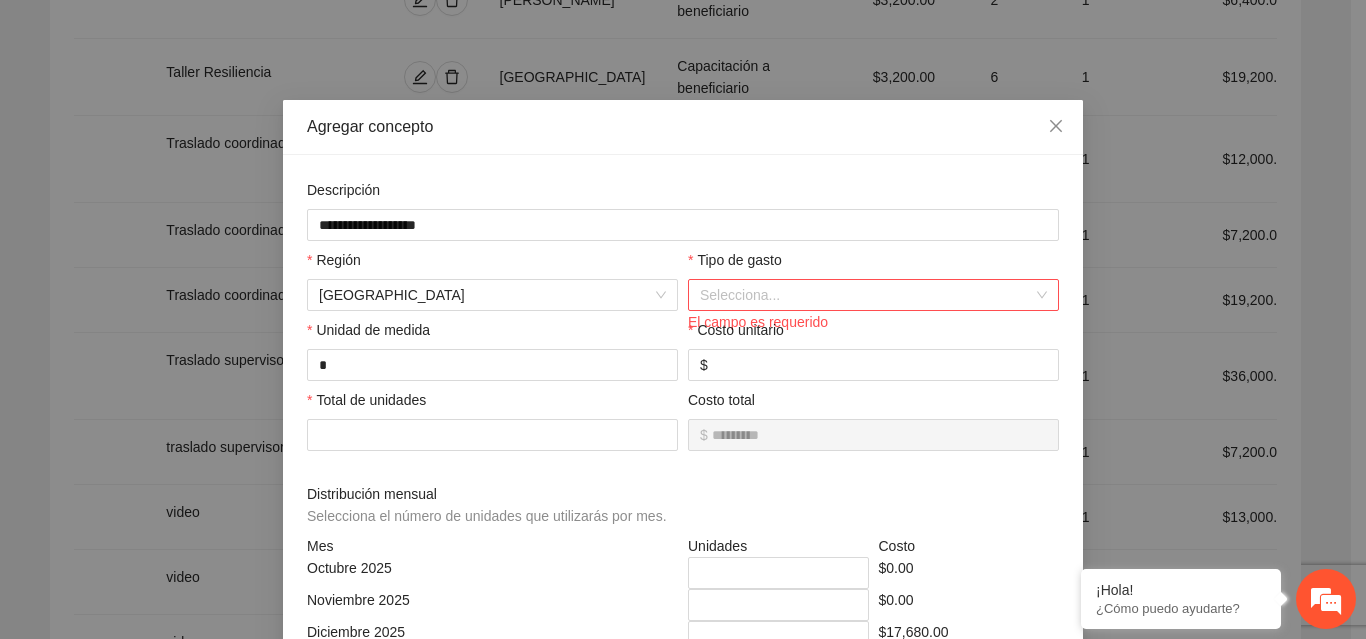scroll, scrollTop: 20, scrollLeft: 0, axis: vertical 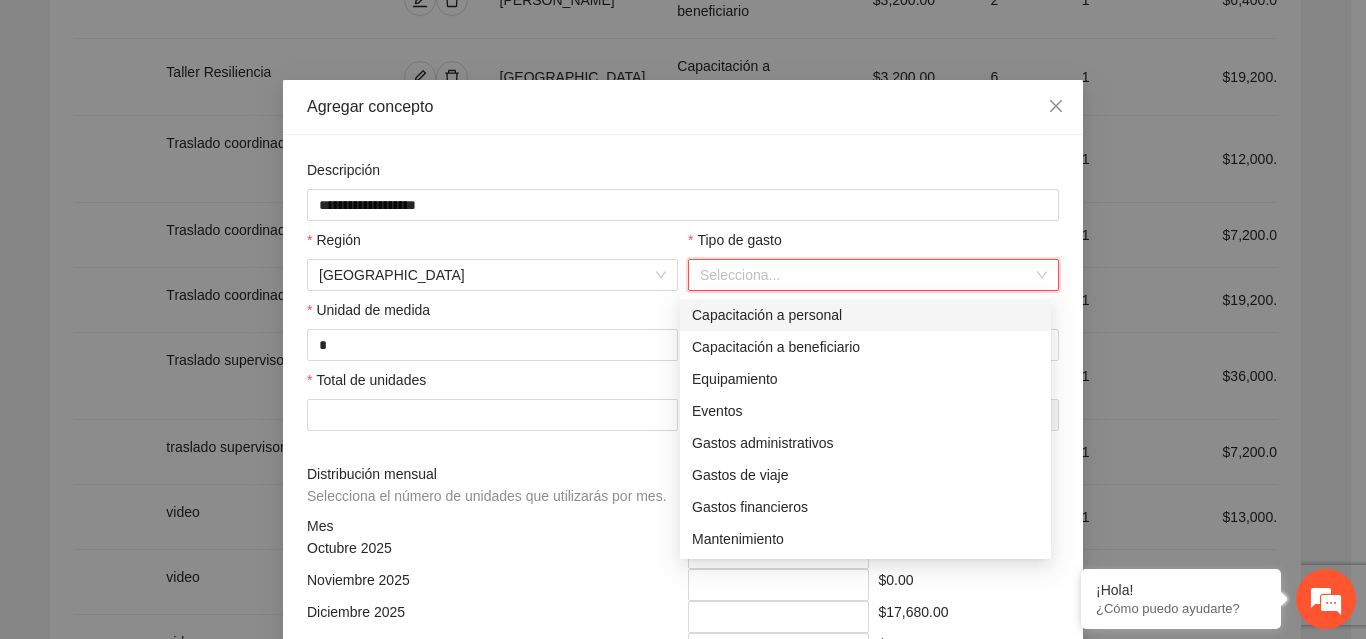 click at bounding box center (866, 275) 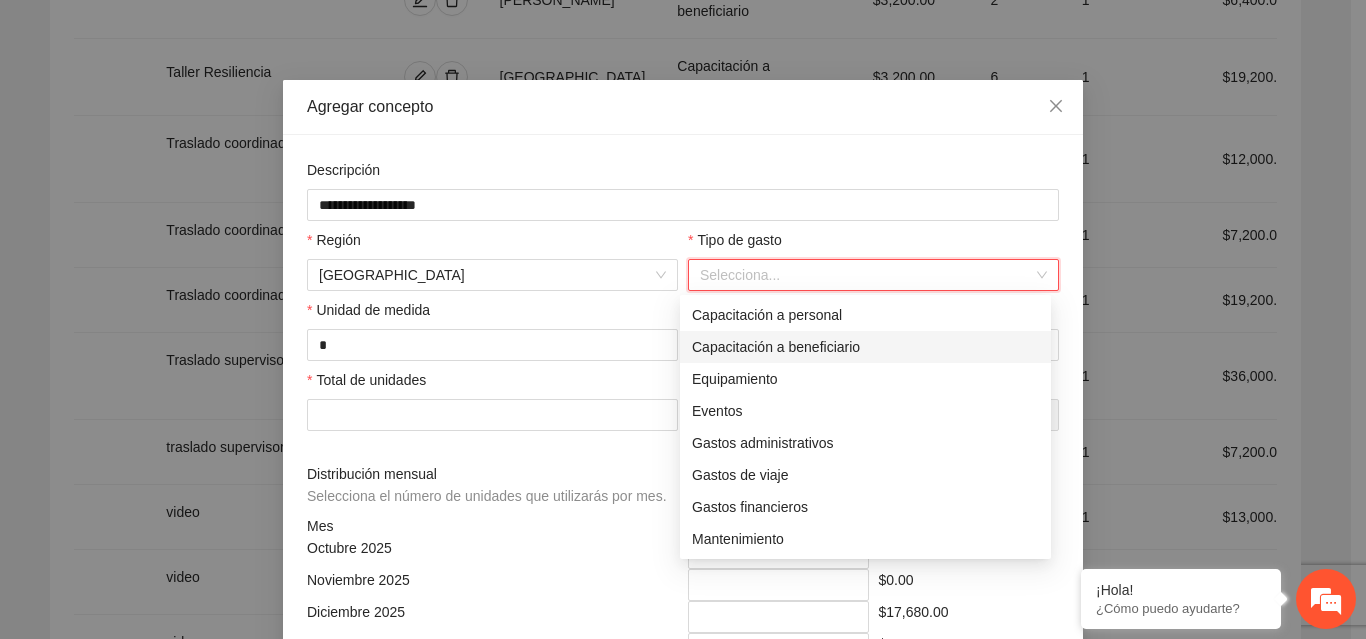 click on "Capacitación a beneficiario" at bounding box center (865, 347) 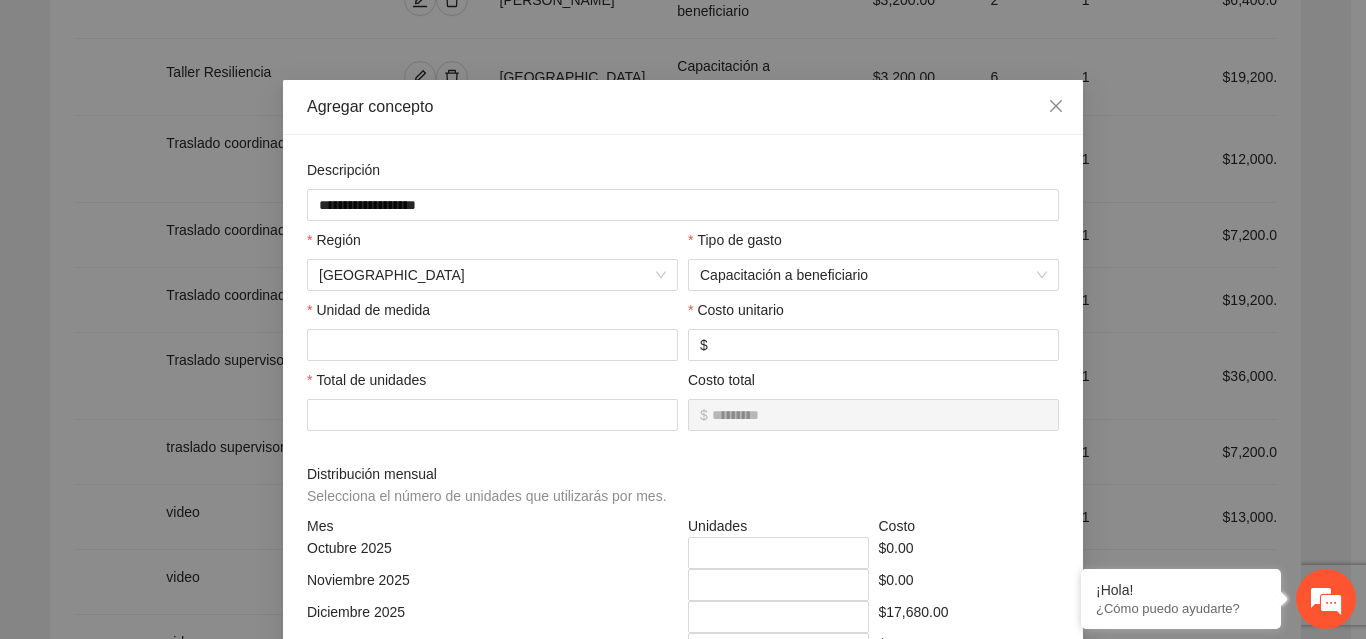 scroll, scrollTop: 539, scrollLeft: 0, axis: vertical 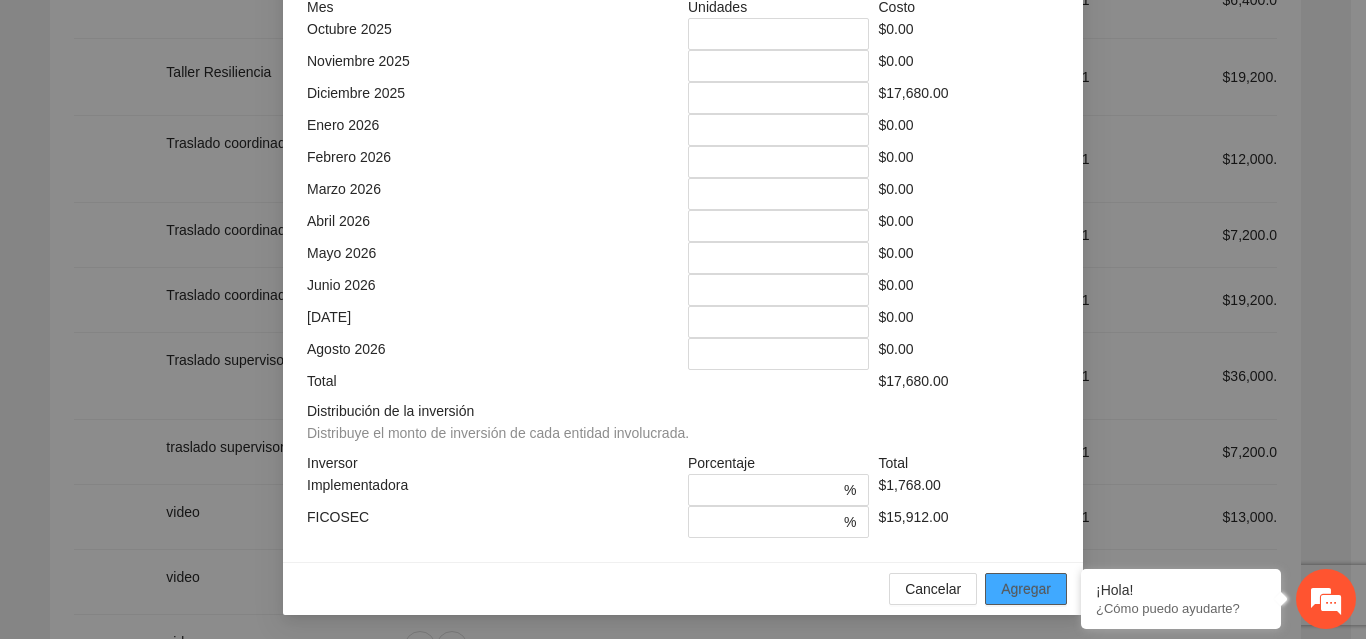 click on "Agregar" at bounding box center (1026, 589) 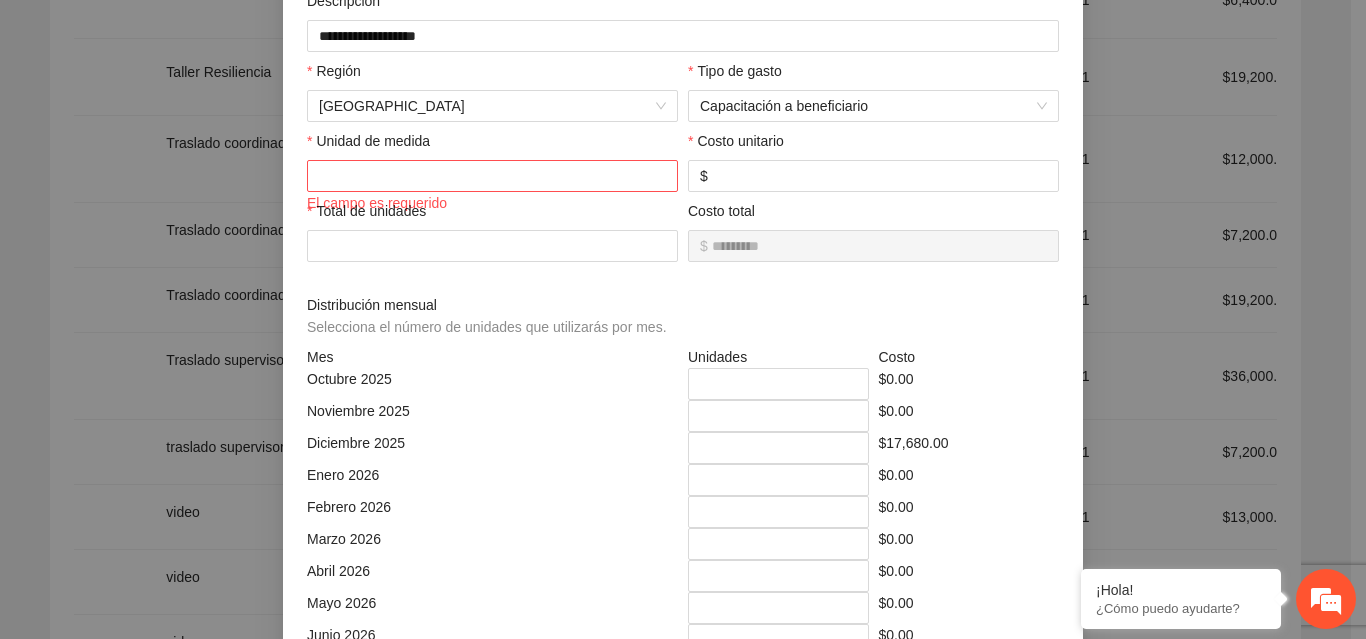scroll, scrollTop: 186, scrollLeft: 0, axis: vertical 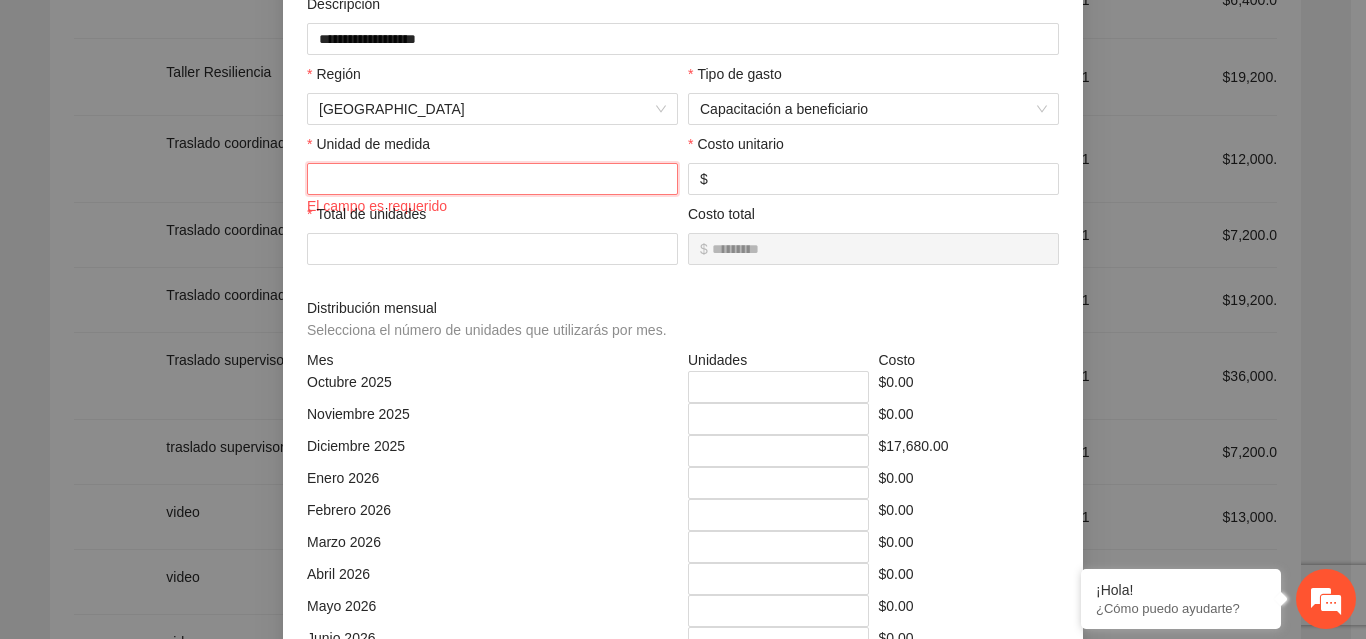 click at bounding box center [492, 179] 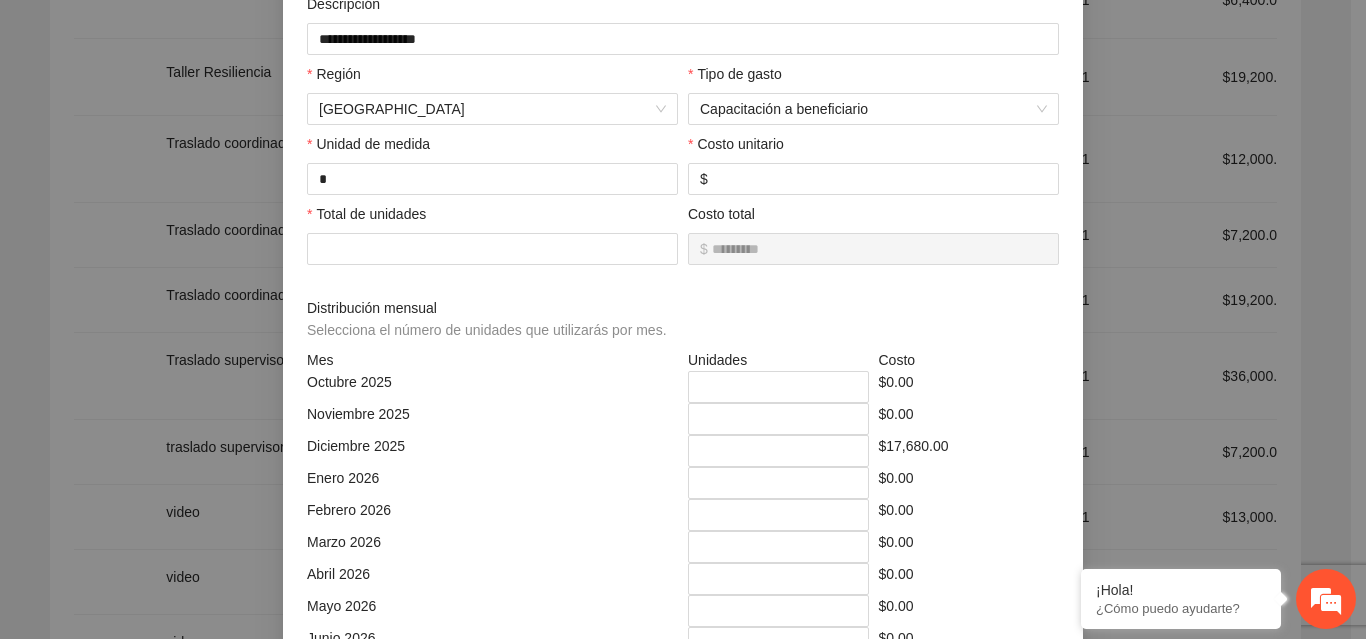 scroll, scrollTop: 539, scrollLeft: 0, axis: vertical 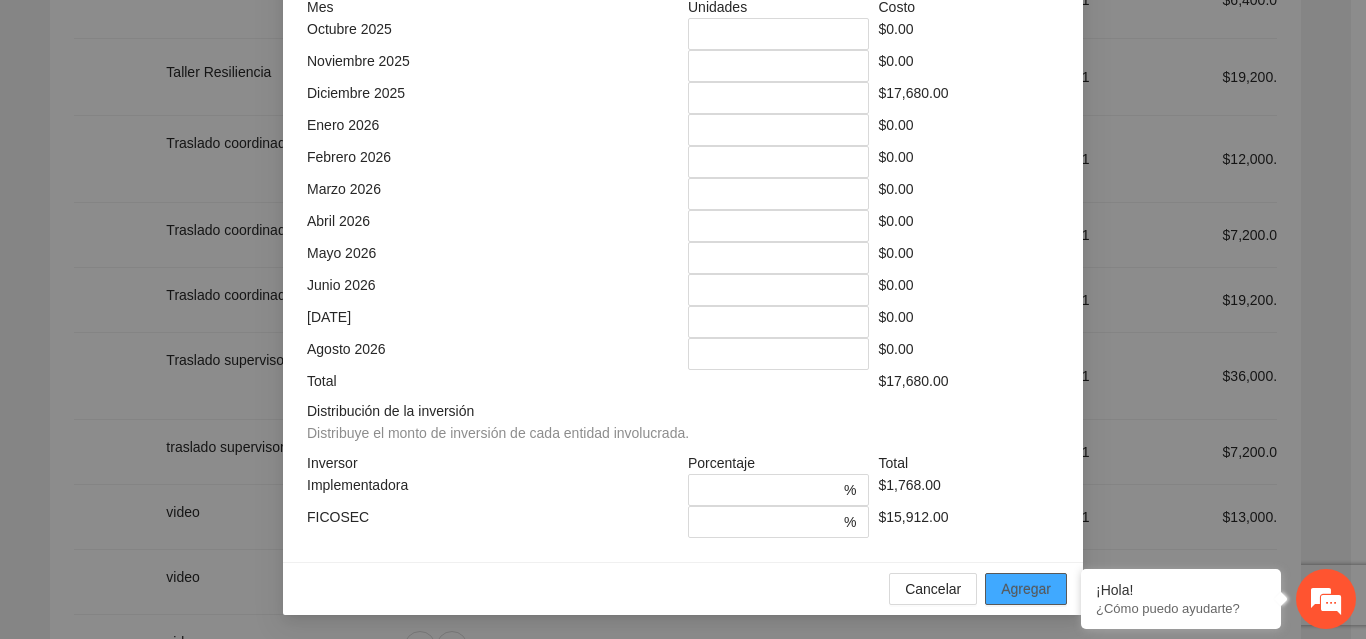 click on "Agregar" at bounding box center [1026, 589] 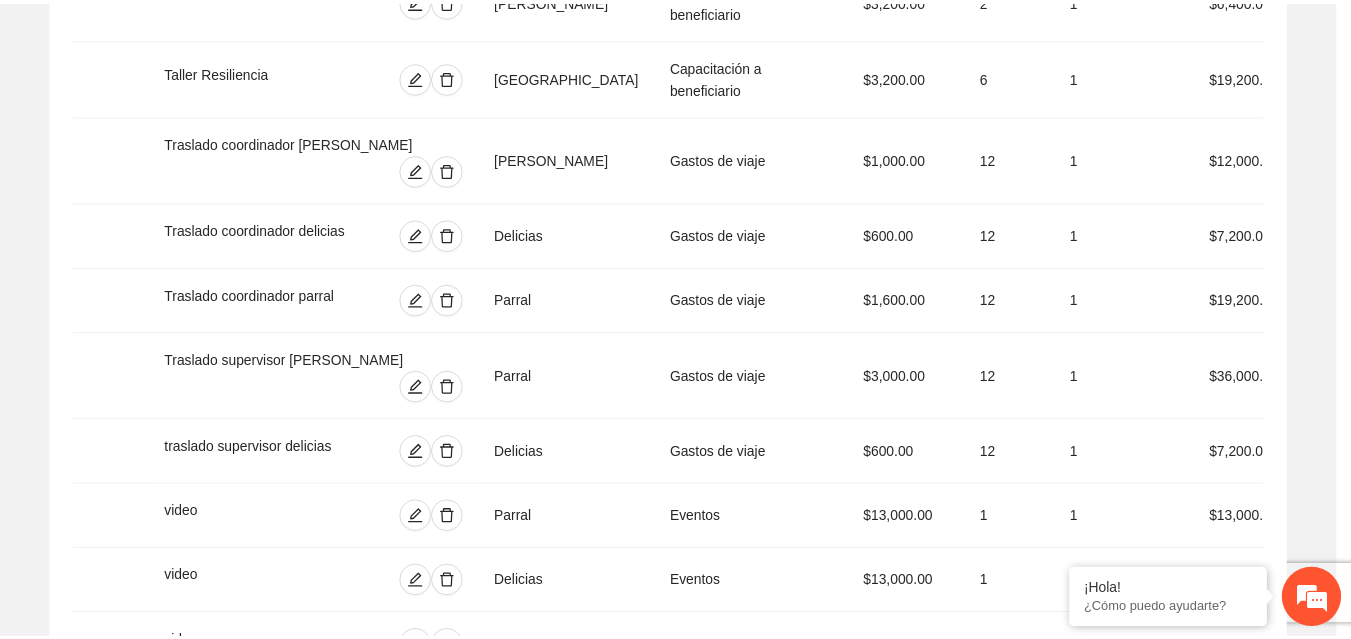 scroll, scrollTop: 439, scrollLeft: 0, axis: vertical 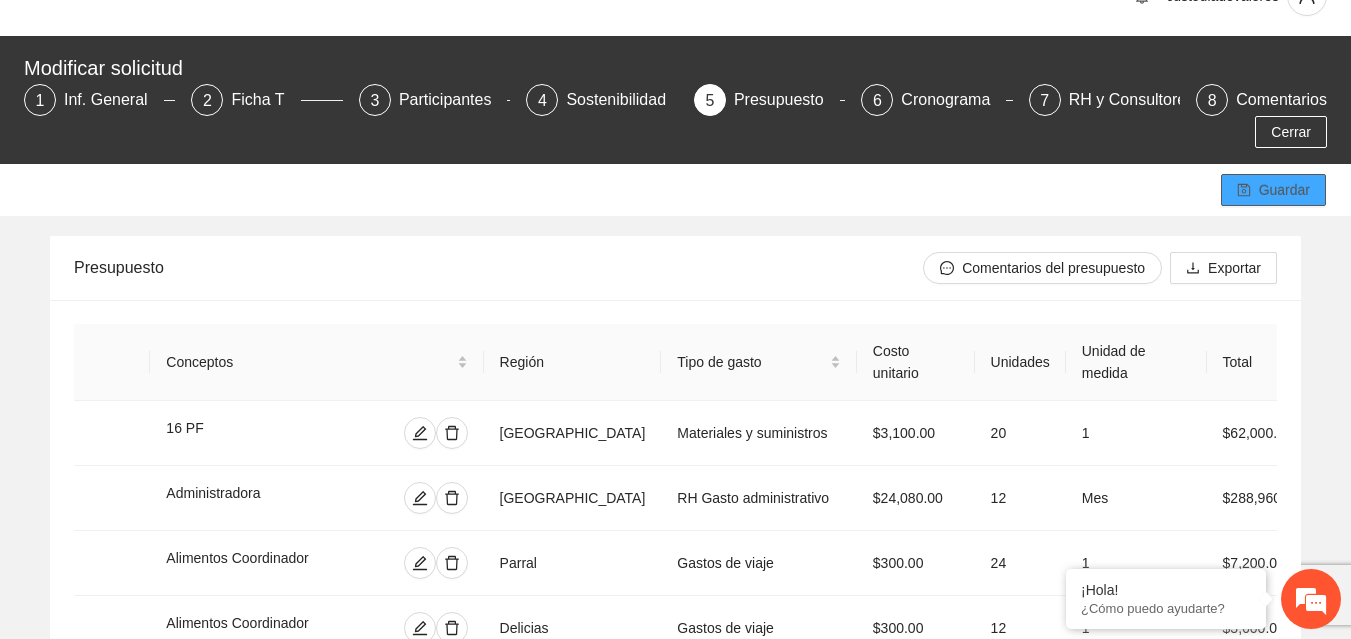 click on "Guardar" at bounding box center (1284, 190) 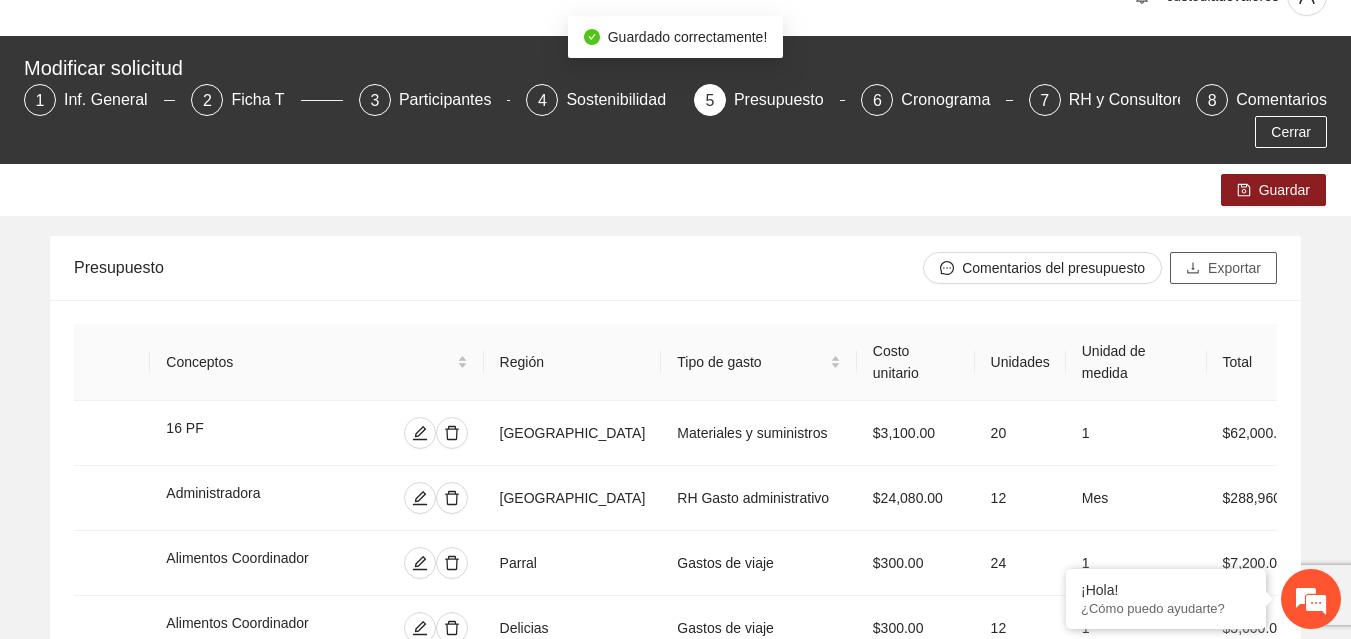 click on "Exportar" at bounding box center (1234, 268) 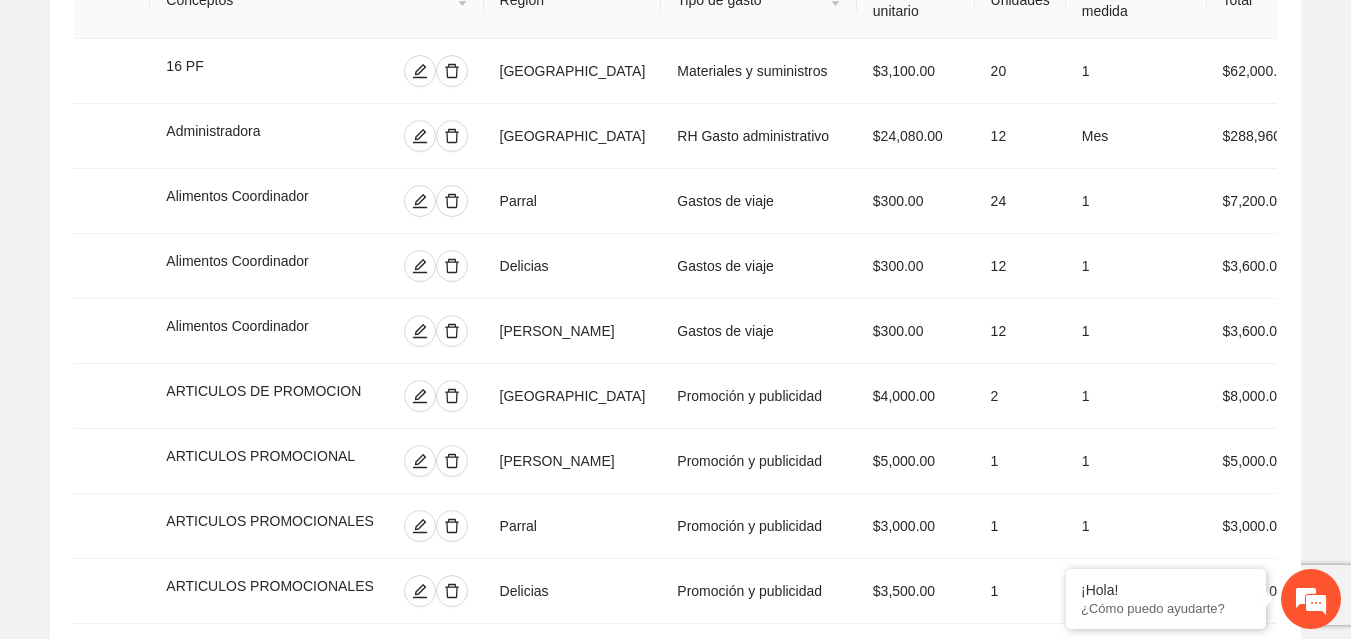 scroll, scrollTop: 442, scrollLeft: 0, axis: vertical 